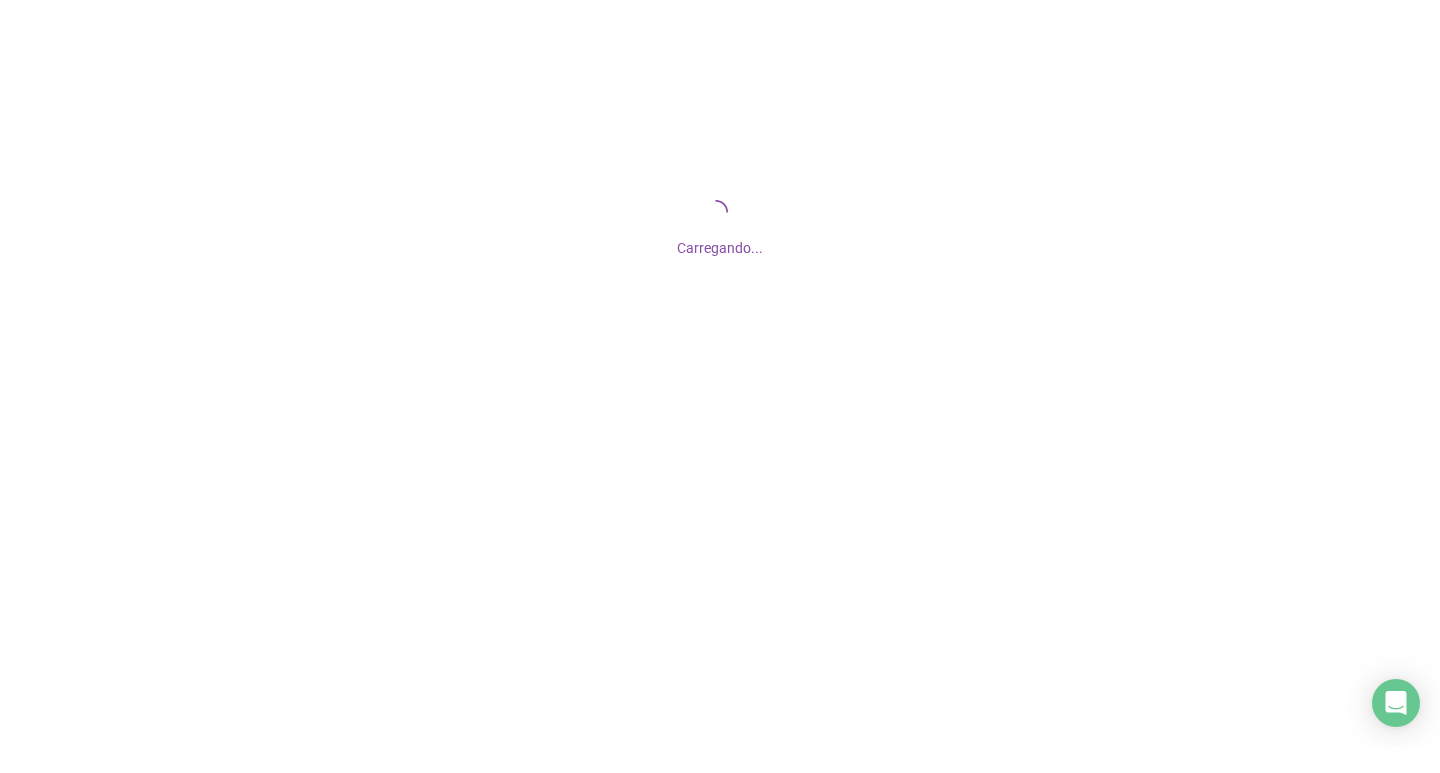 scroll, scrollTop: 0, scrollLeft: 0, axis: both 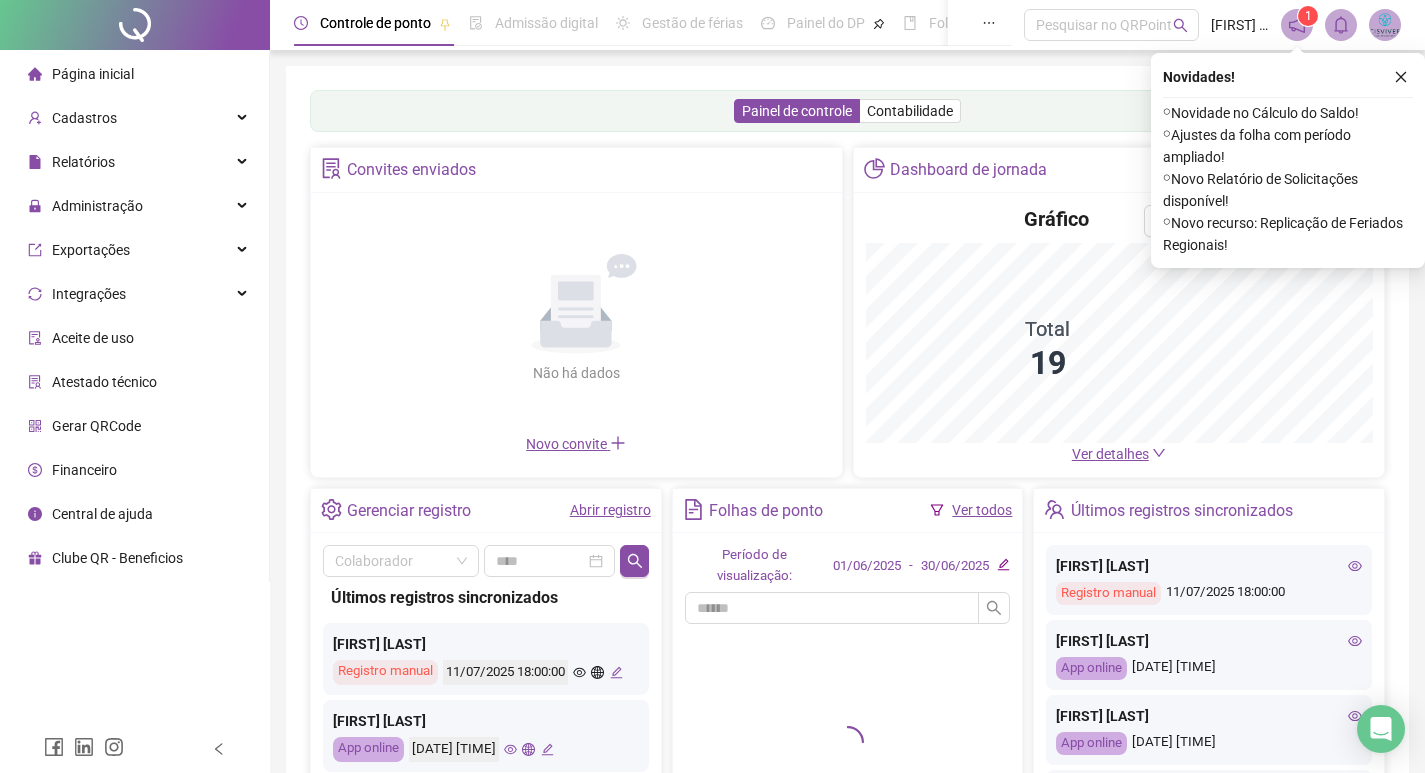 drag, startPoint x: 1402, startPoint y: 73, endPoint x: 1393, endPoint y: 82, distance: 12.727922 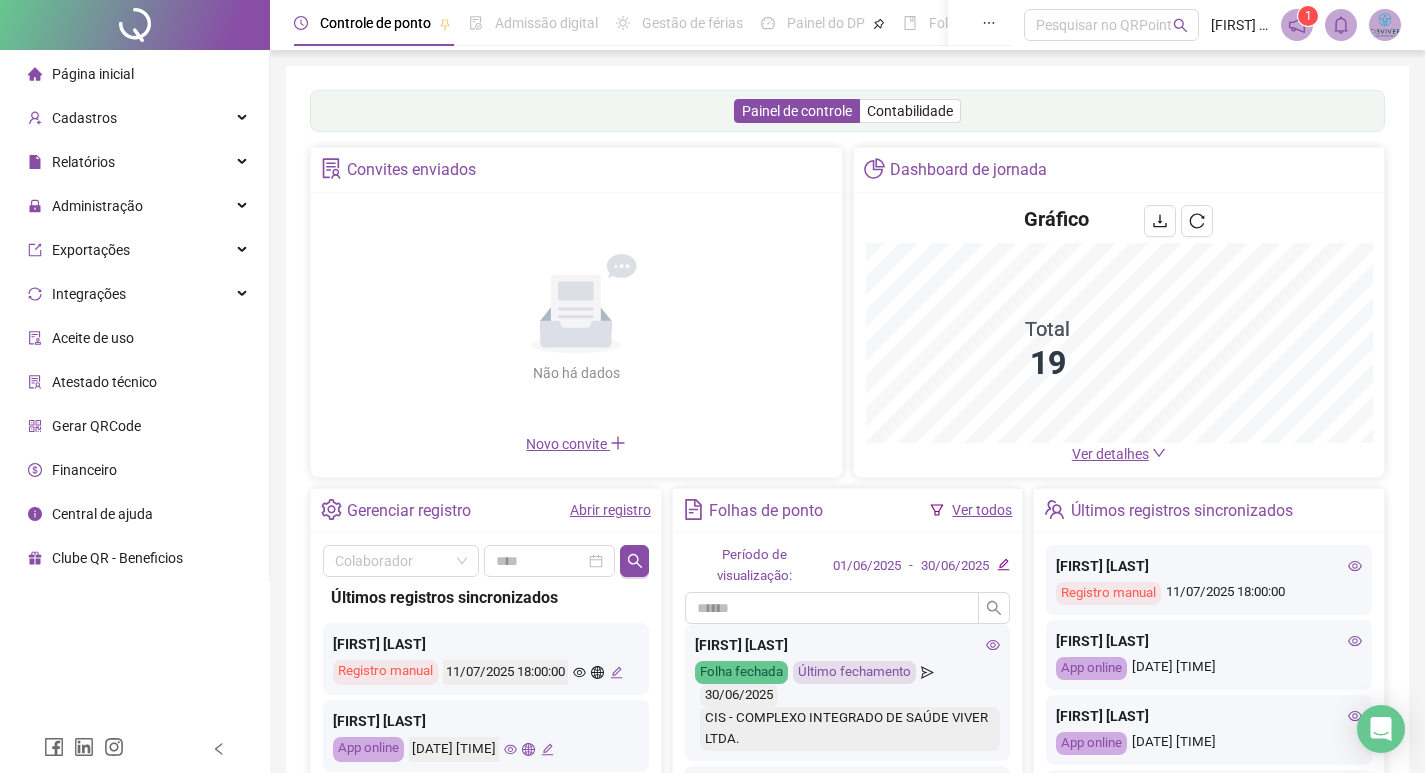 click 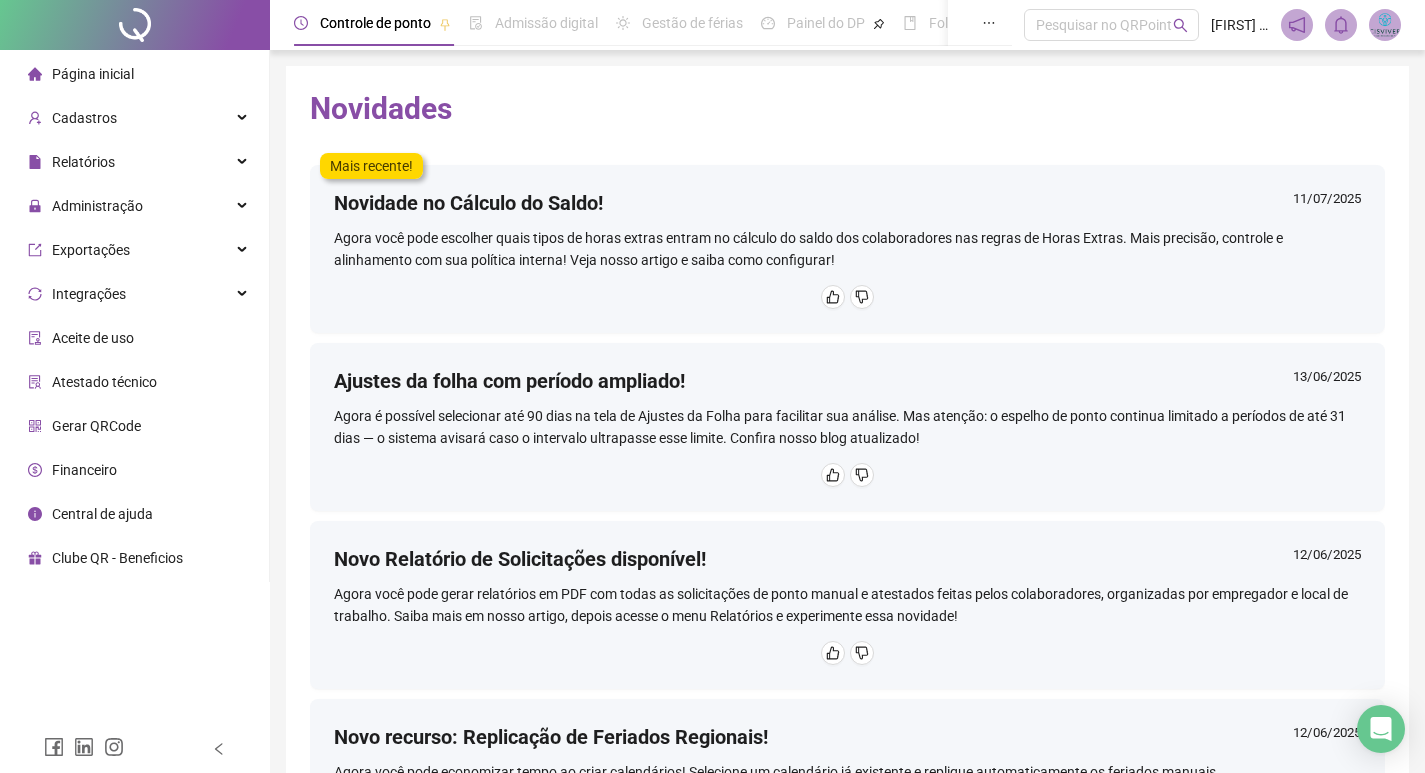 click 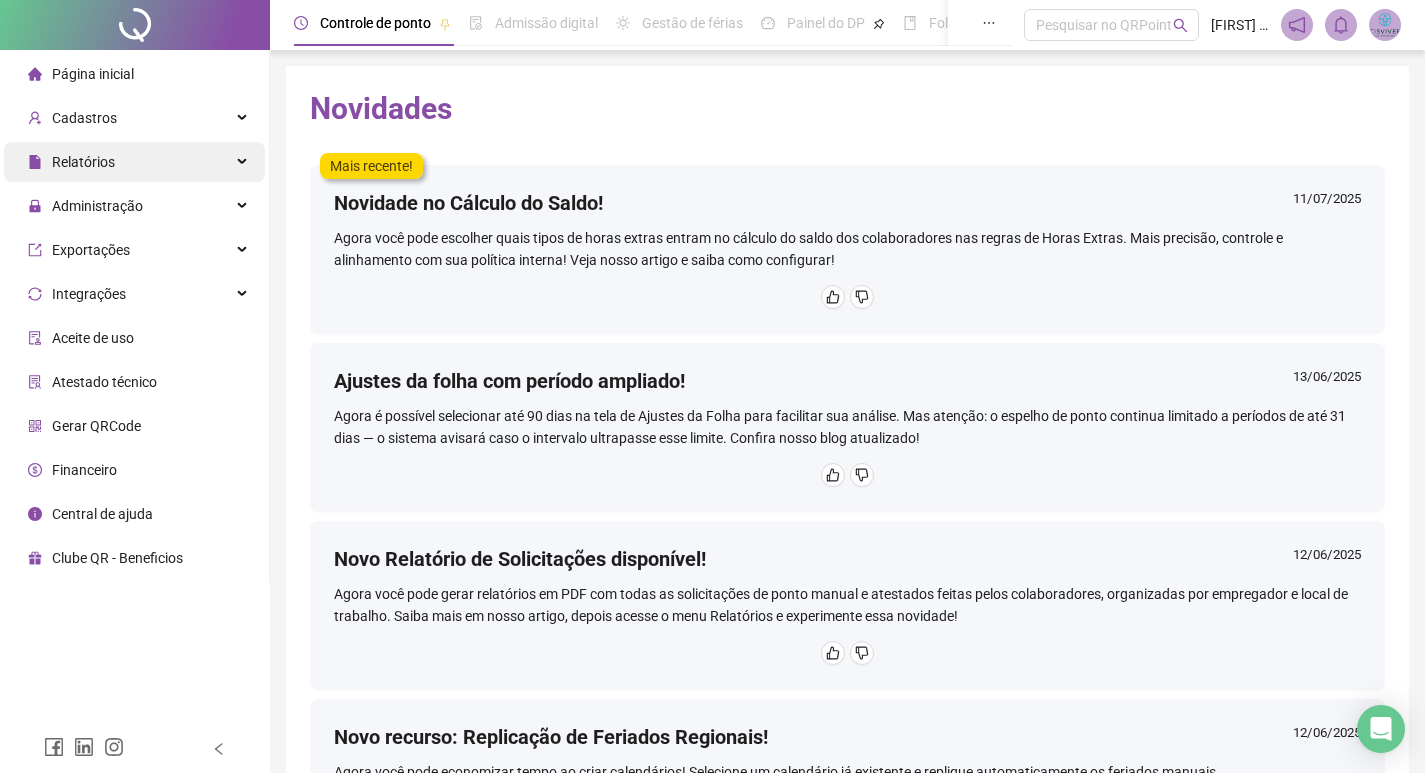 click on "Relatórios" at bounding box center (134, 162) 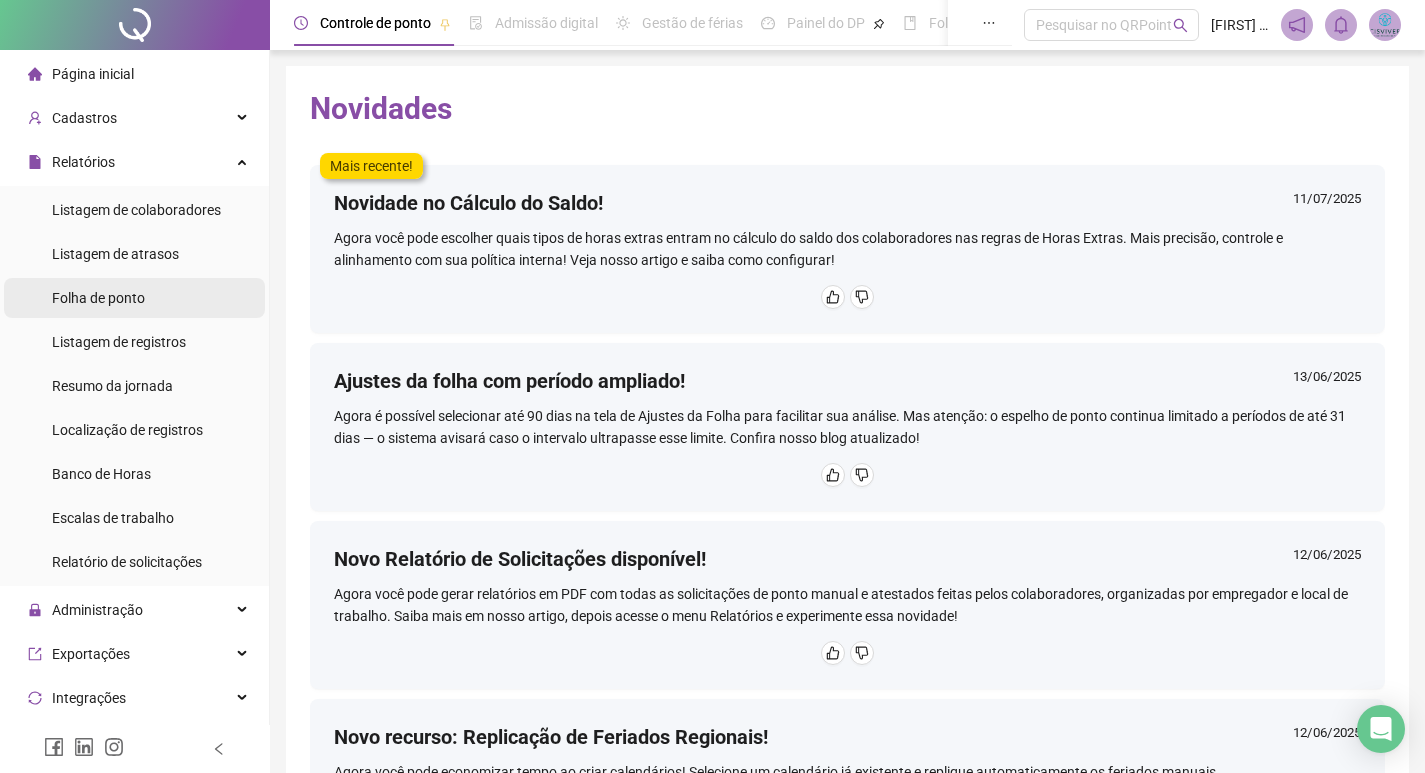 click on "Folha de ponto" at bounding box center (98, 298) 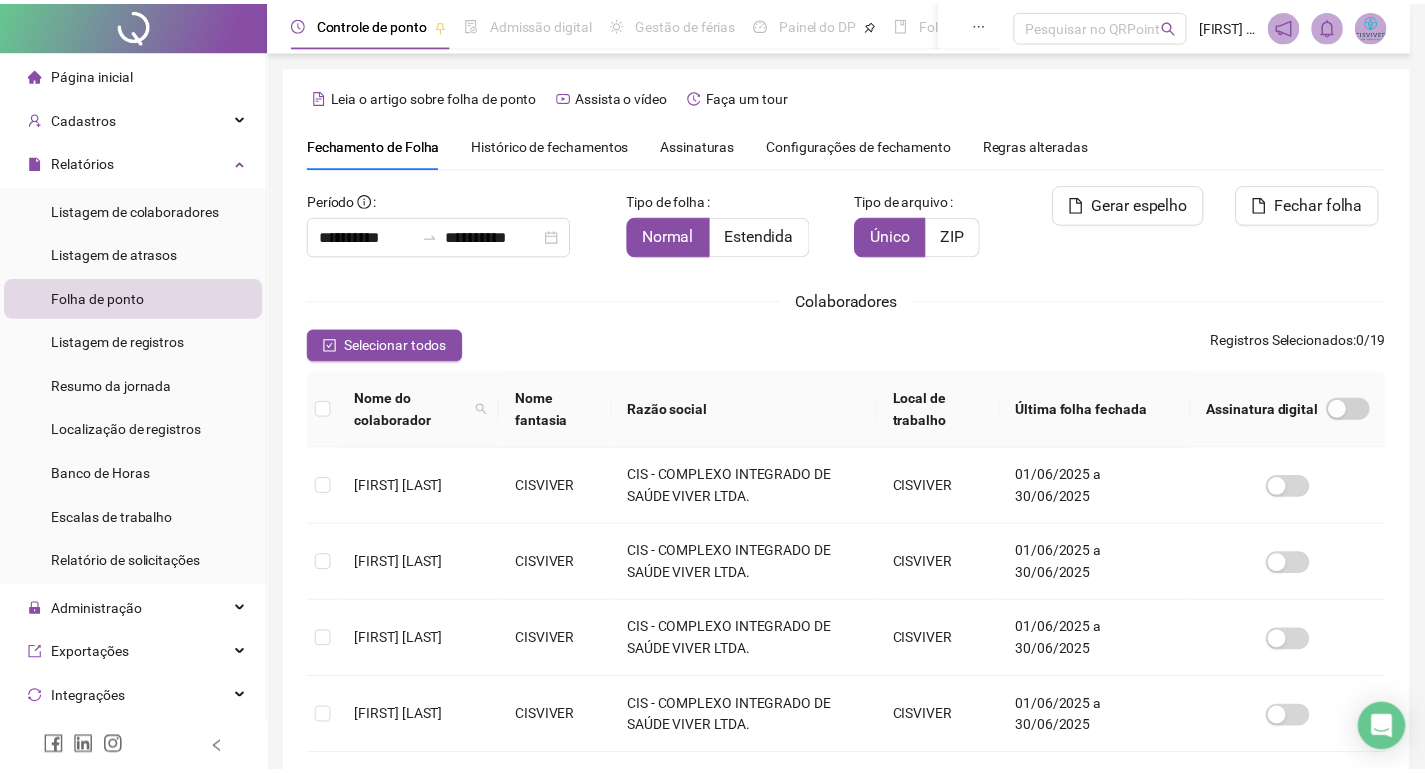 scroll, scrollTop: 23, scrollLeft: 0, axis: vertical 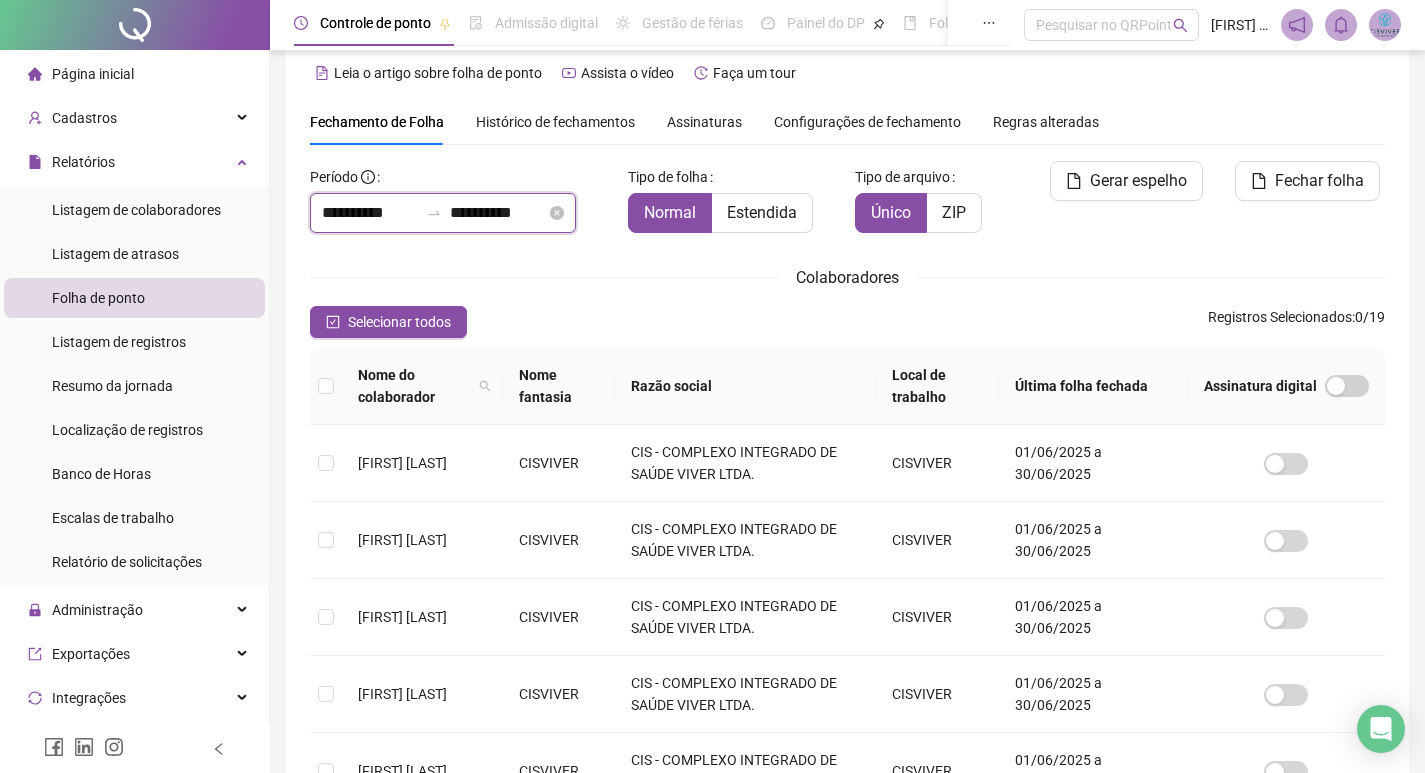 click on "**********" at bounding box center [498, 213] 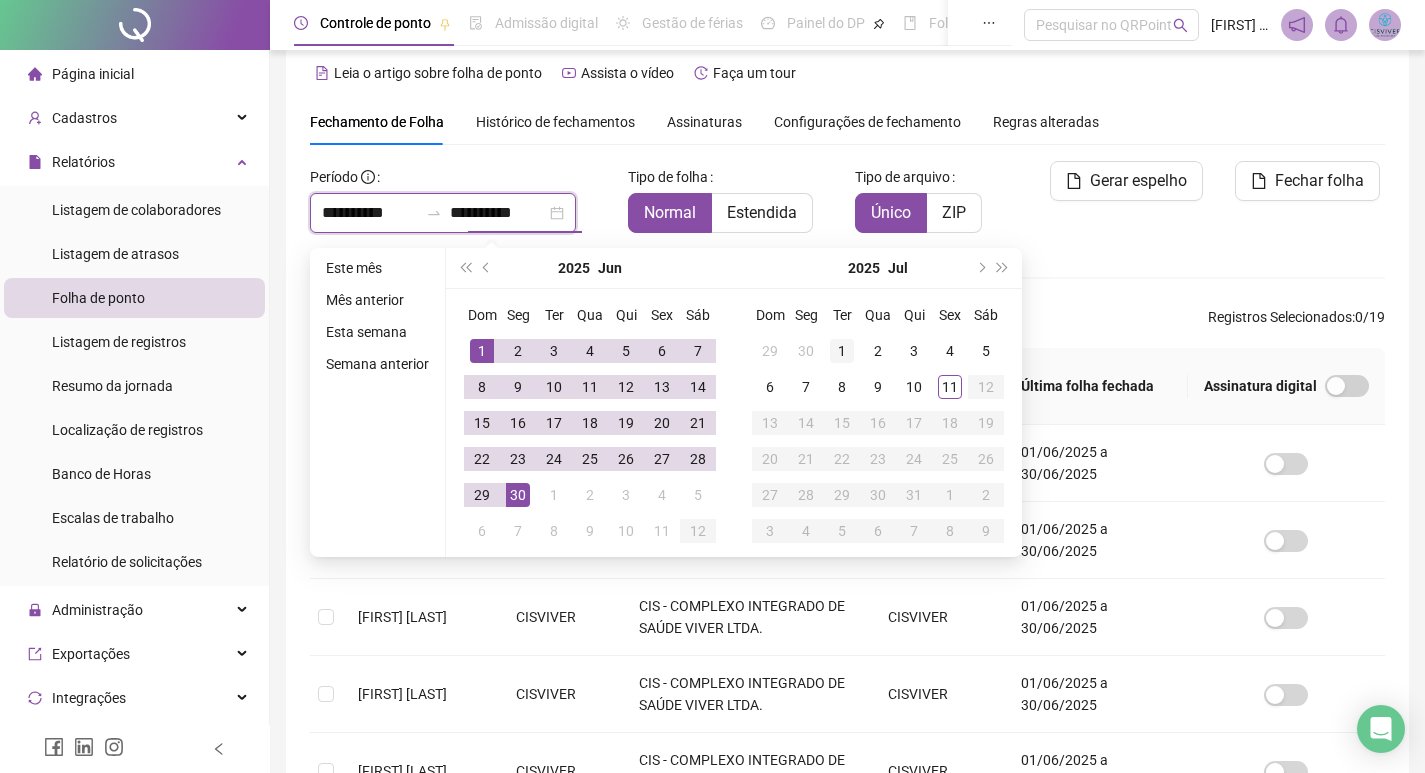 type on "**********" 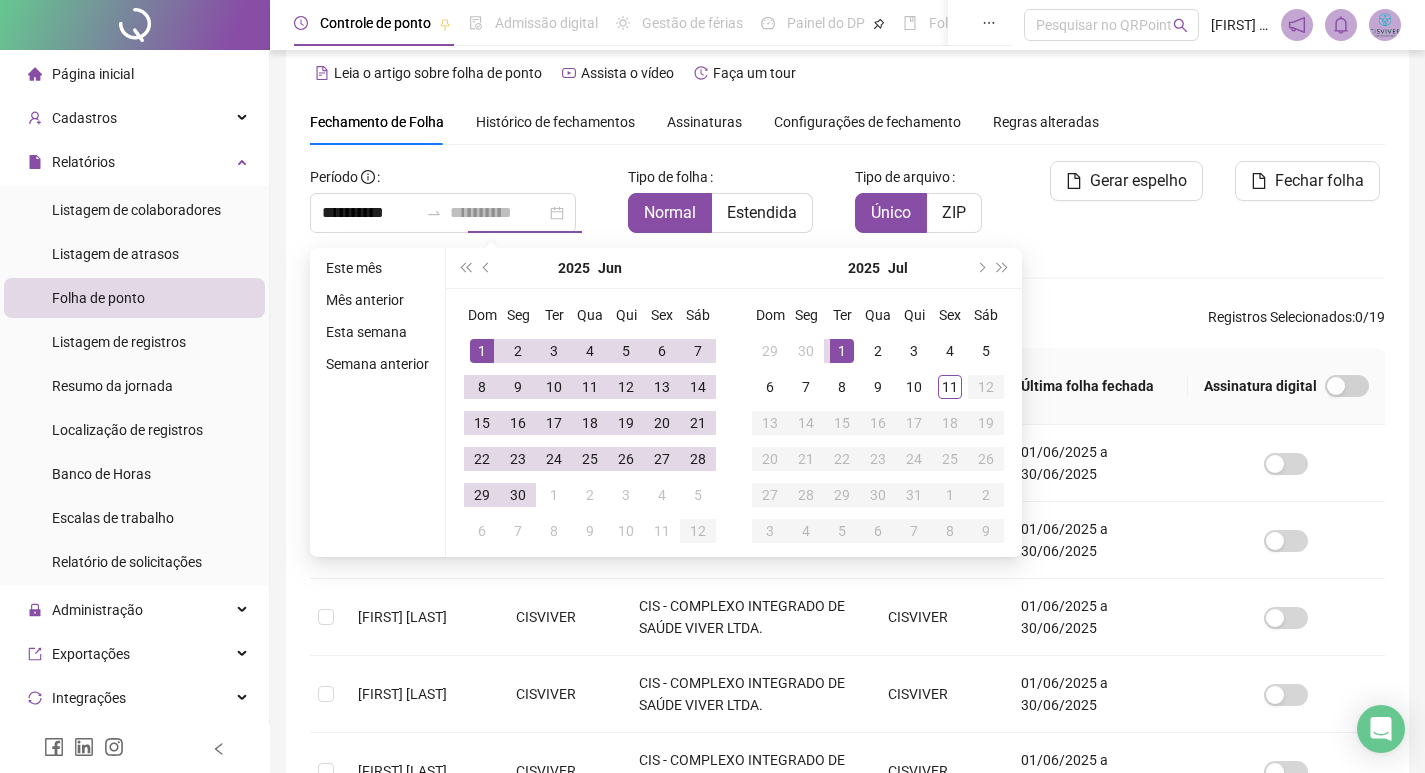 click on "1" at bounding box center (842, 351) 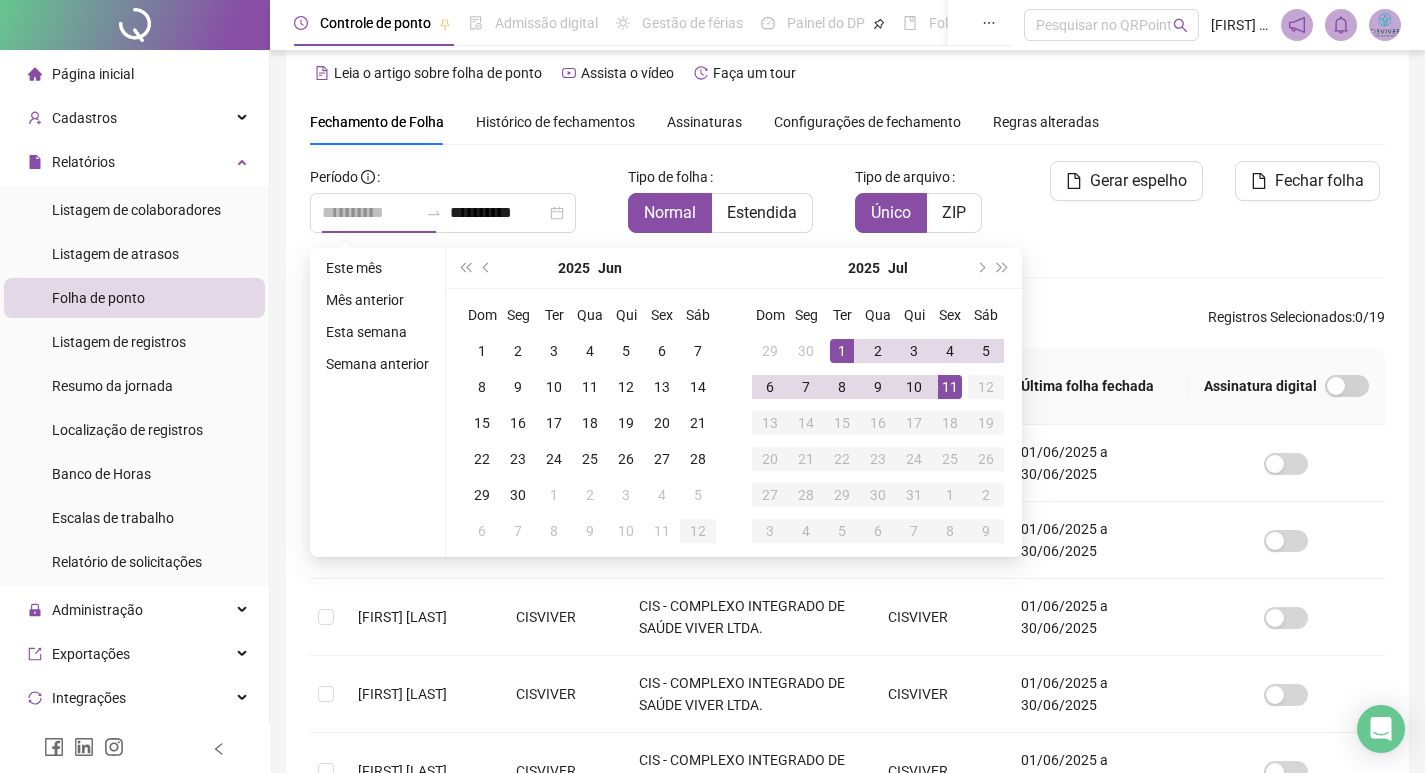 click on "11" at bounding box center (950, 387) 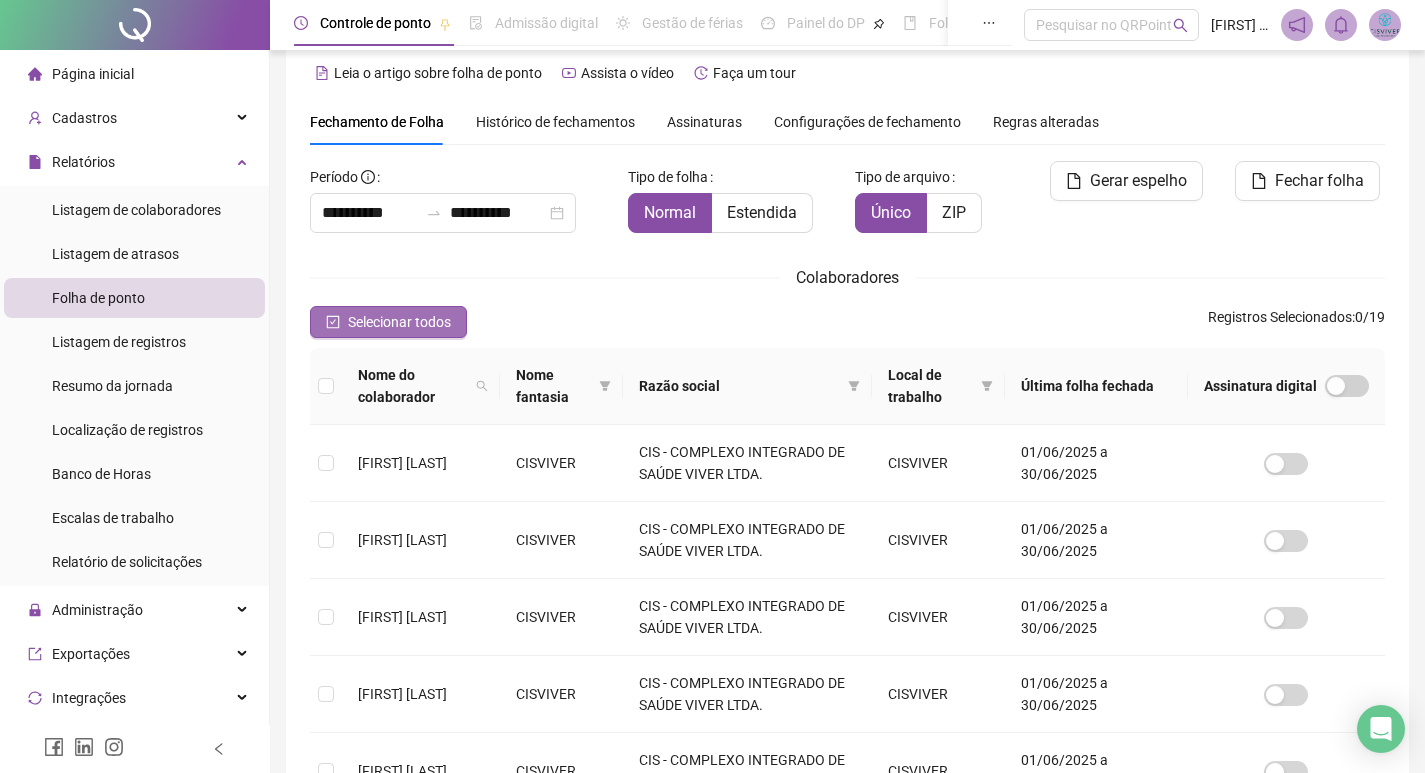click on "Selecionar todos" at bounding box center [388, 322] 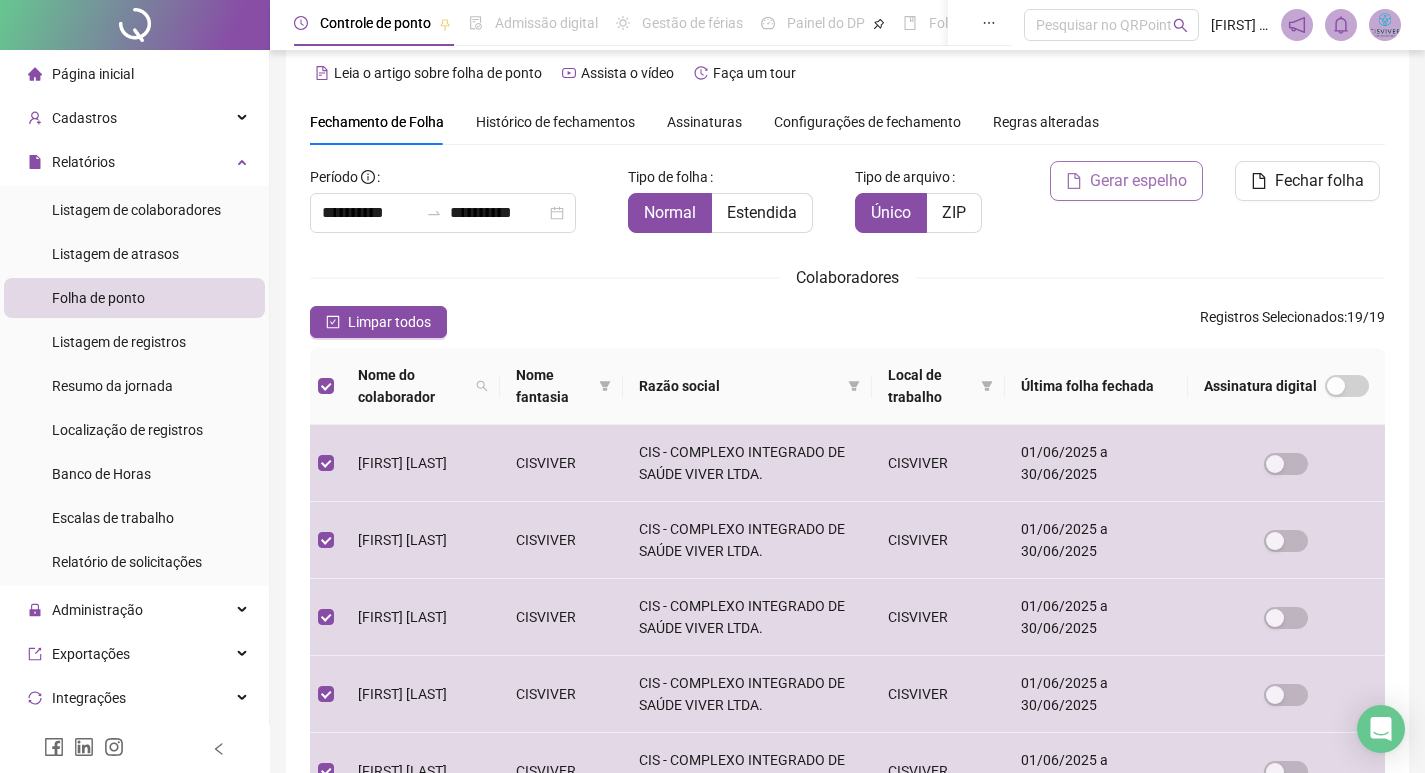 click on "Gerar espelho" at bounding box center (1138, 181) 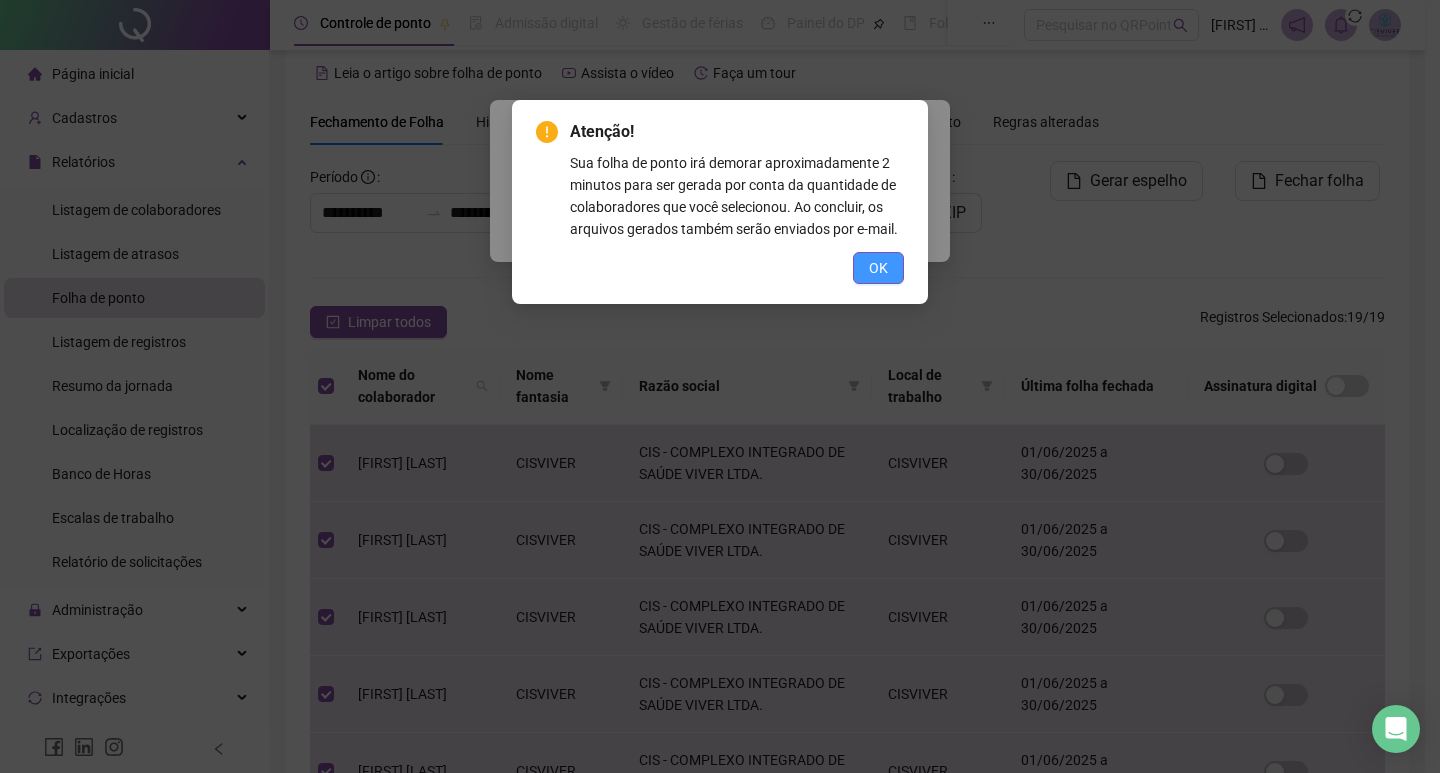 click on "OK" at bounding box center (878, 268) 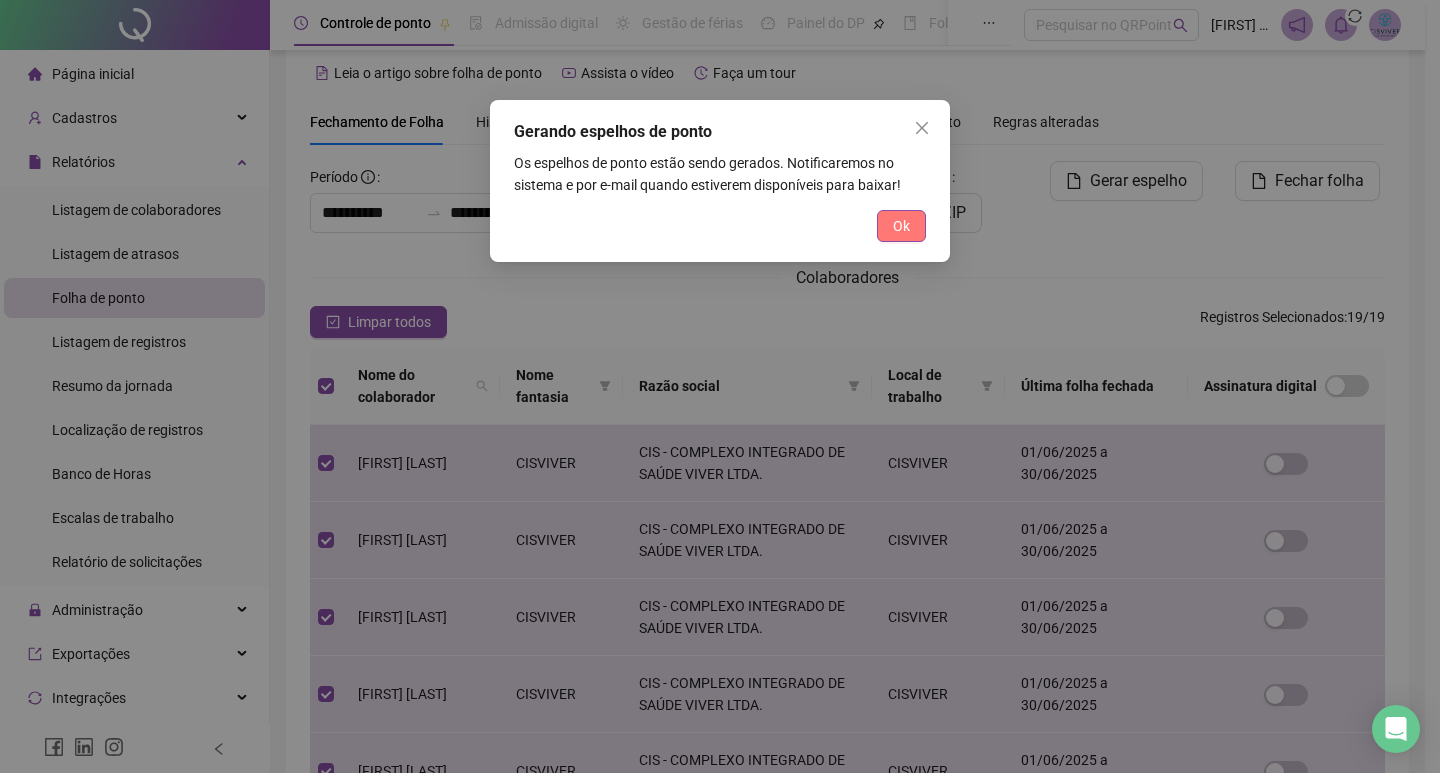 click on "Ok" at bounding box center (901, 226) 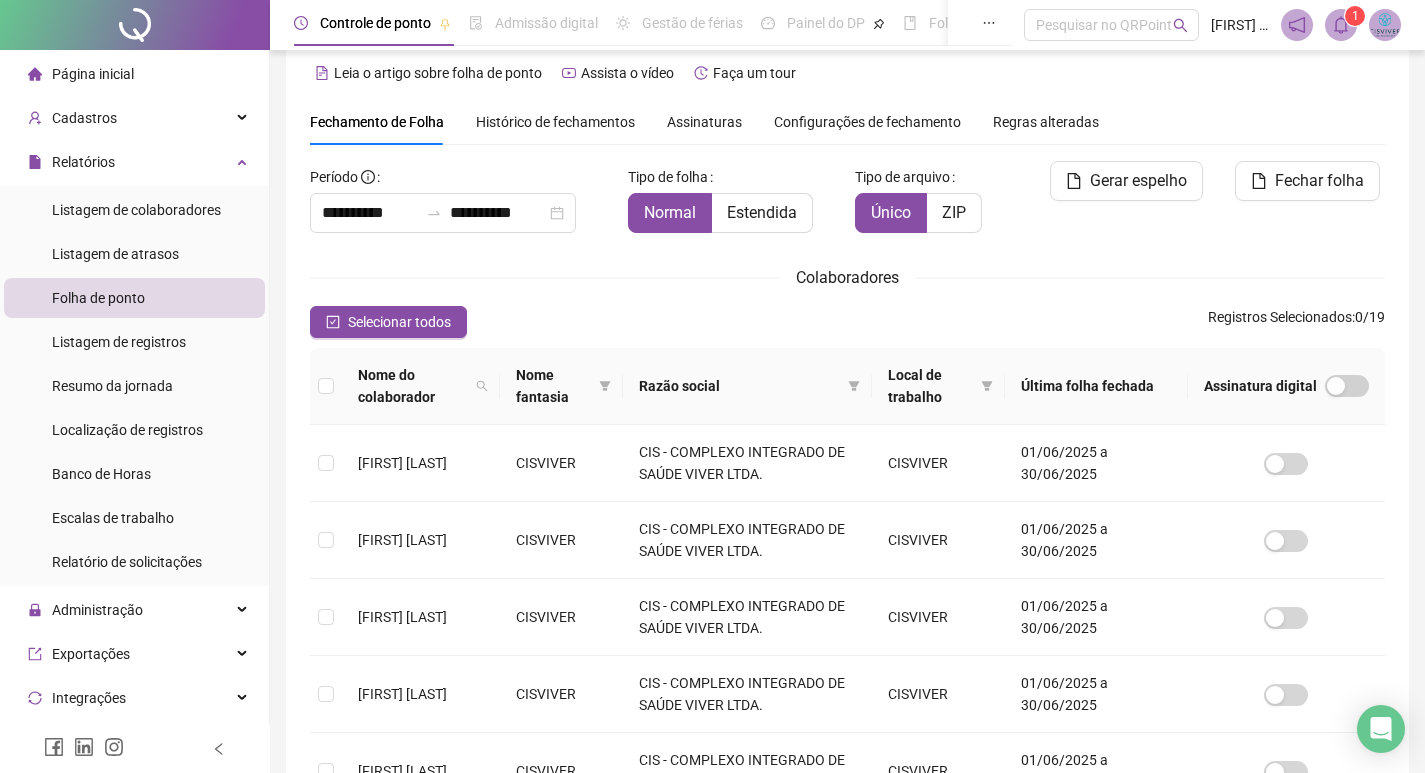 click at bounding box center [1341, 25] 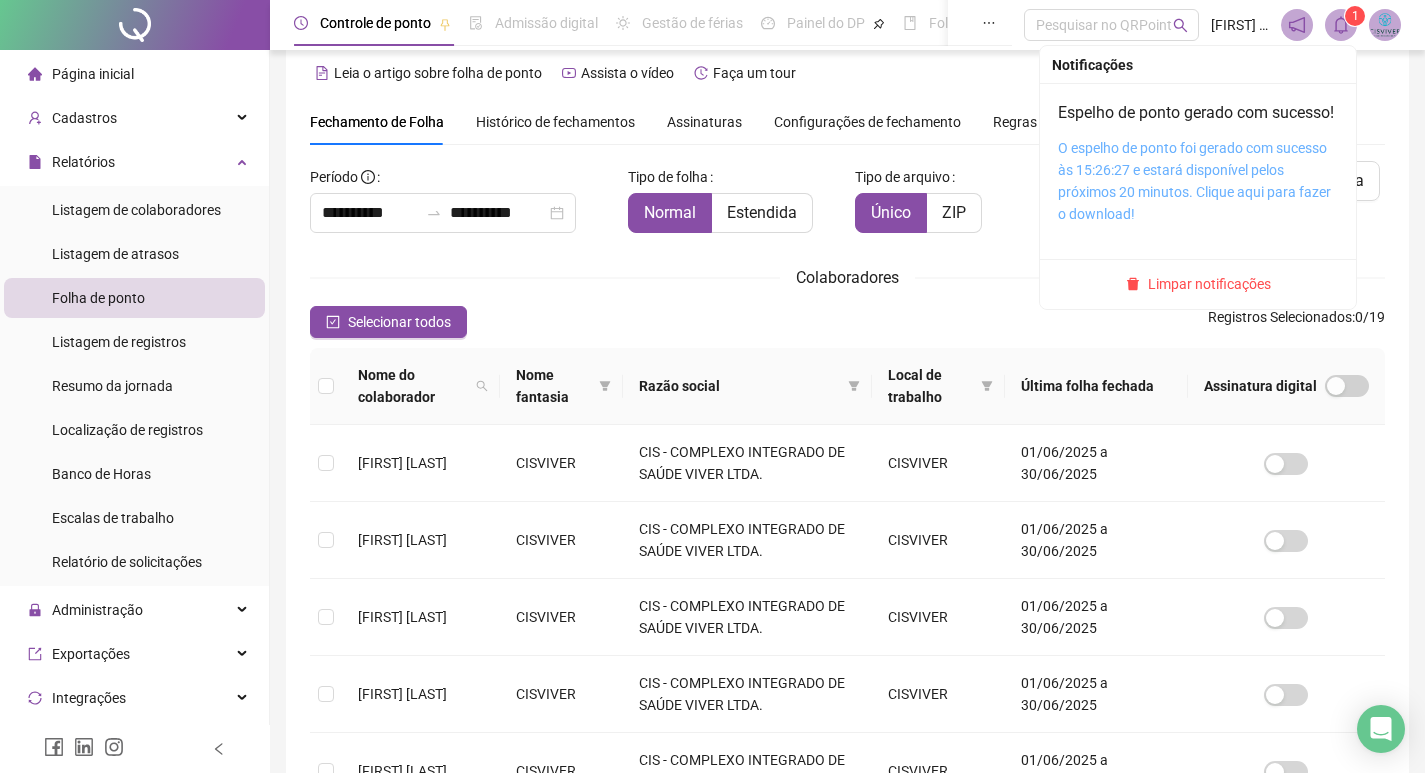 click on "O espelho de ponto foi gerado com sucesso às 15:26:27 e estará disponível pelos próximos 20 minutos.
Clique aqui para fazer o download!" at bounding box center [1194, 181] 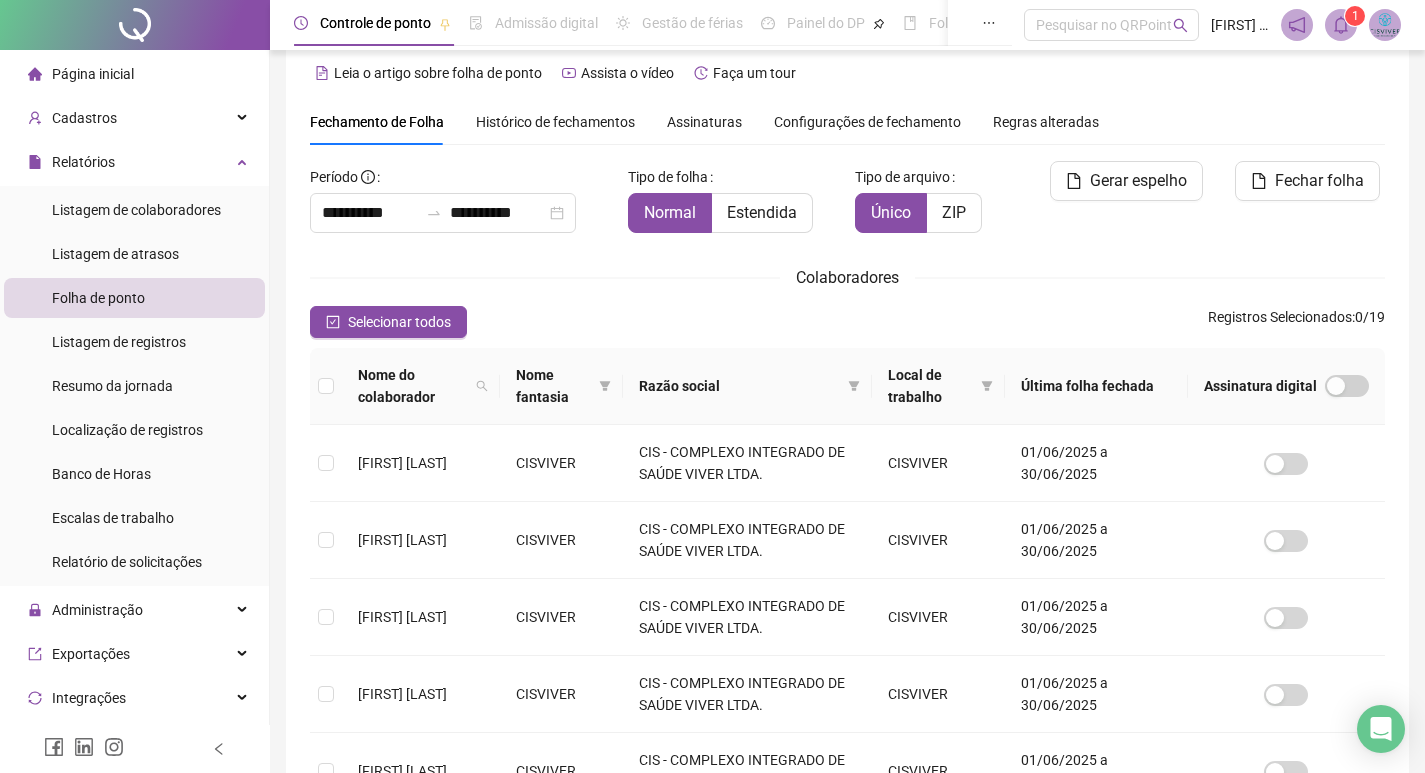 click 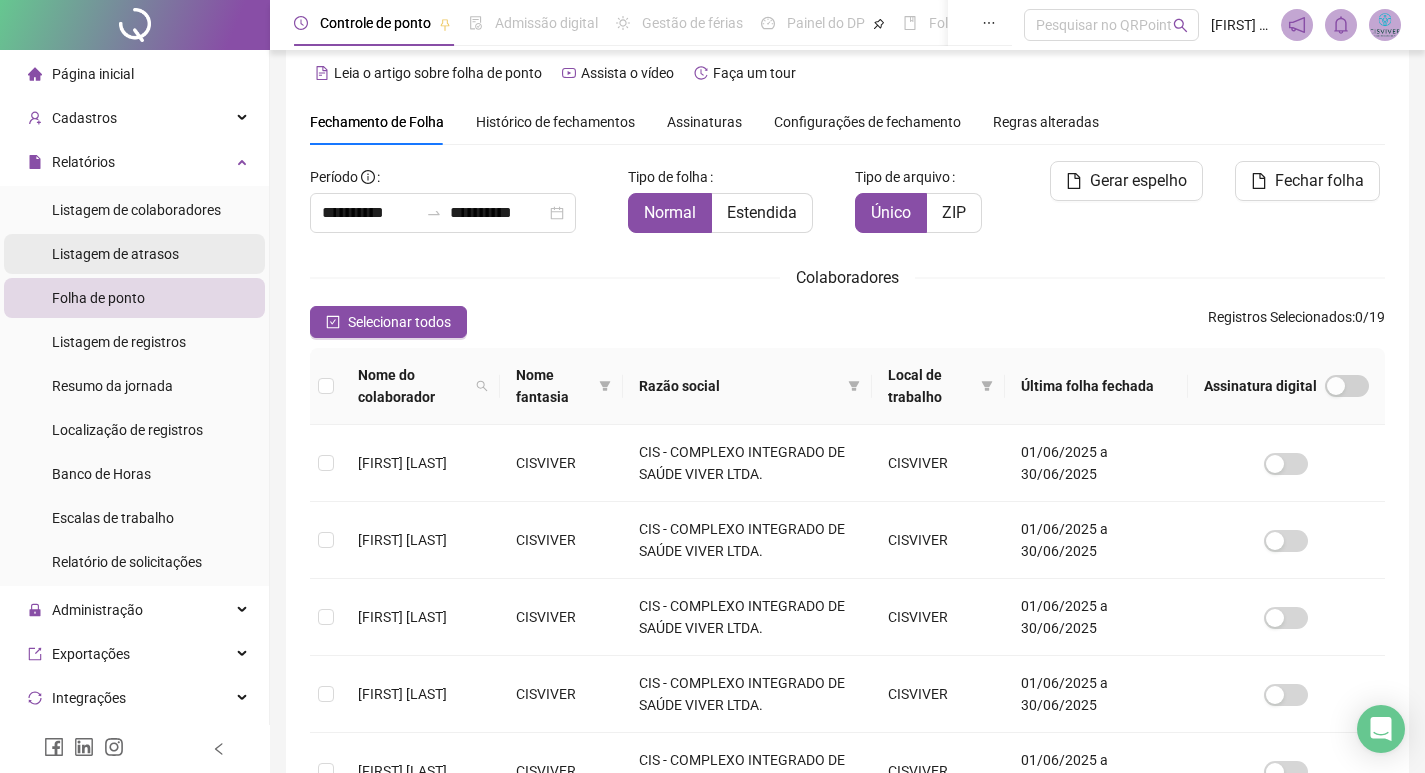 scroll, scrollTop: 0, scrollLeft: 0, axis: both 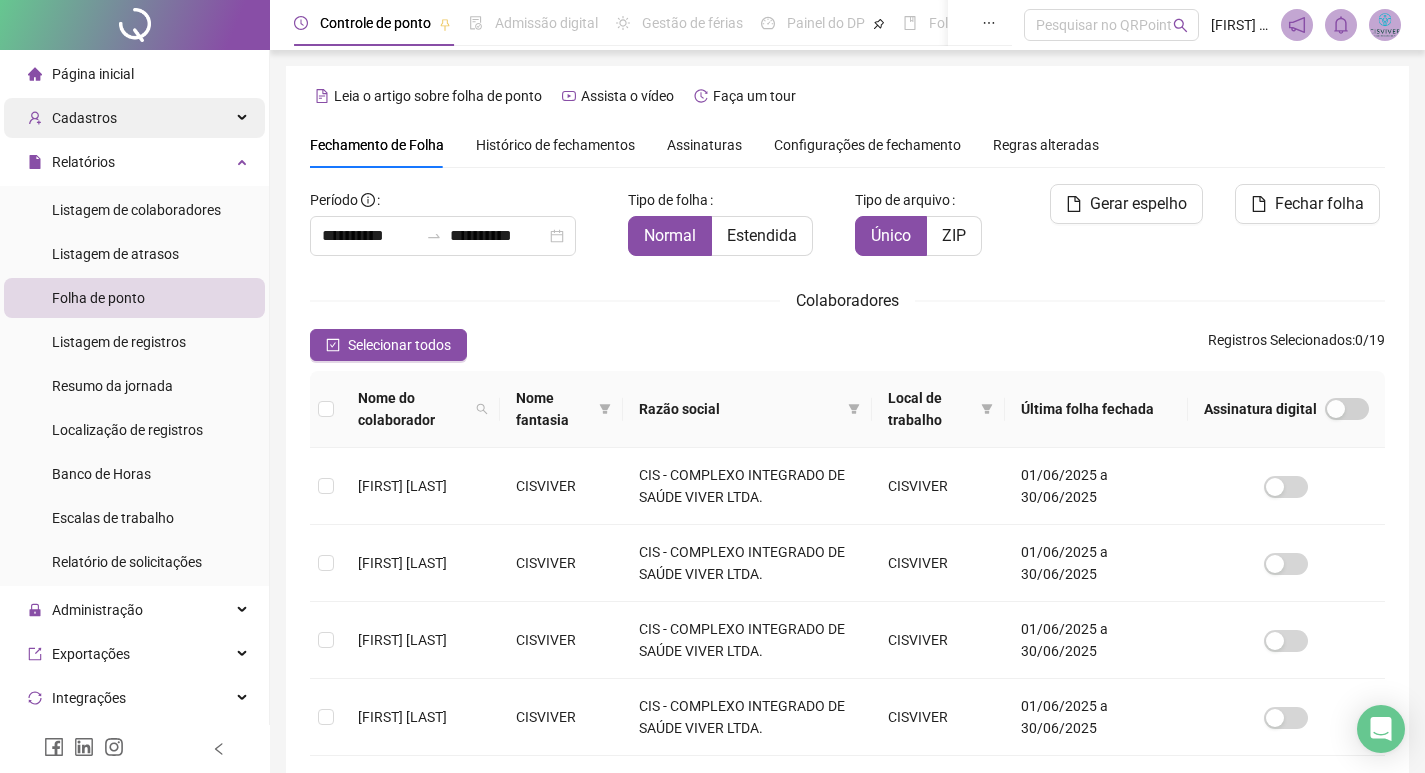 click on "Cadastros" at bounding box center [72, 118] 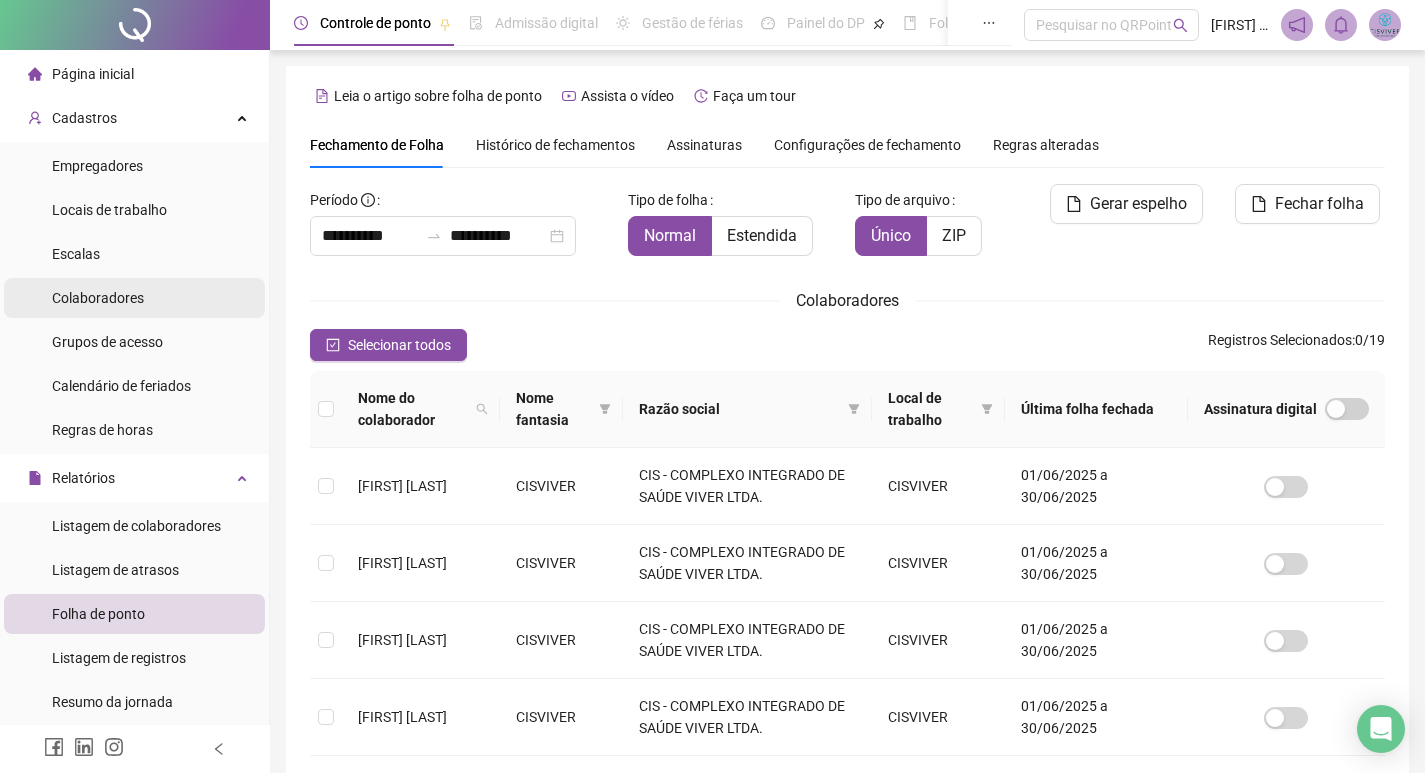 click on "Colaboradores" at bounding box center (98, 298) 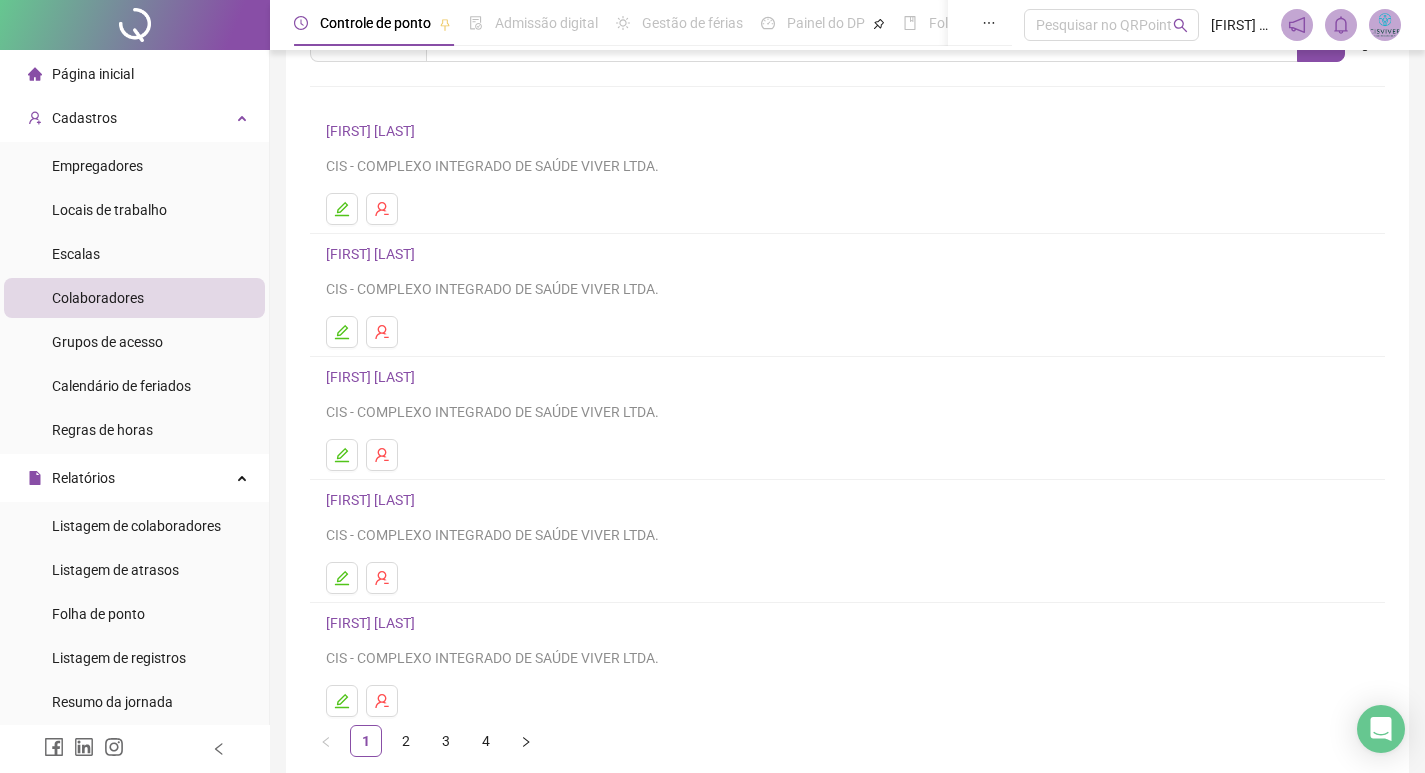 scroll, scrollTop: 194, scrollLeft: 0, axis: vertical 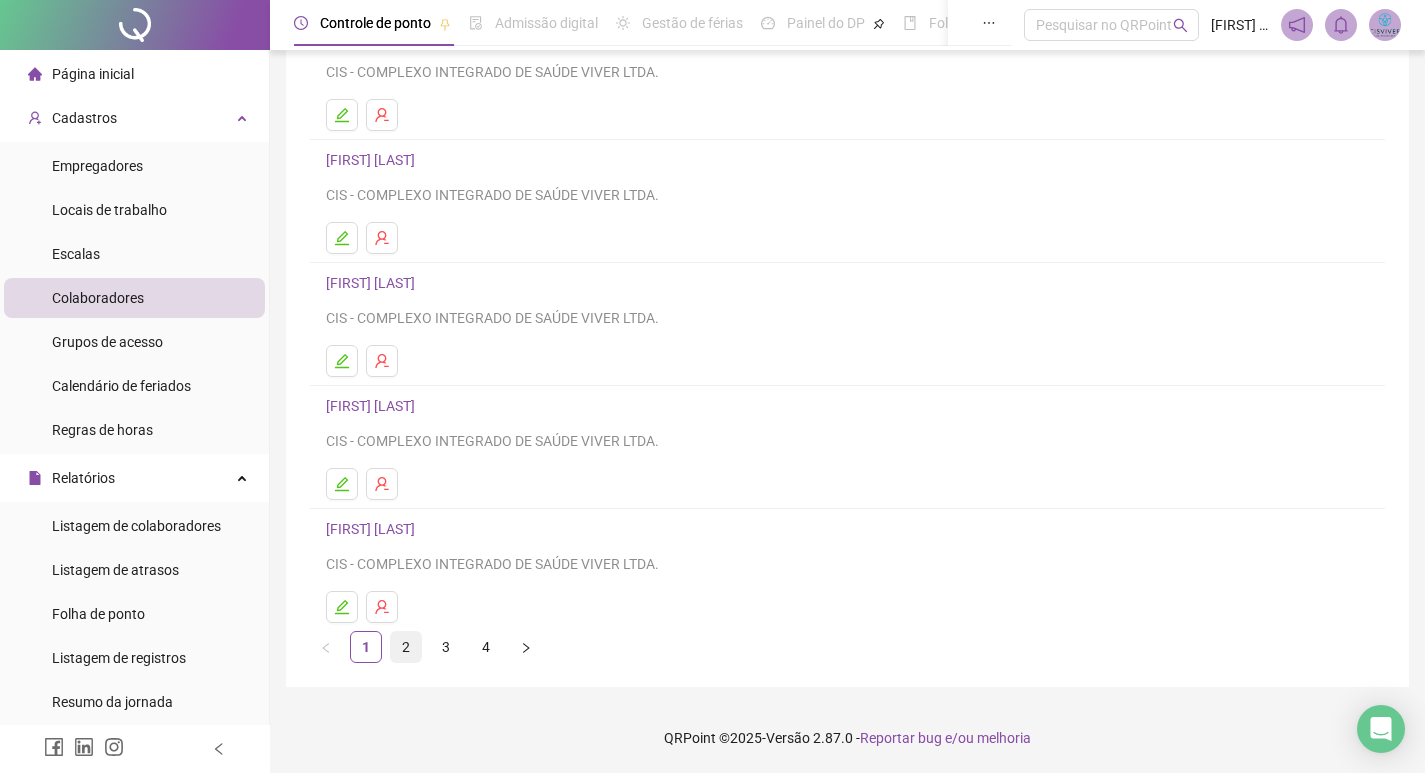 click on "2" at bounding box center [406, 647] 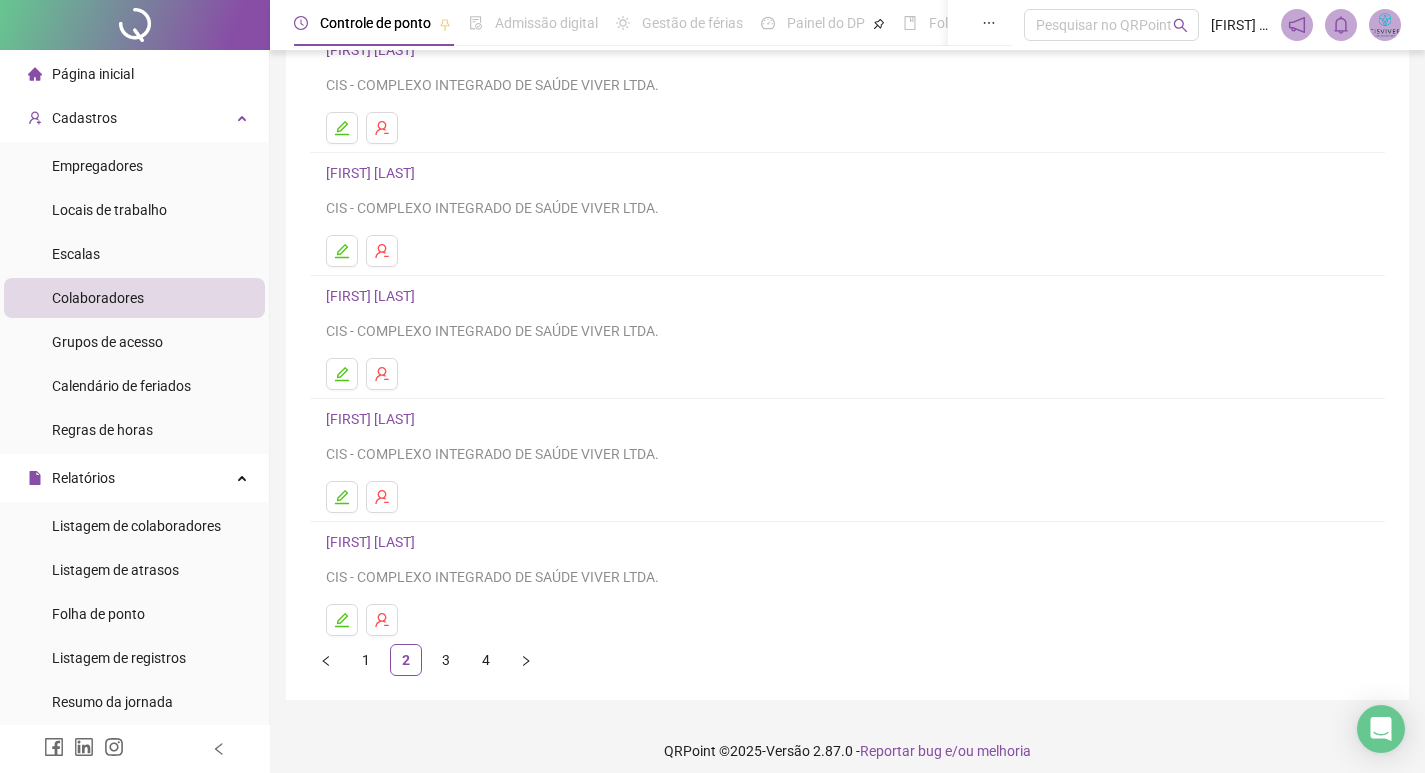 scroll, scrollTop: 194, scrollLeft: 0, axis: vertical 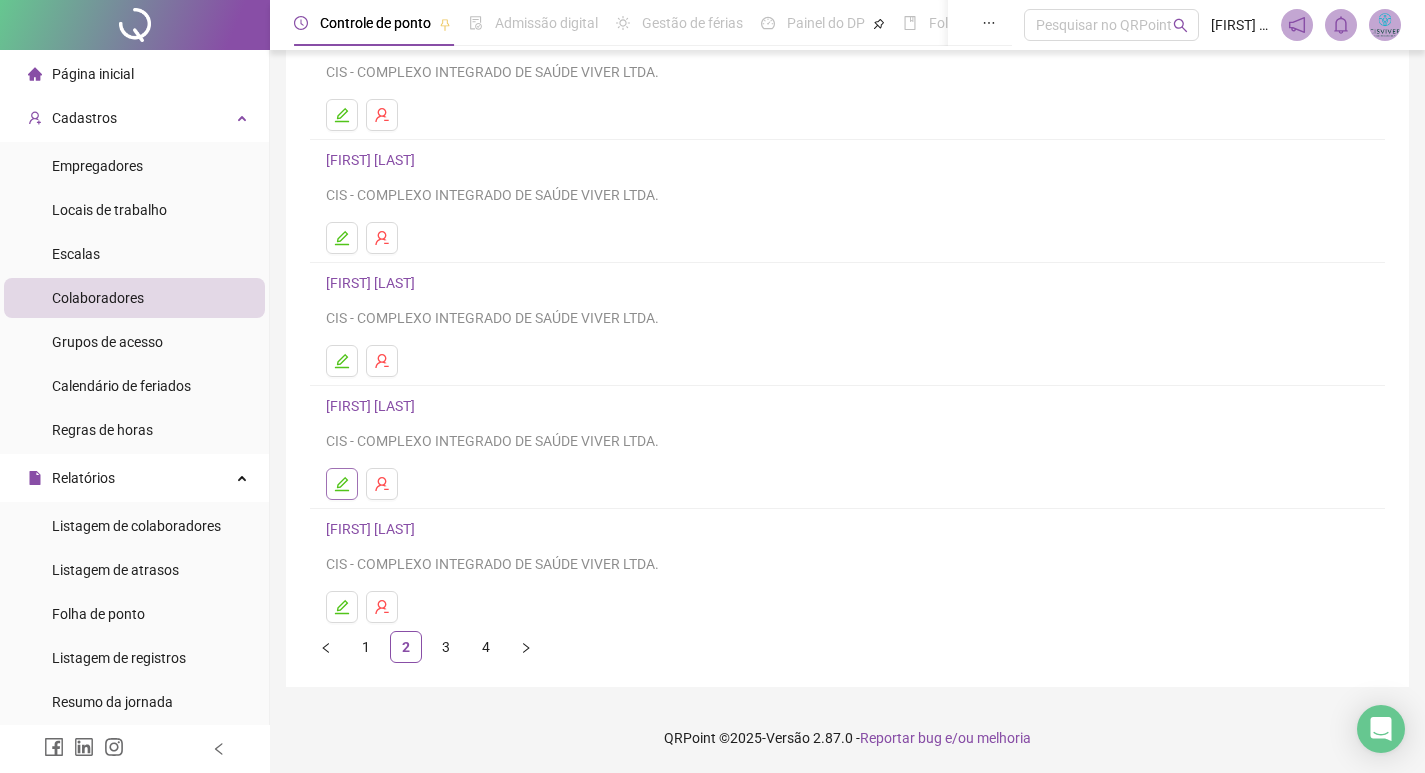 click 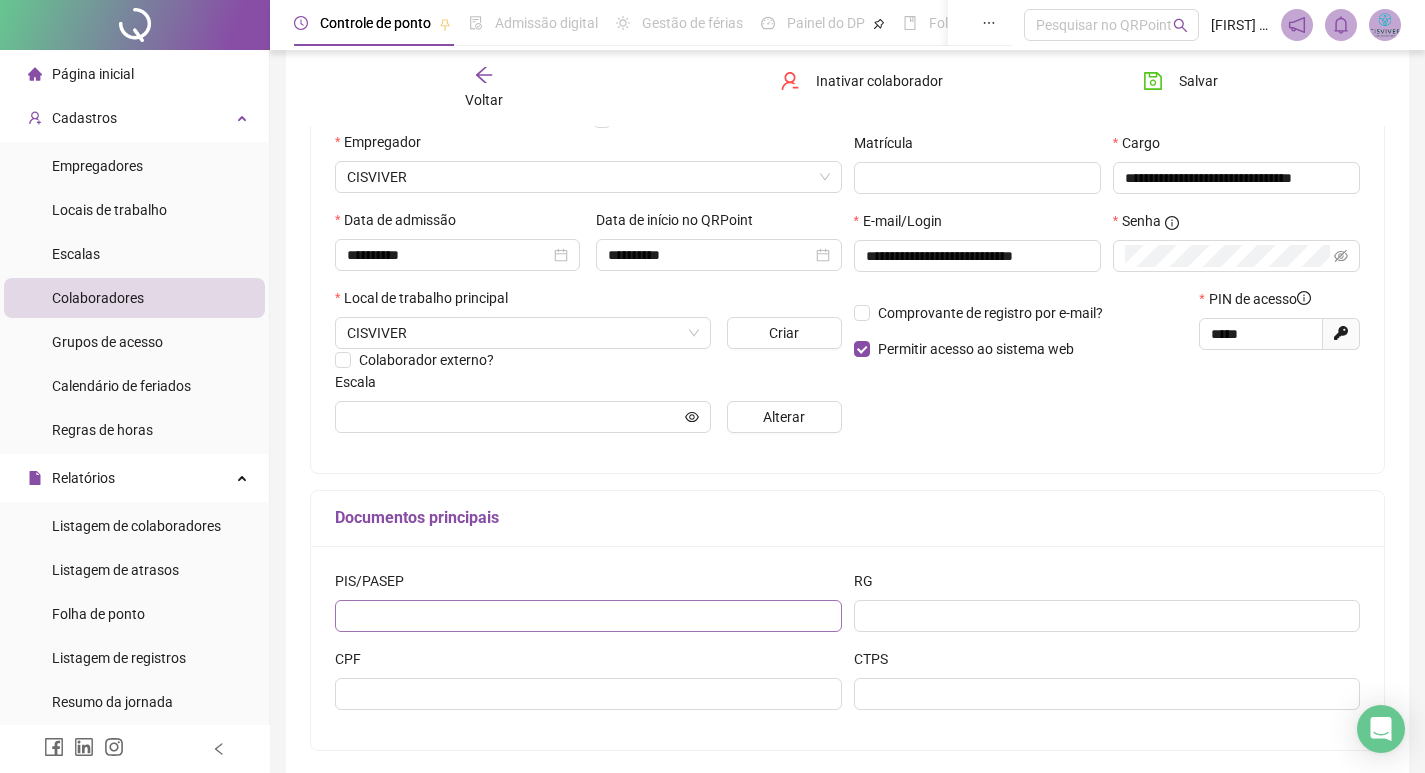 scroll, scrollTop: 168, scrollLeft: 0, axis: vertical 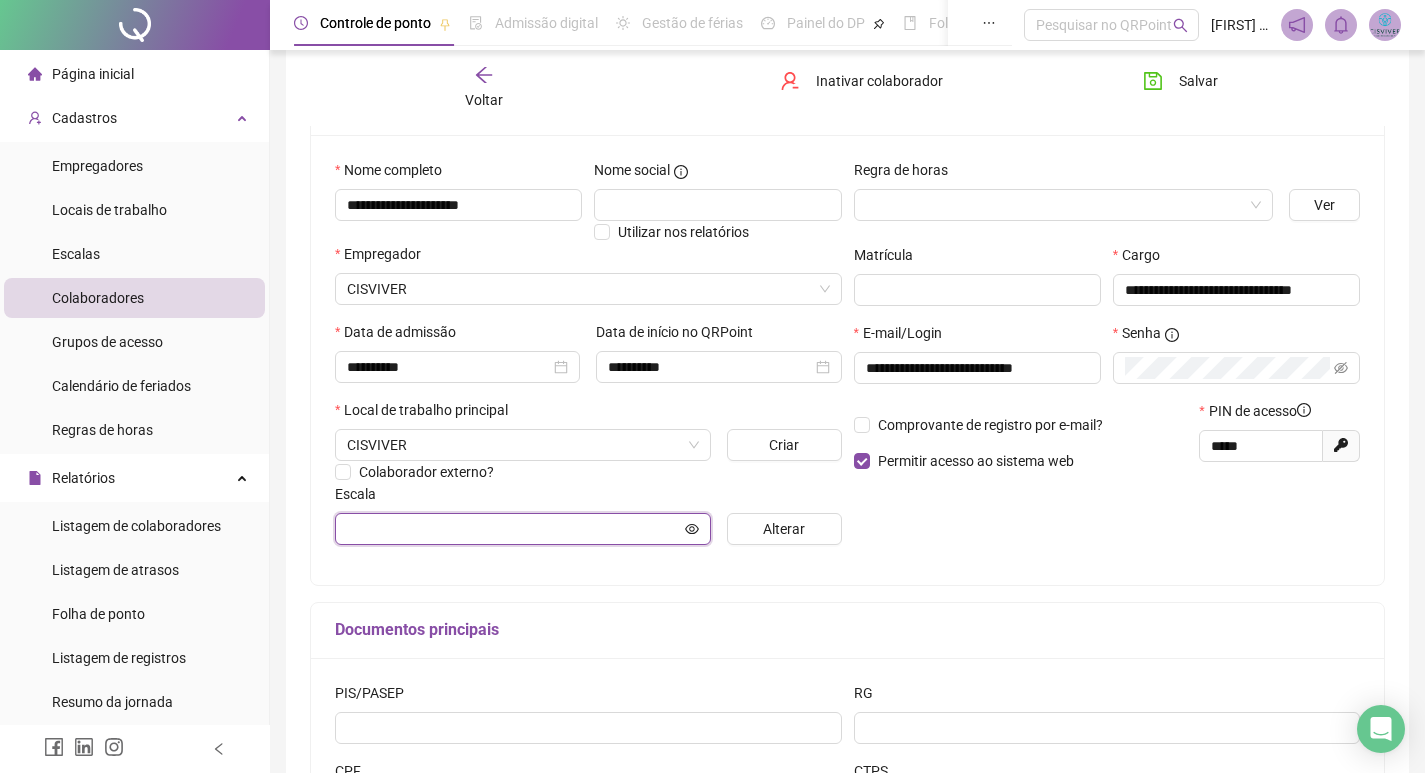 click 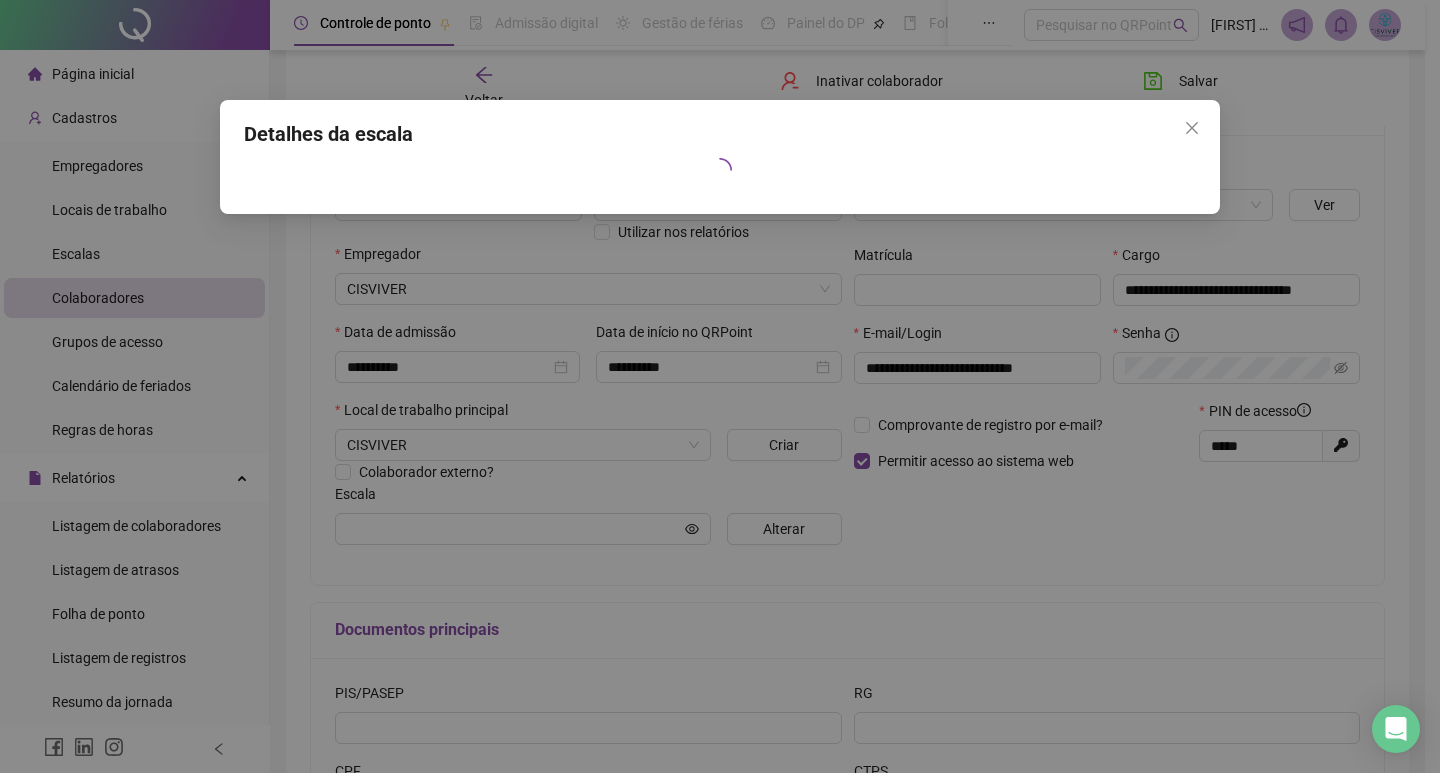 click on "Detalhes da escala" at bounding box center (720, 386) 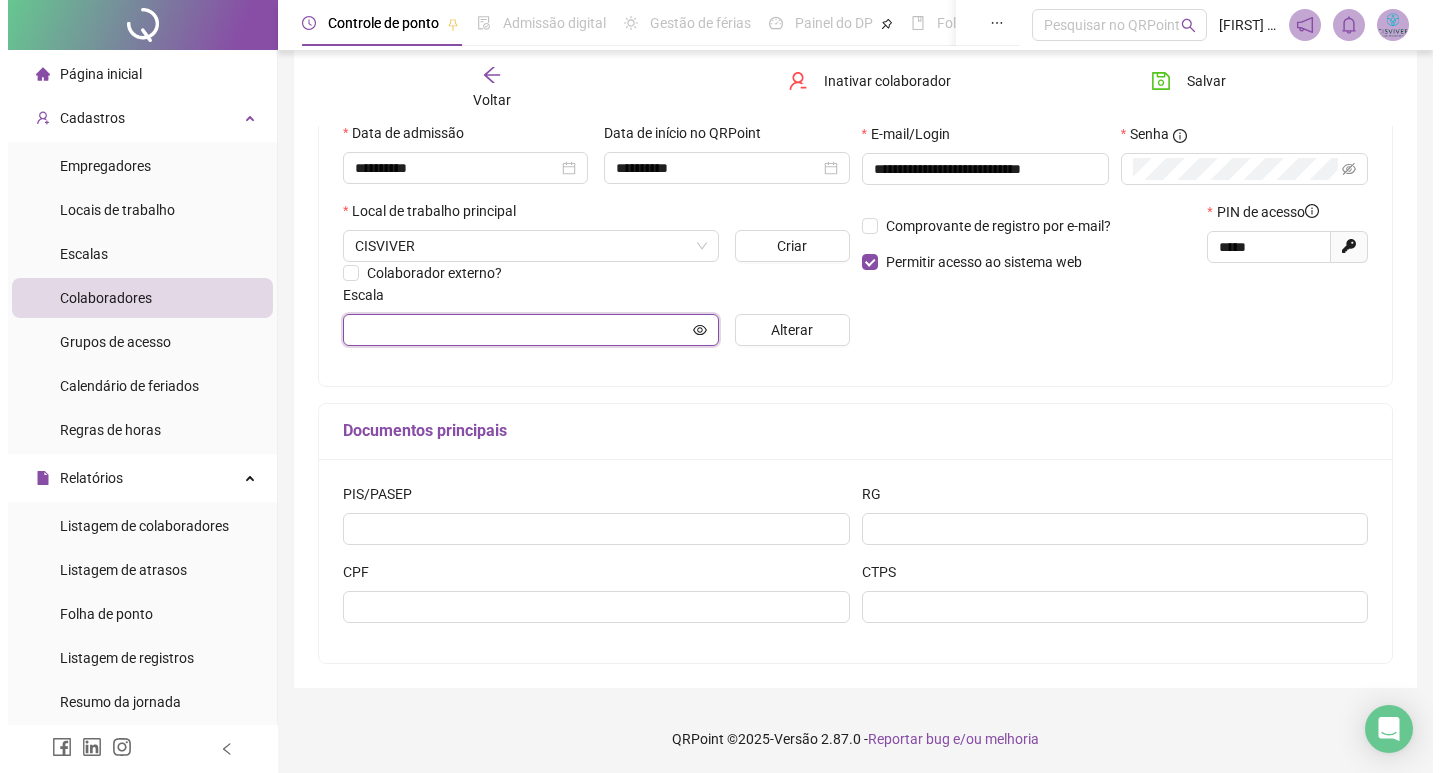 scroll, scrollTop: 368, scrollLeft: 0, axis: vertical 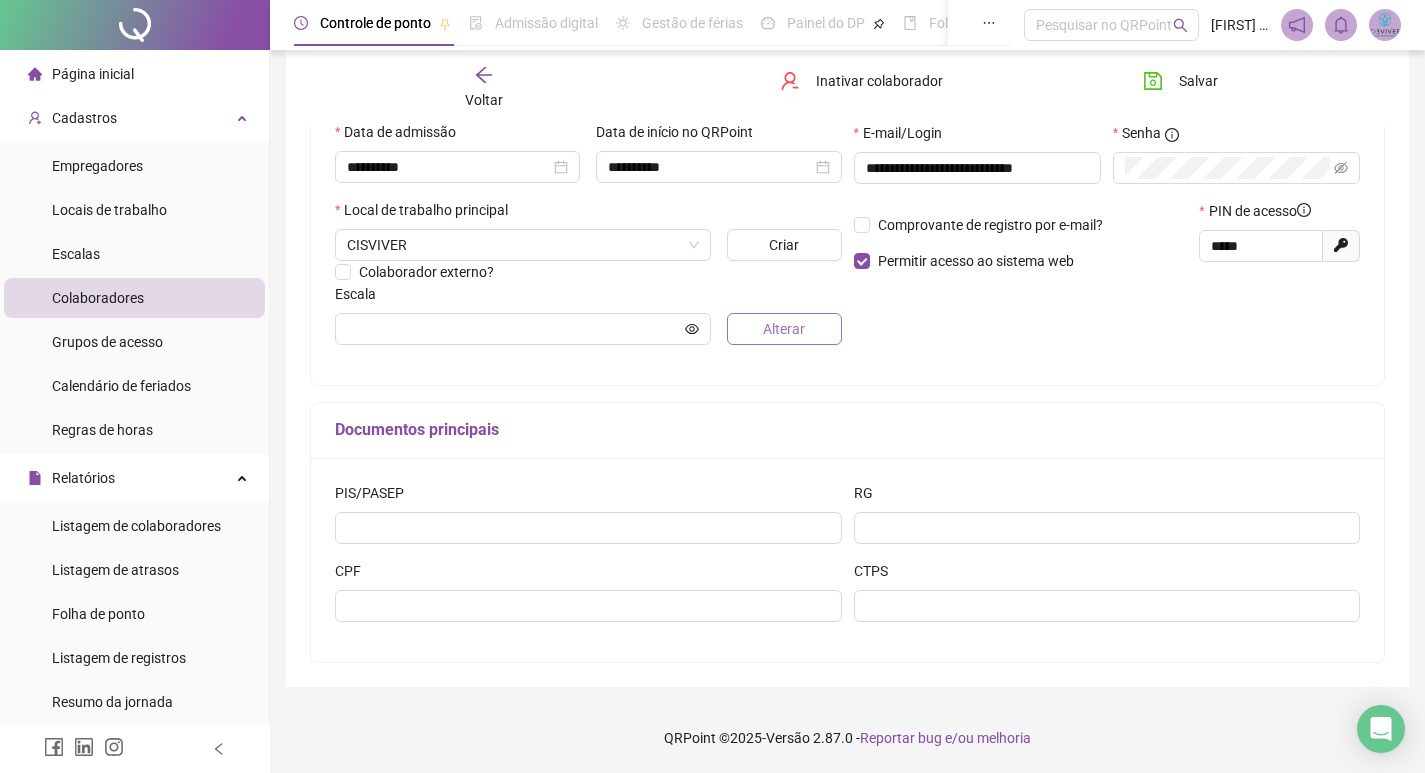 click on "Alterar" at bounding box center (784, 329) 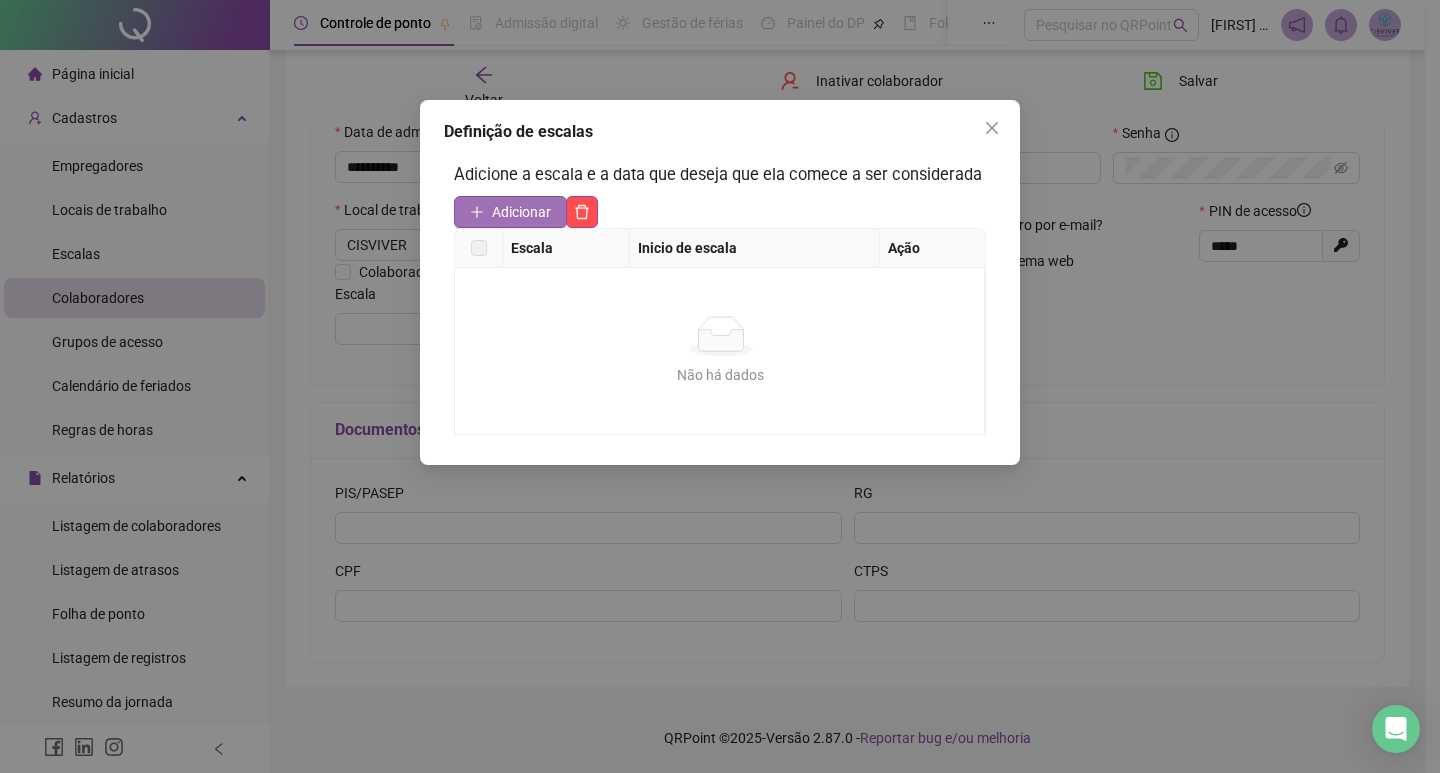 click on "Adicionar" at bounding box center (510, 212) 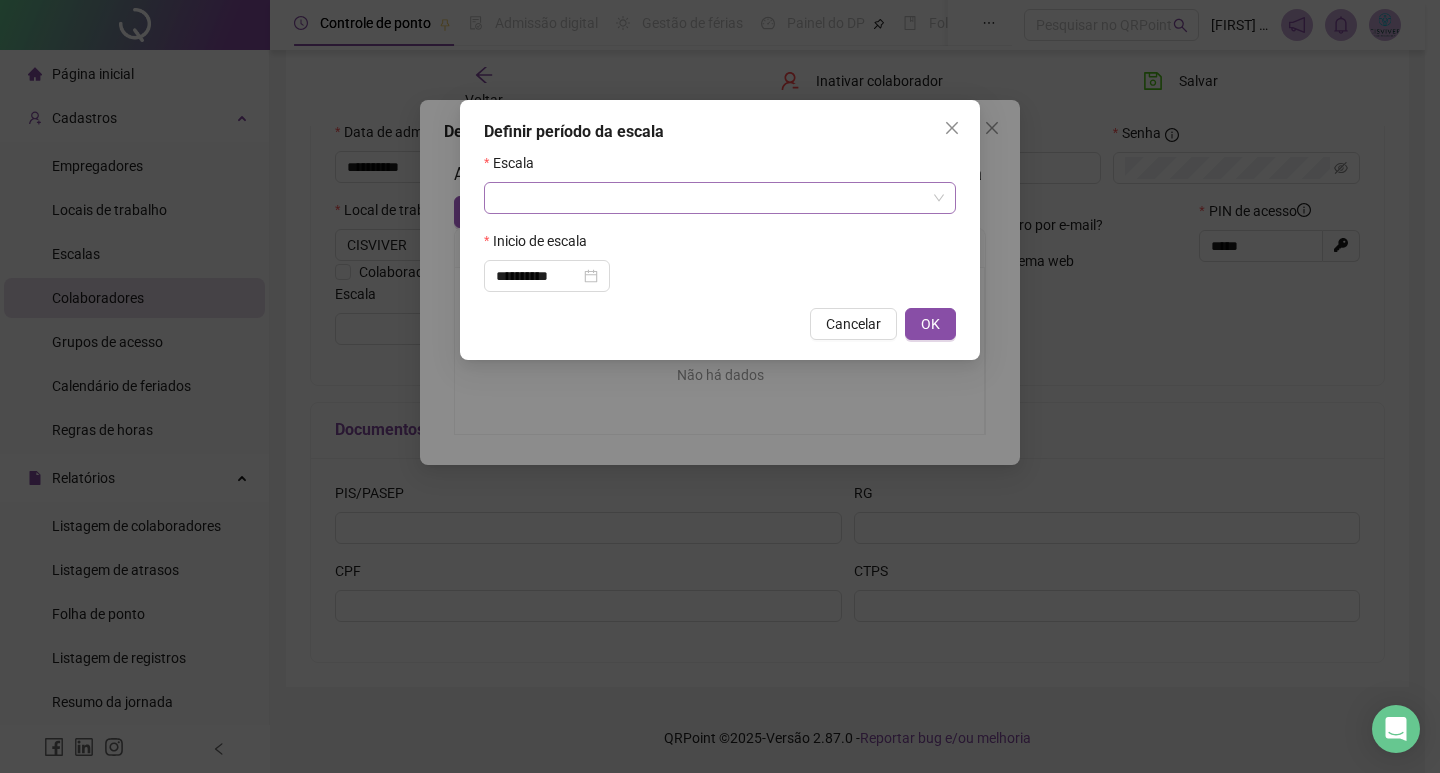 click at bounding box center (714, 198) 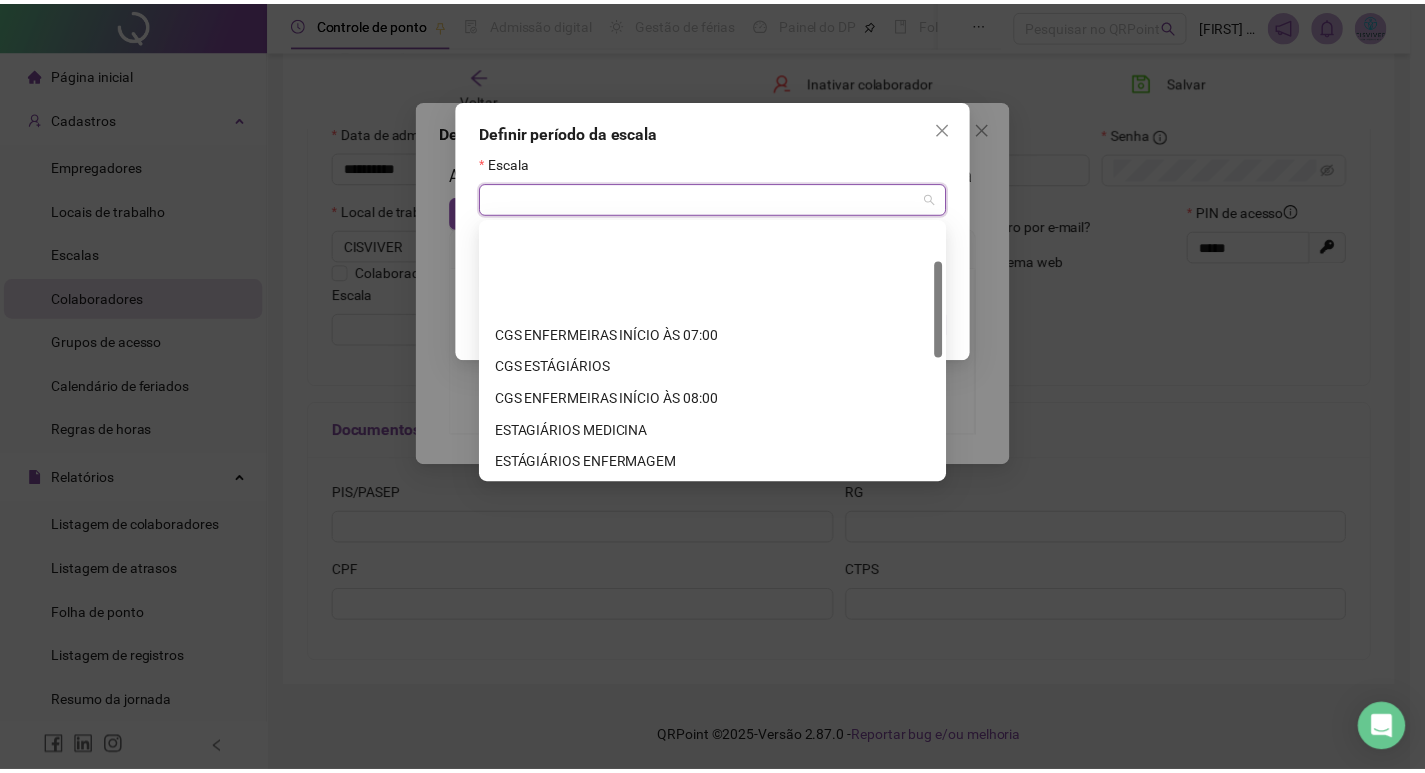 scroll, scrollTop: 100, scrollLeft: 0, axis: vertical 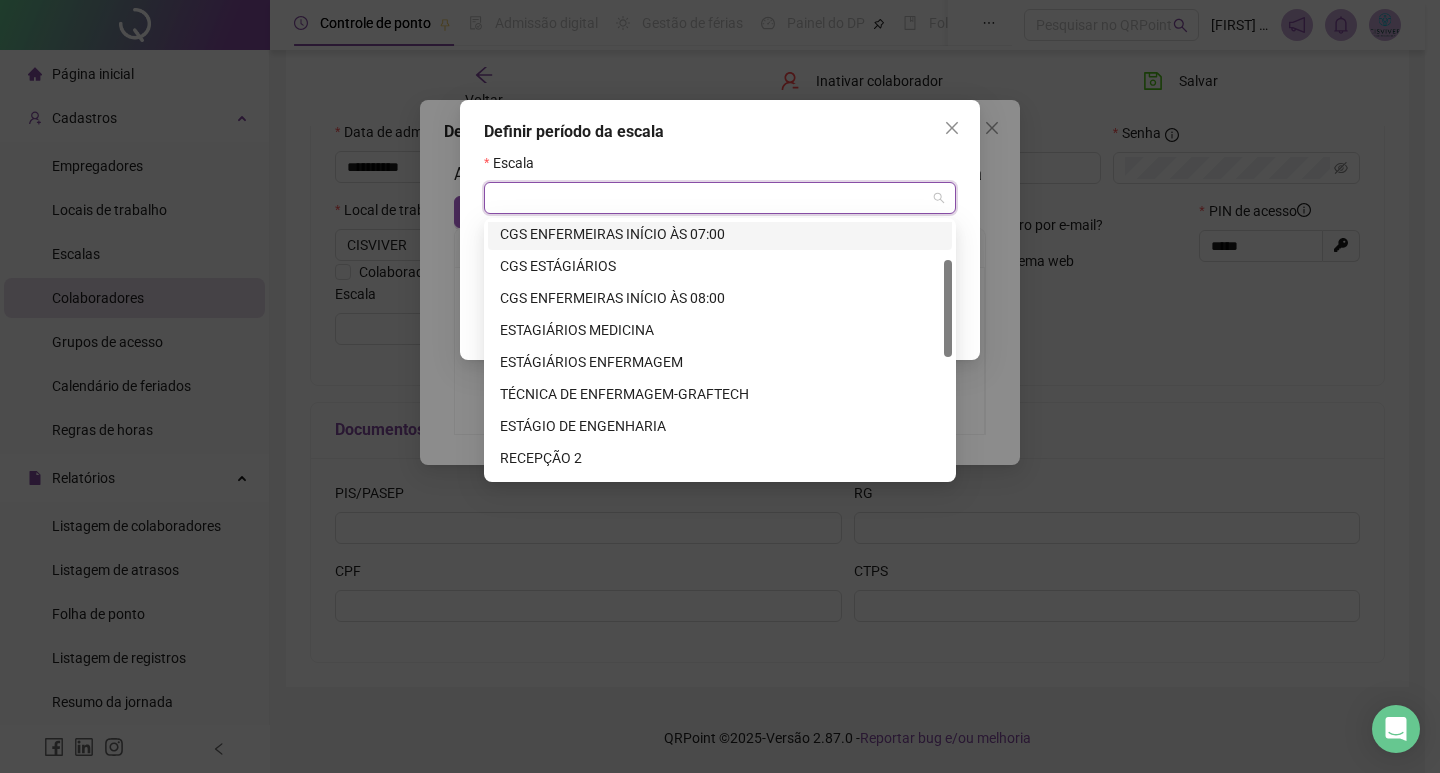 click on "Escala" at bounding box center [720, 167] 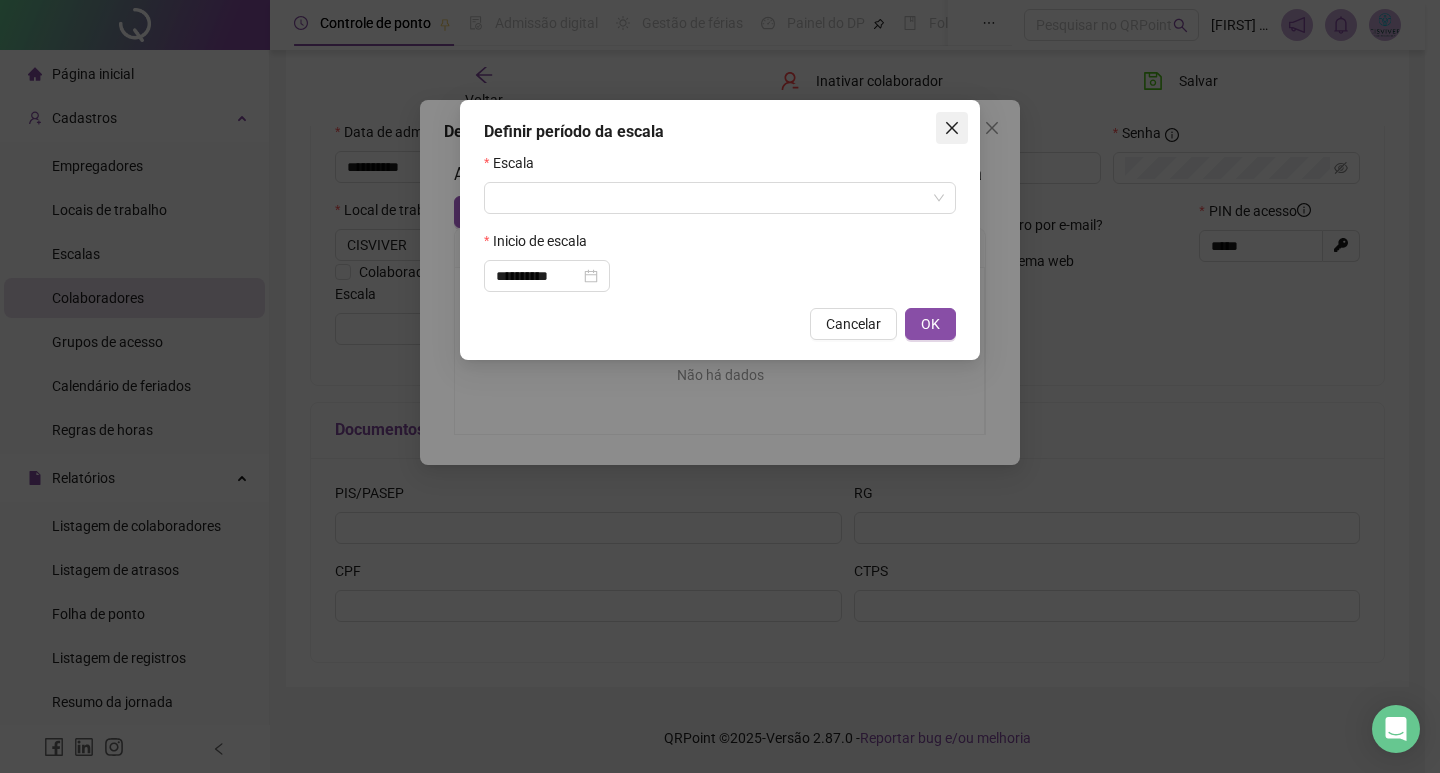 click 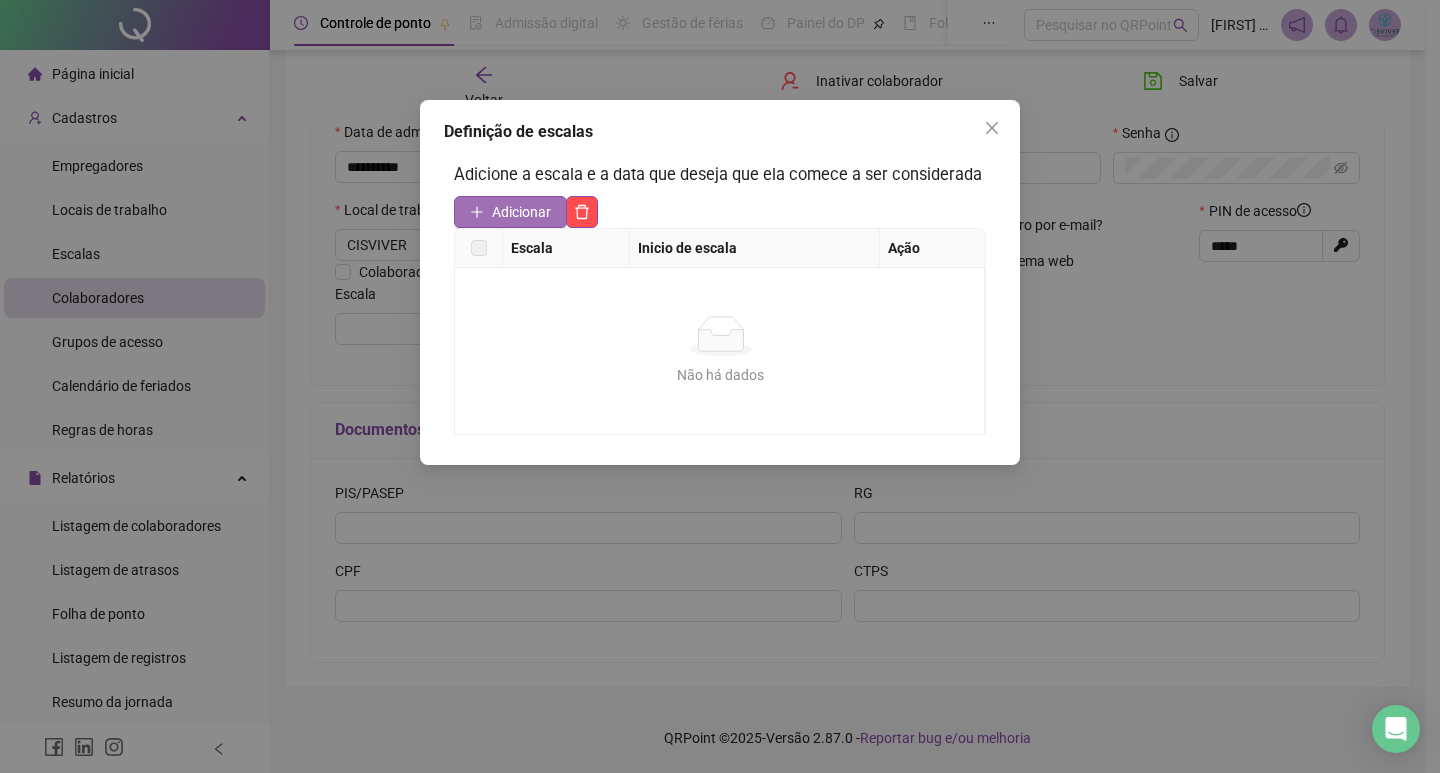 click on "Adicionar" at bounding box center [521, 212] 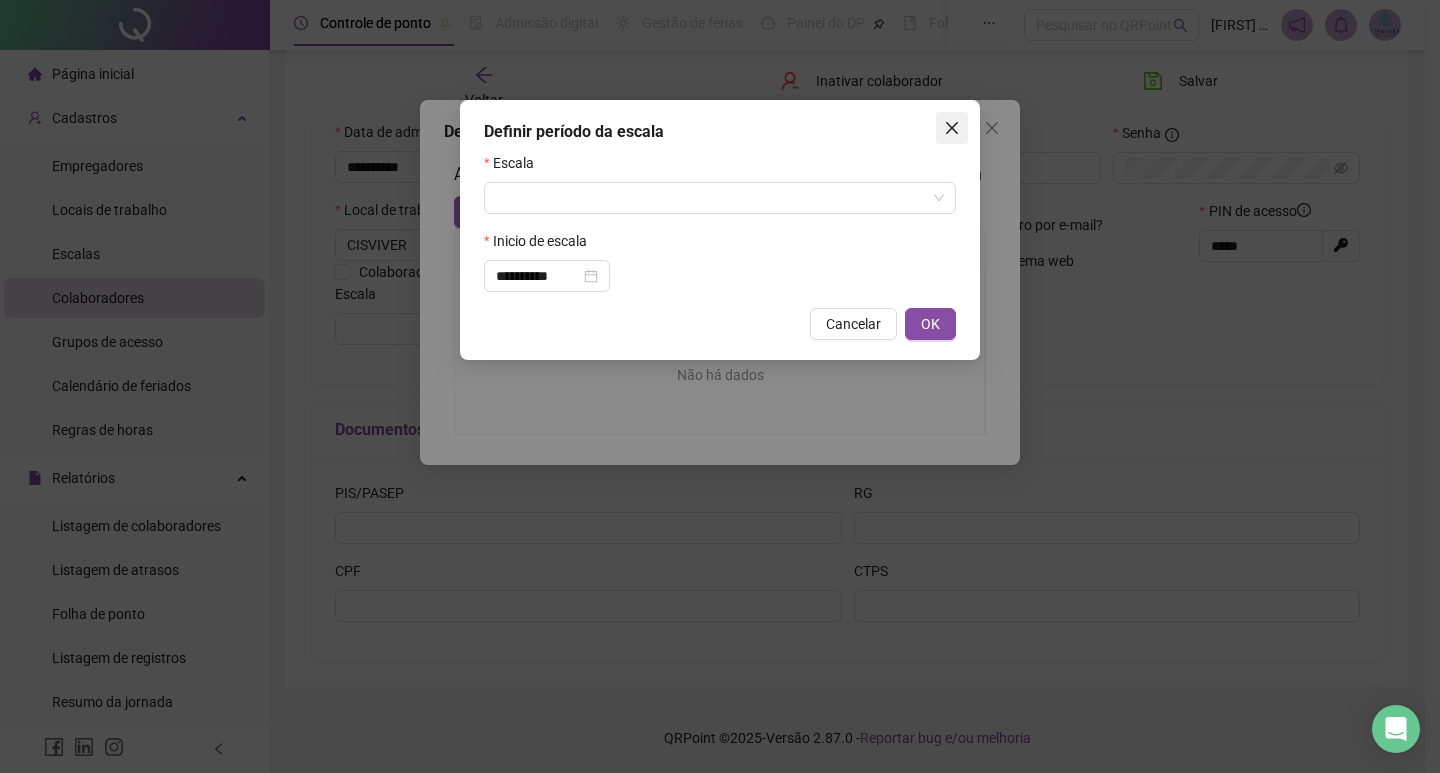 click 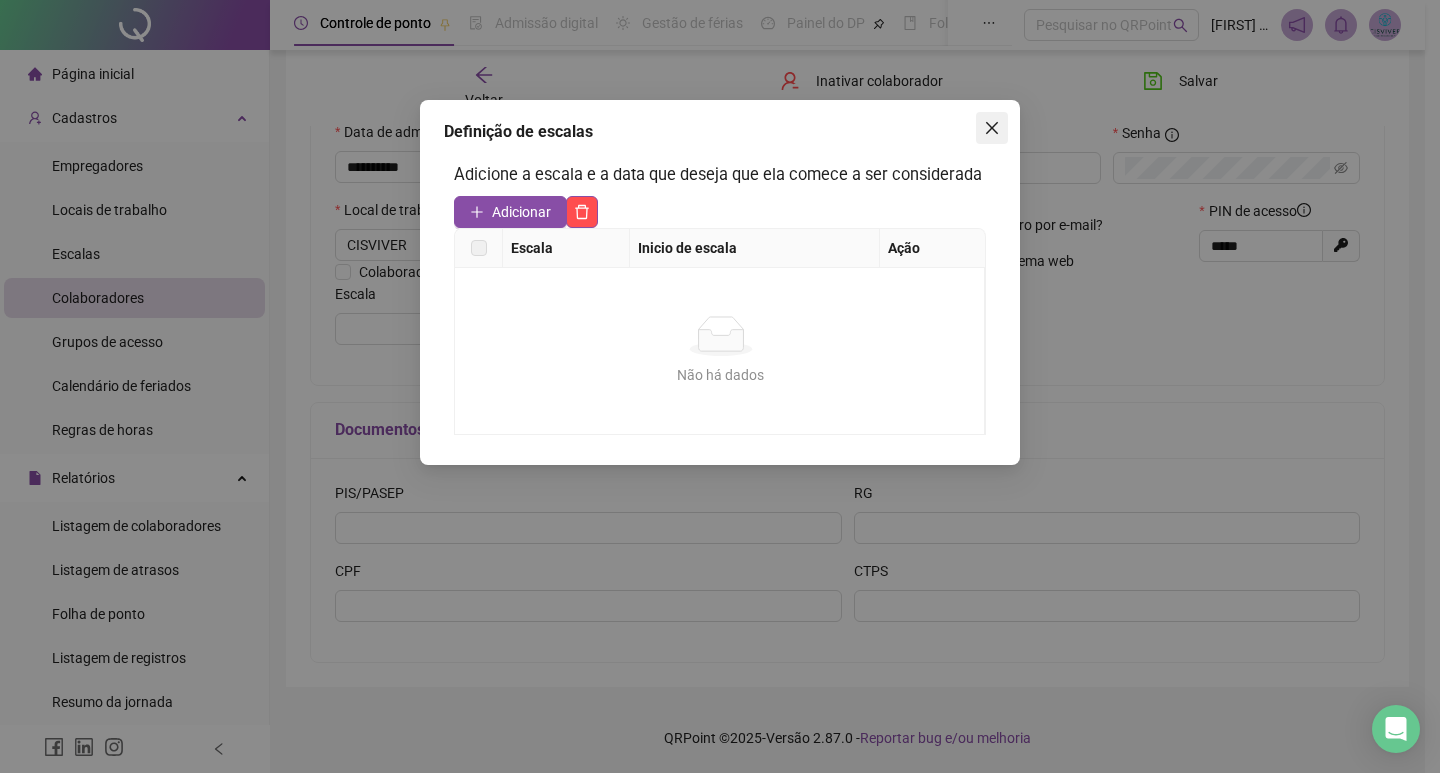 click at bounding box center (992, 128) 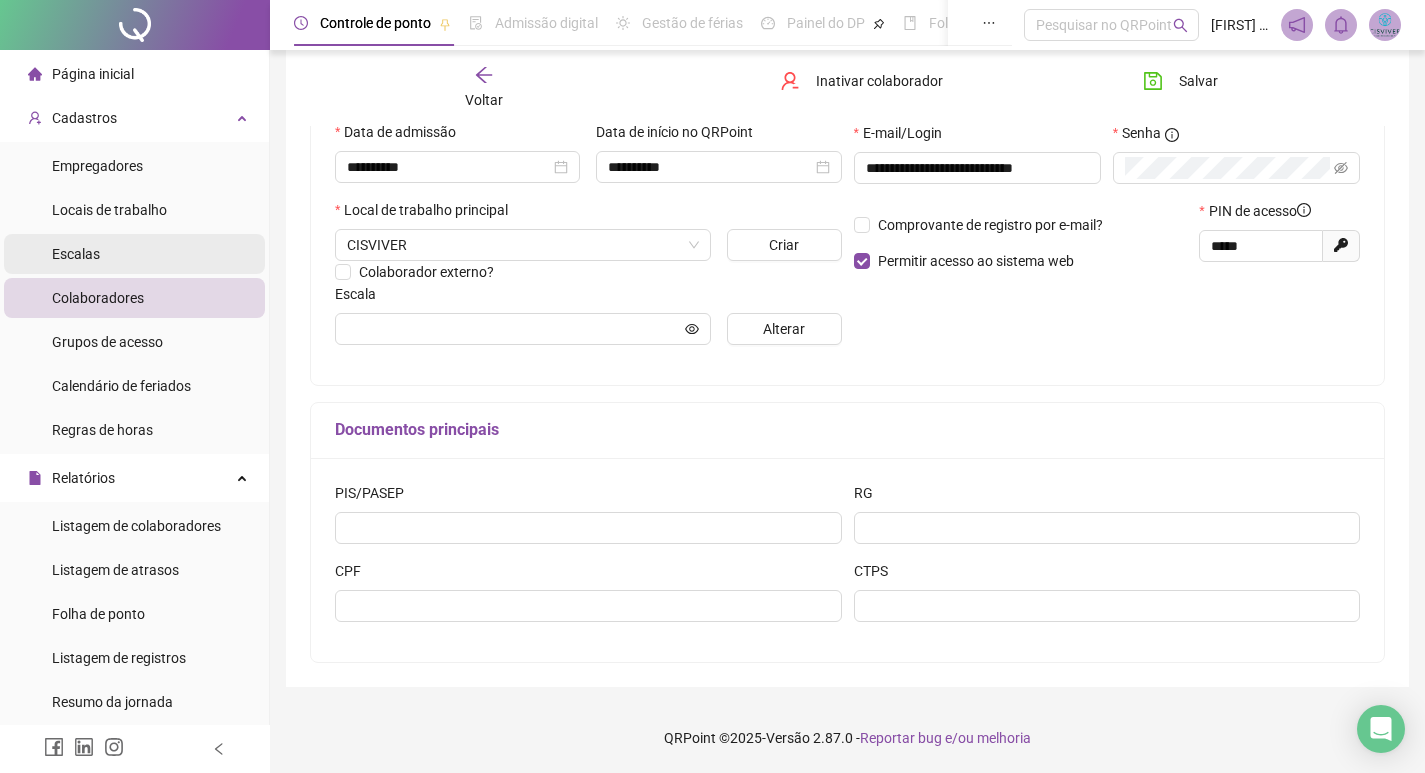 click on "Escalas" at bounding box center [76, 254] 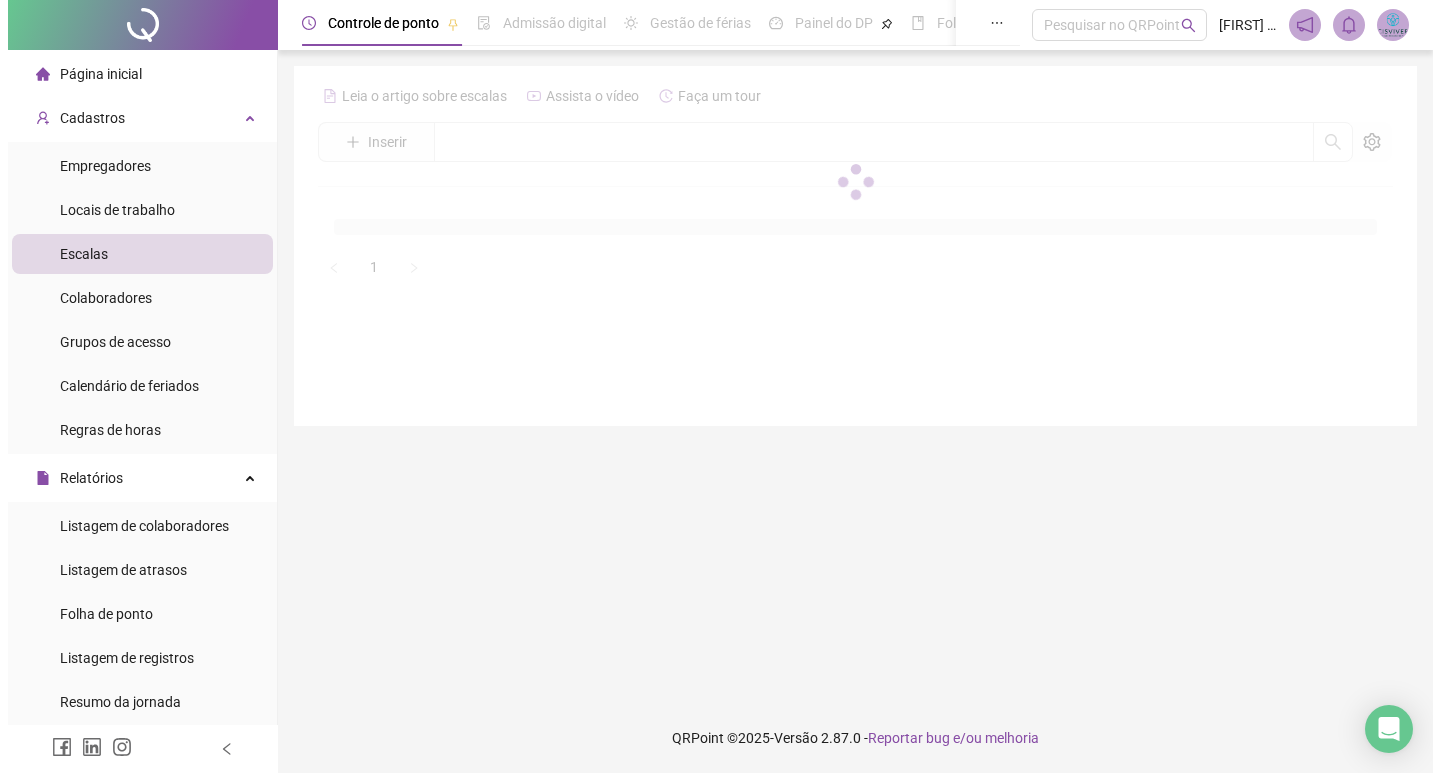 scroll, scrollTop: 0, scrollLeft: 0, axis: both 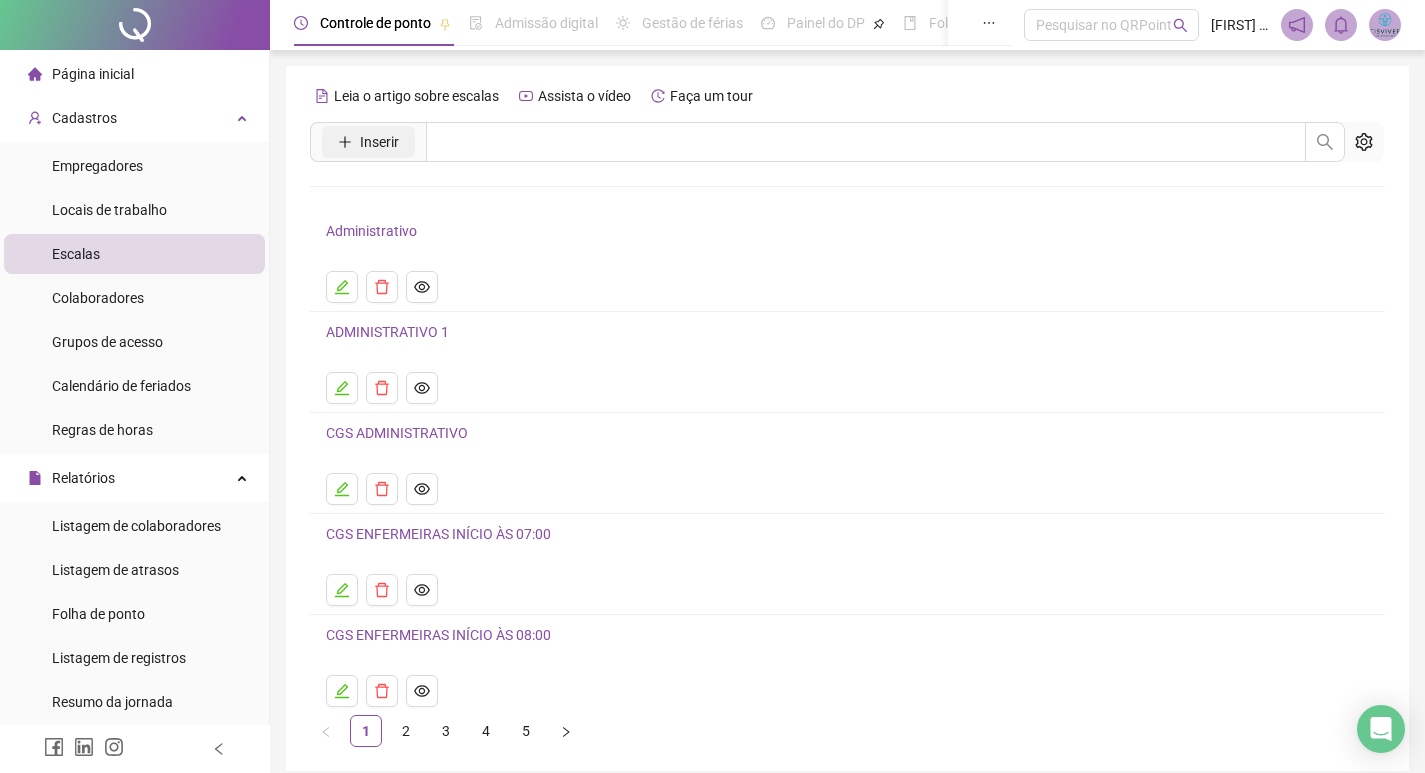 click on "Inserir" at bounding box center (368, 142) 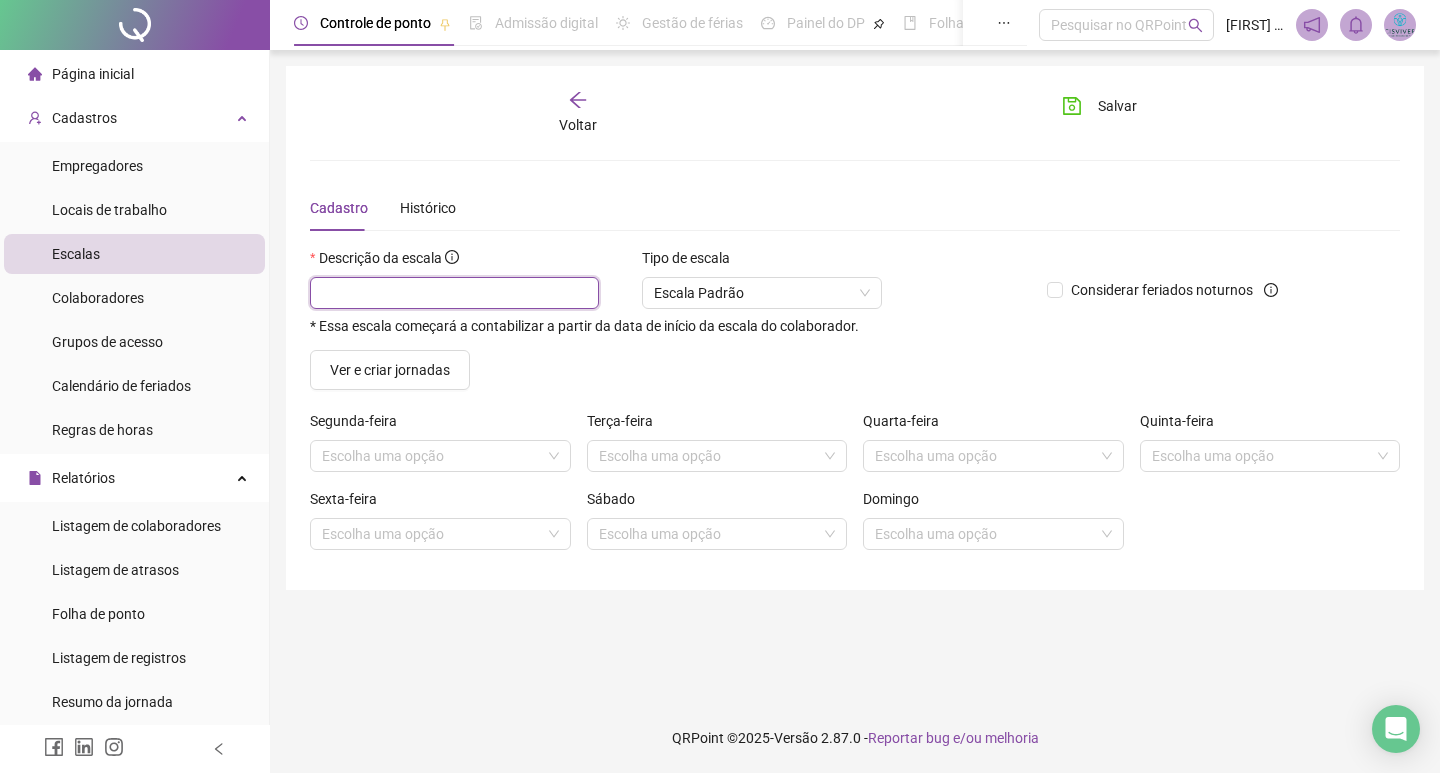 click at bounding box center (454, 293) 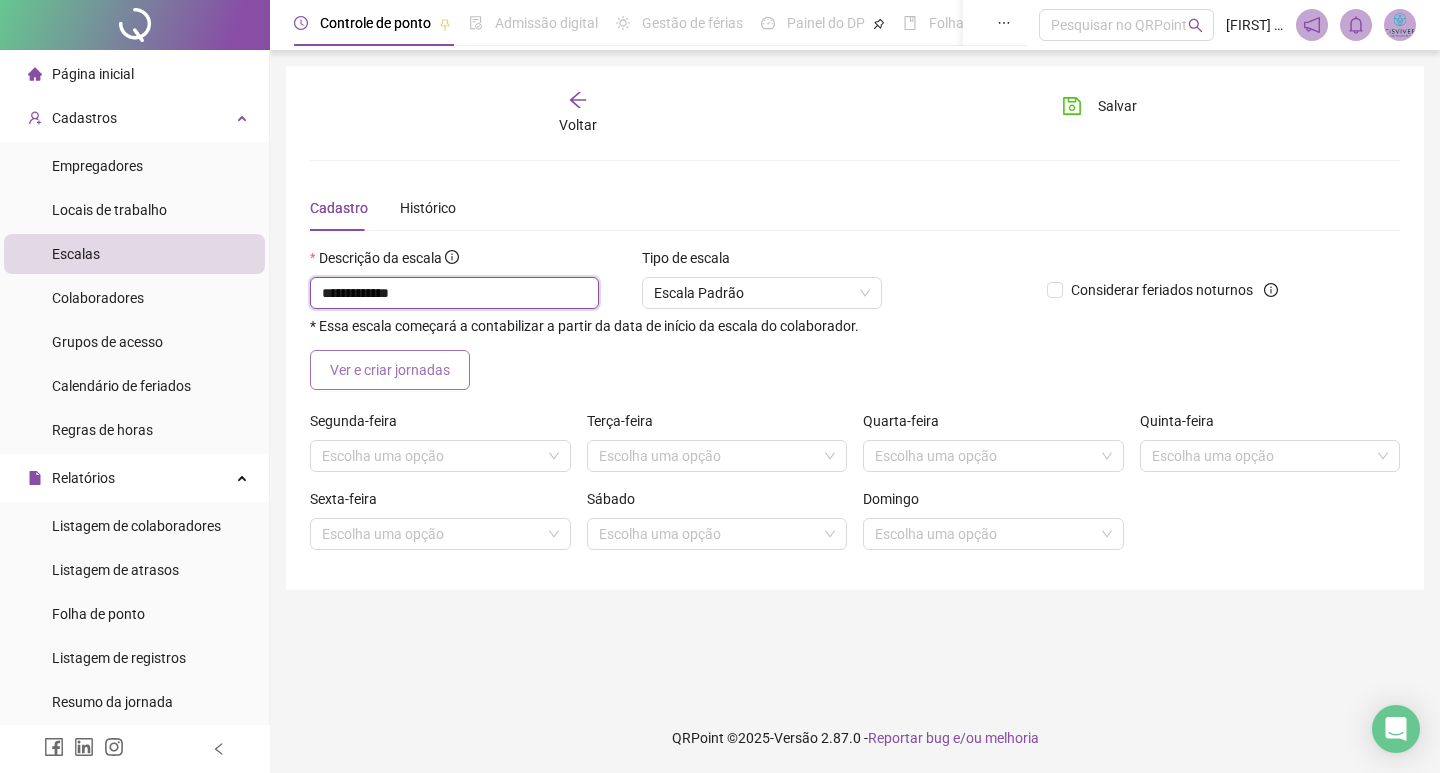 type on "**********" 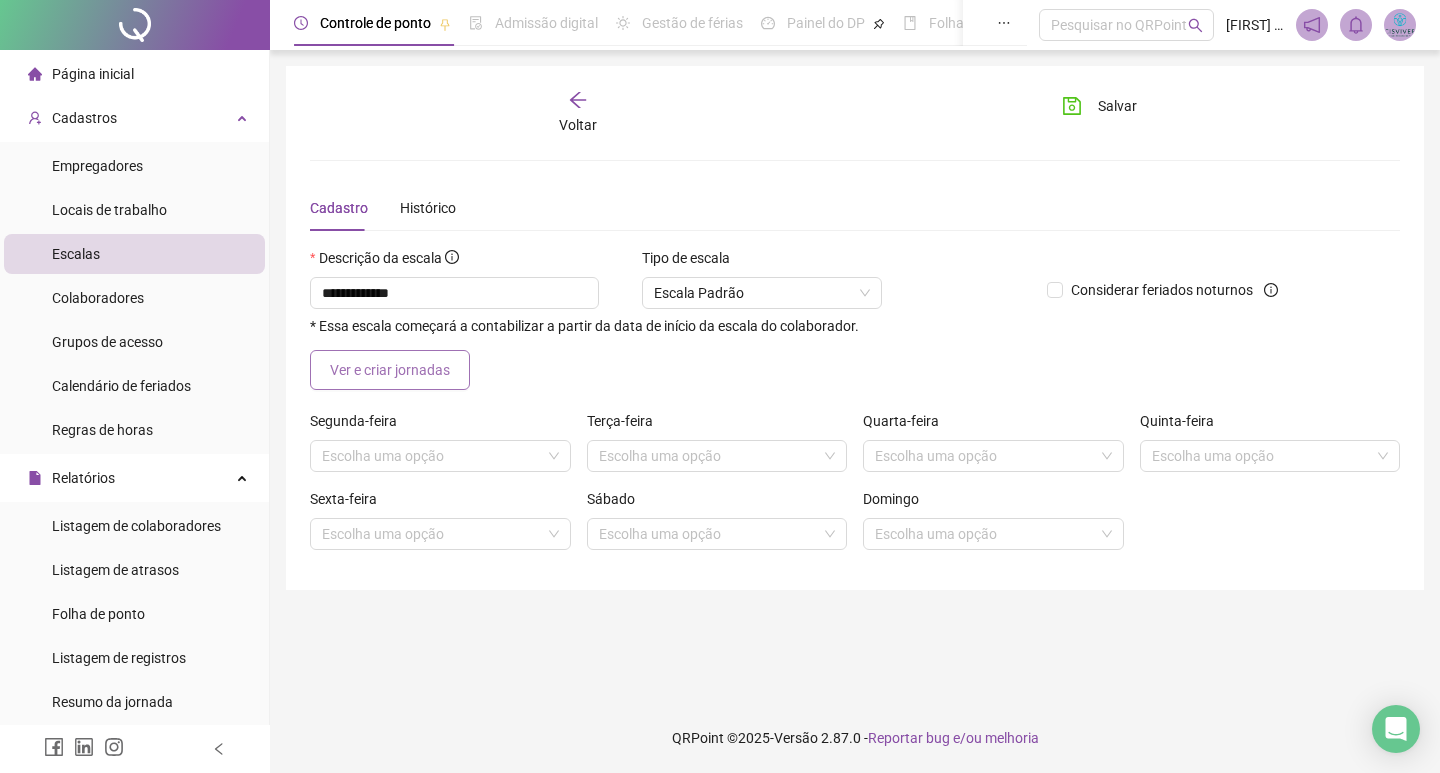 click on "Ver e criar jornadas" at bounding box center [390, 370] 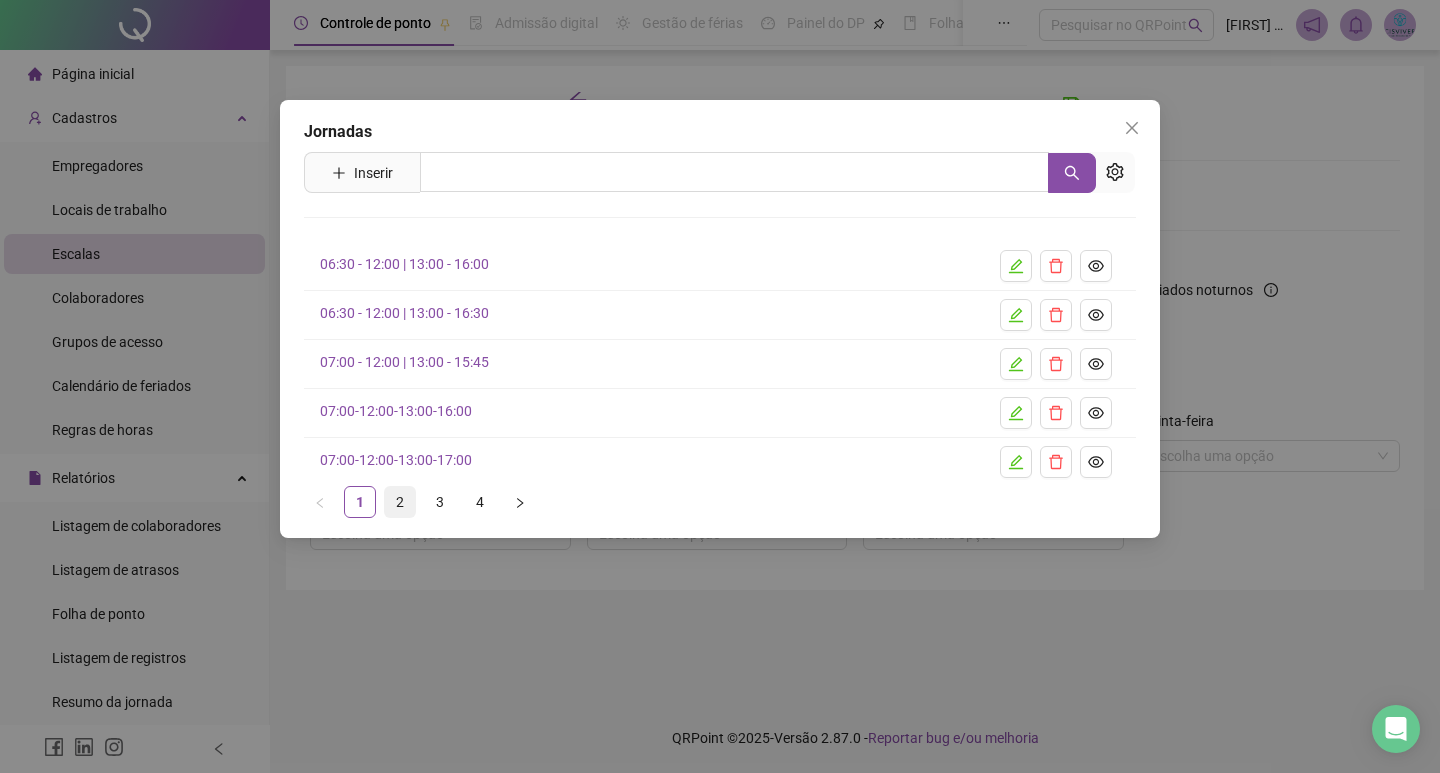 click on "2" at bounding box center [400, 502] 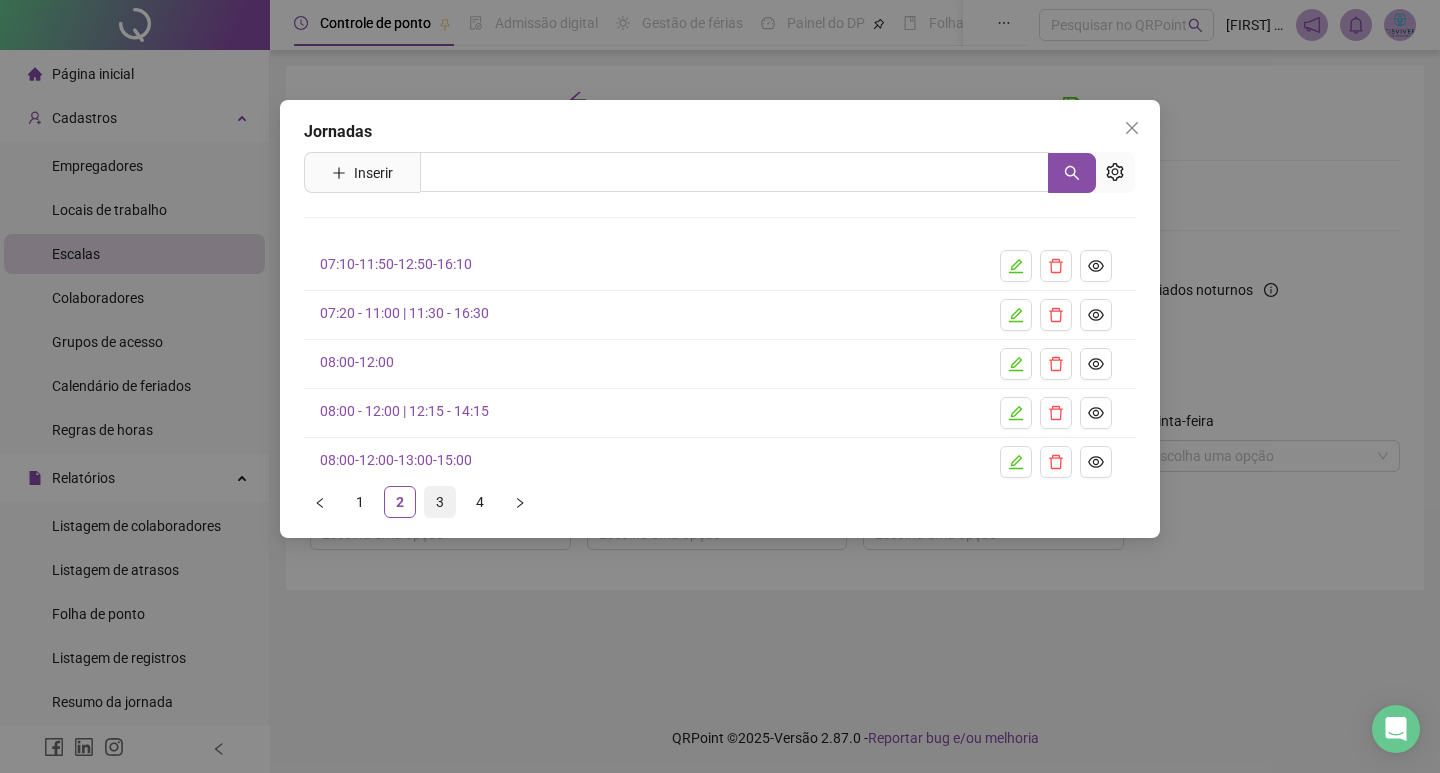 click on "3" at bounding box center (440, 502) 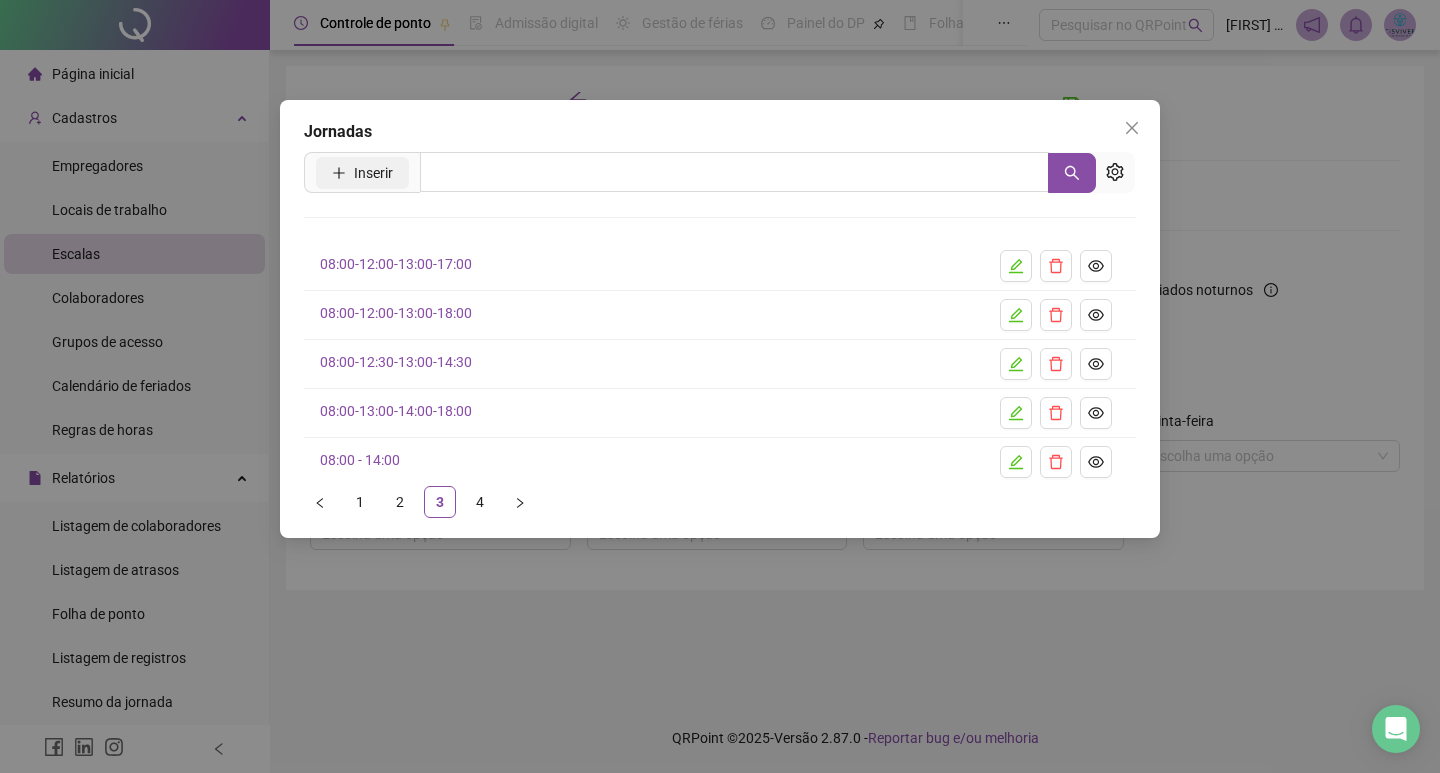 click on "Inserir" at bounding box center (373, 173) 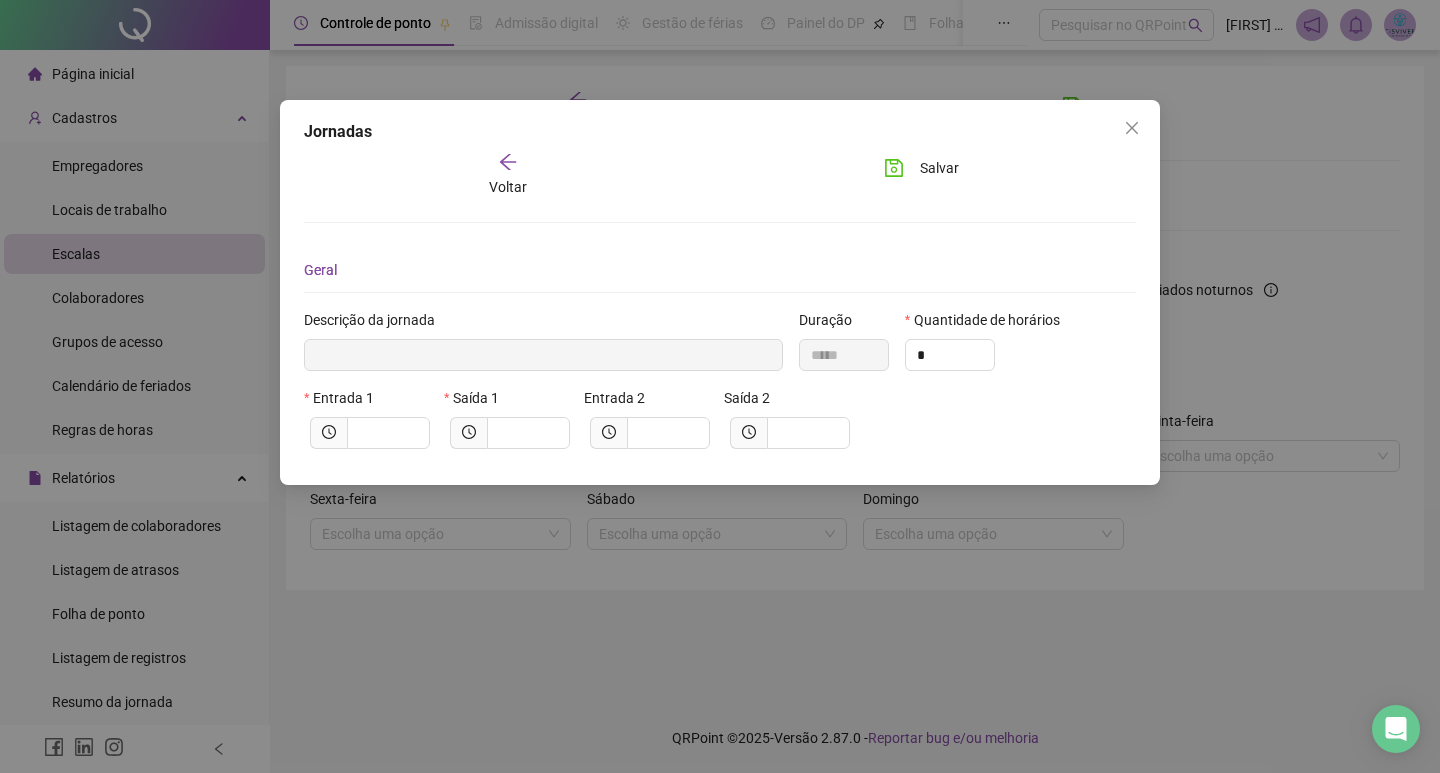 type 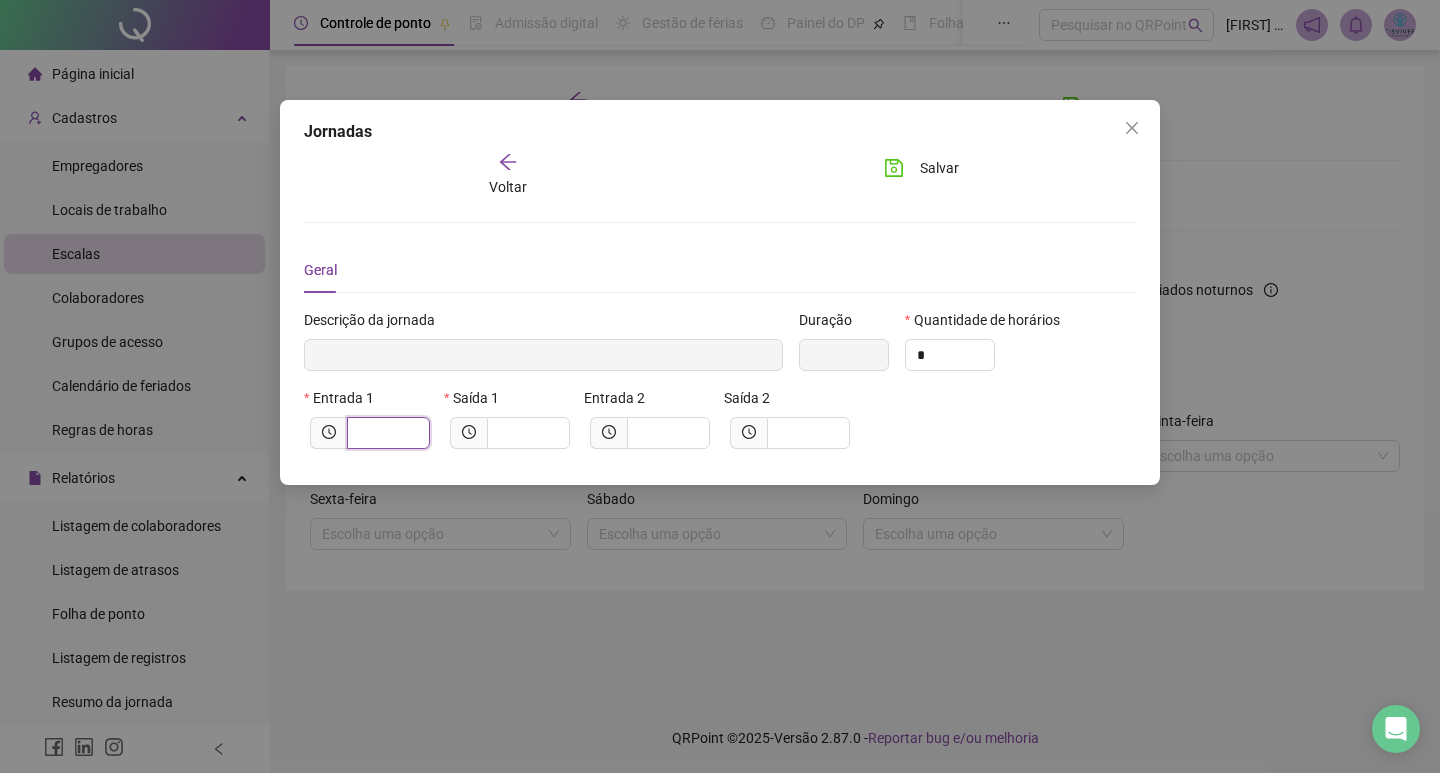 click at bounding box center [386, 433] 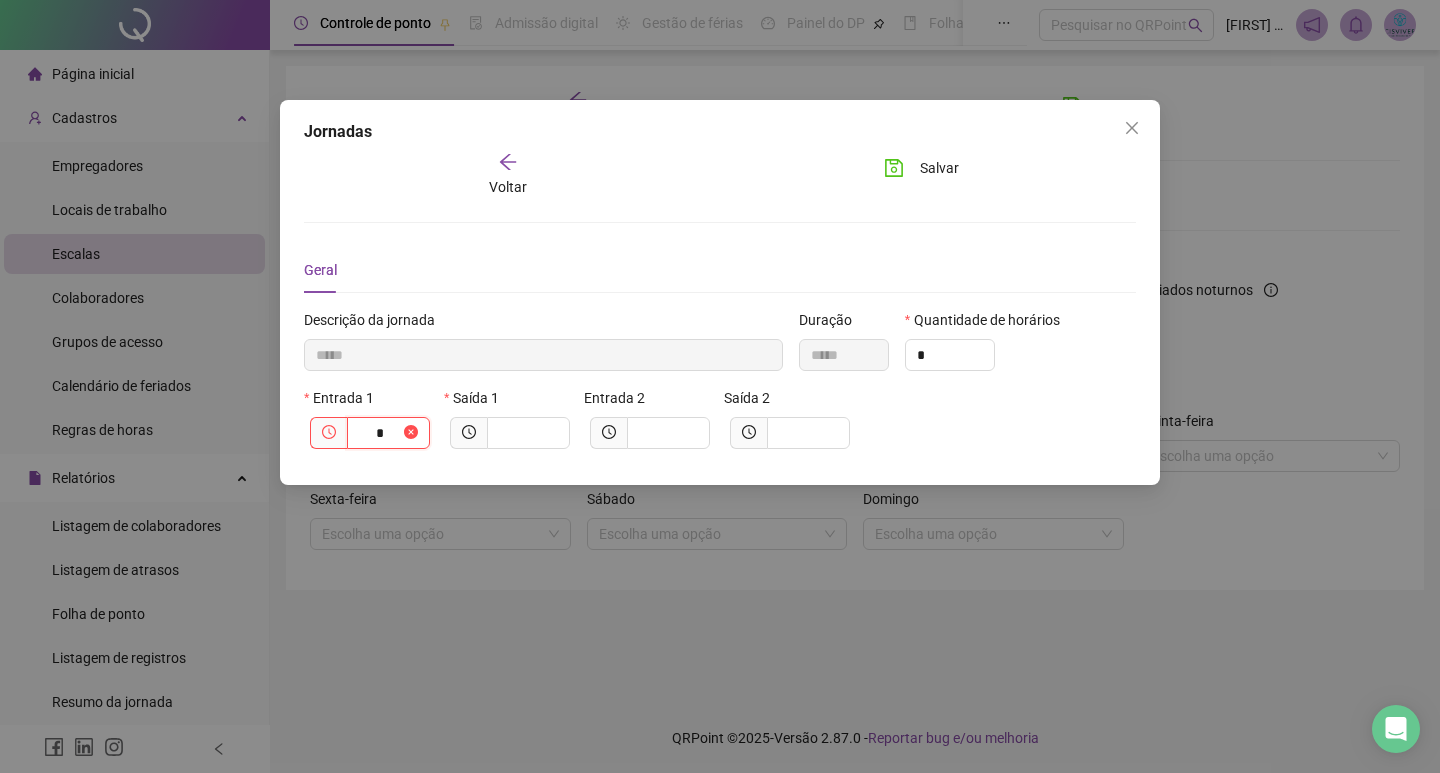 type on "******" 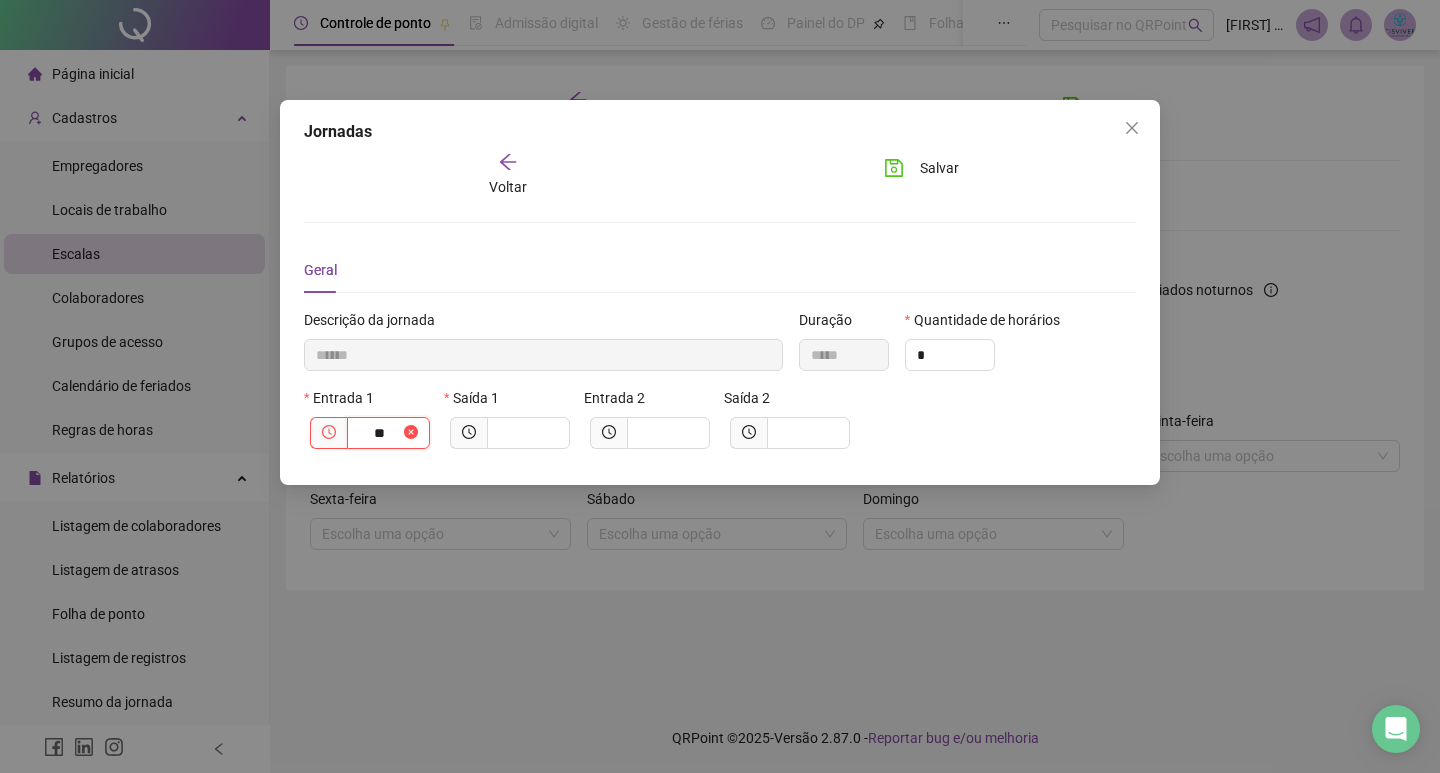 type on "***" 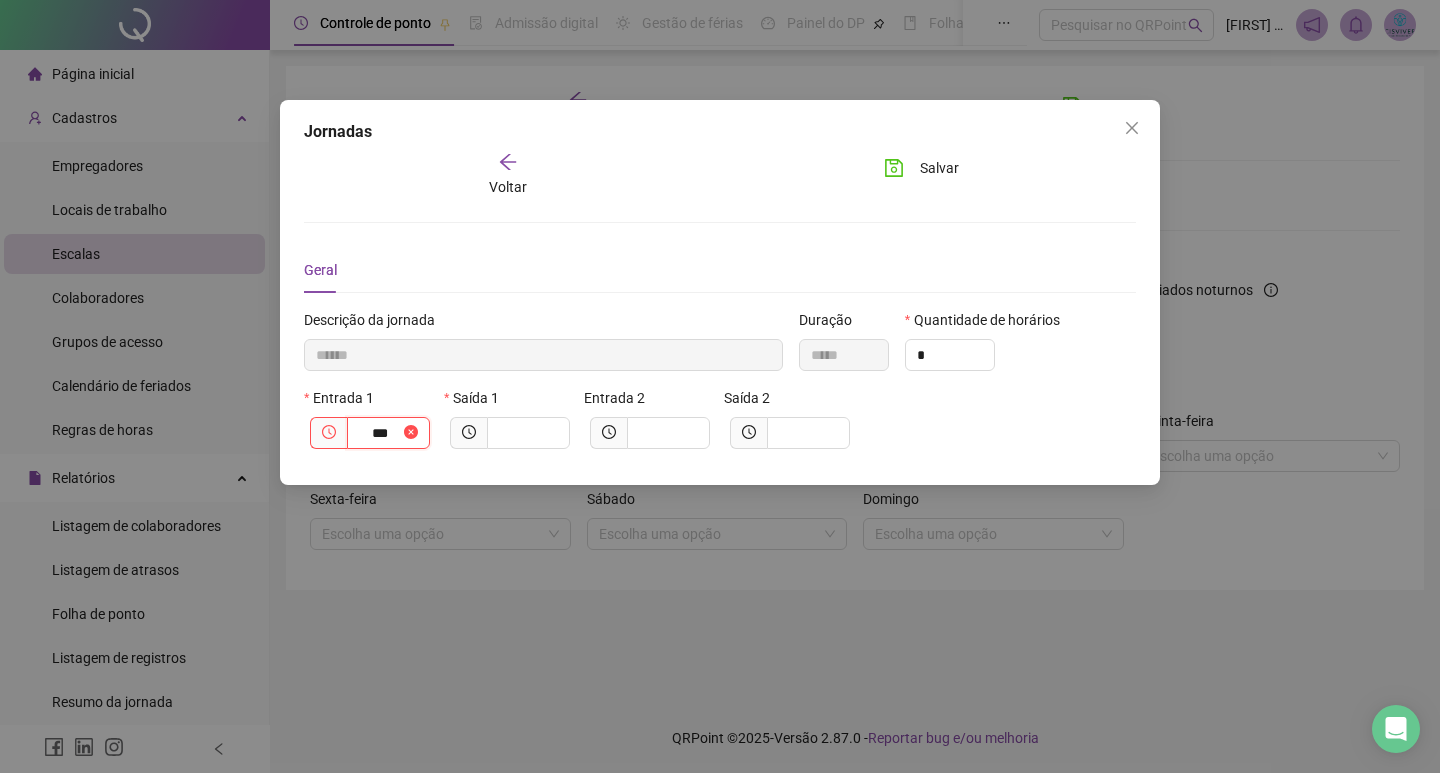 type on "********" 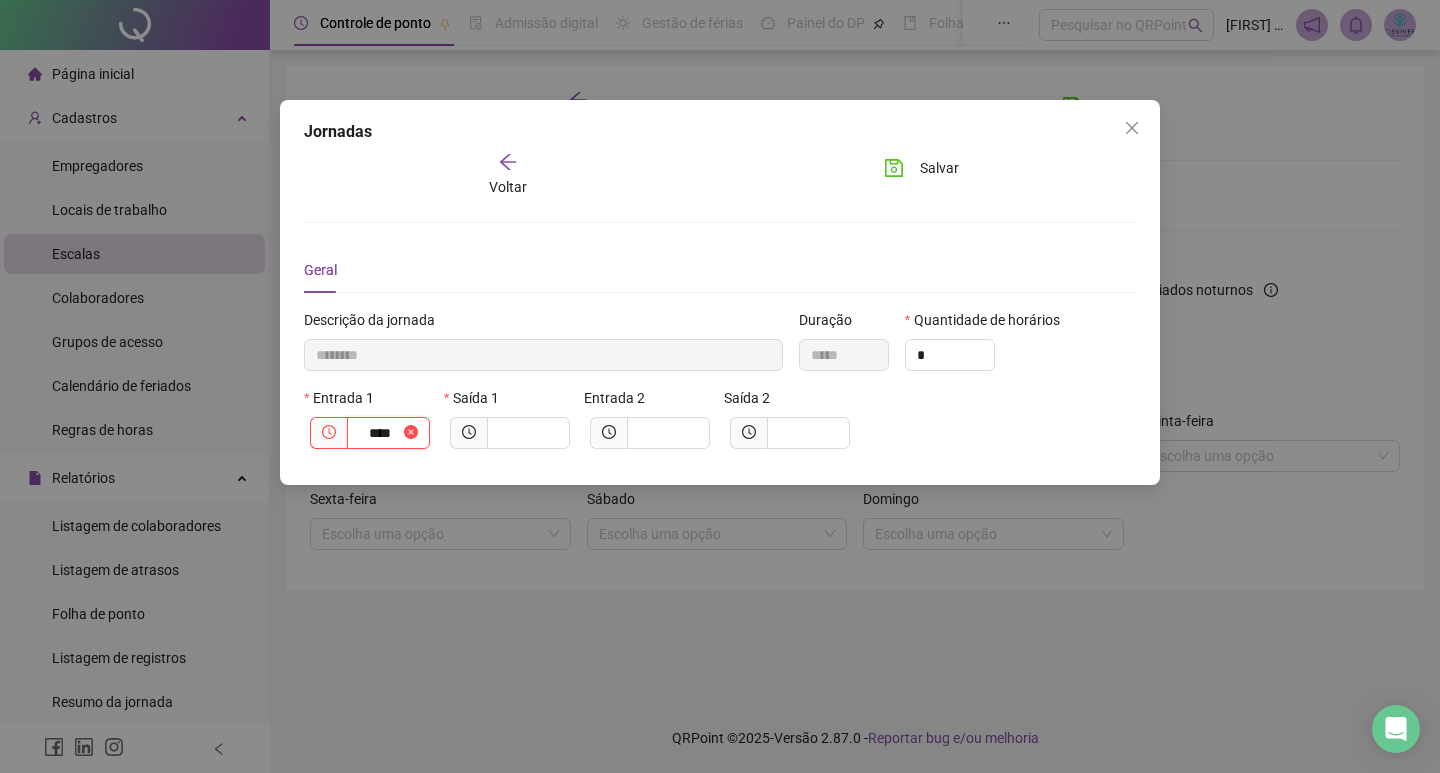 type on "*********" 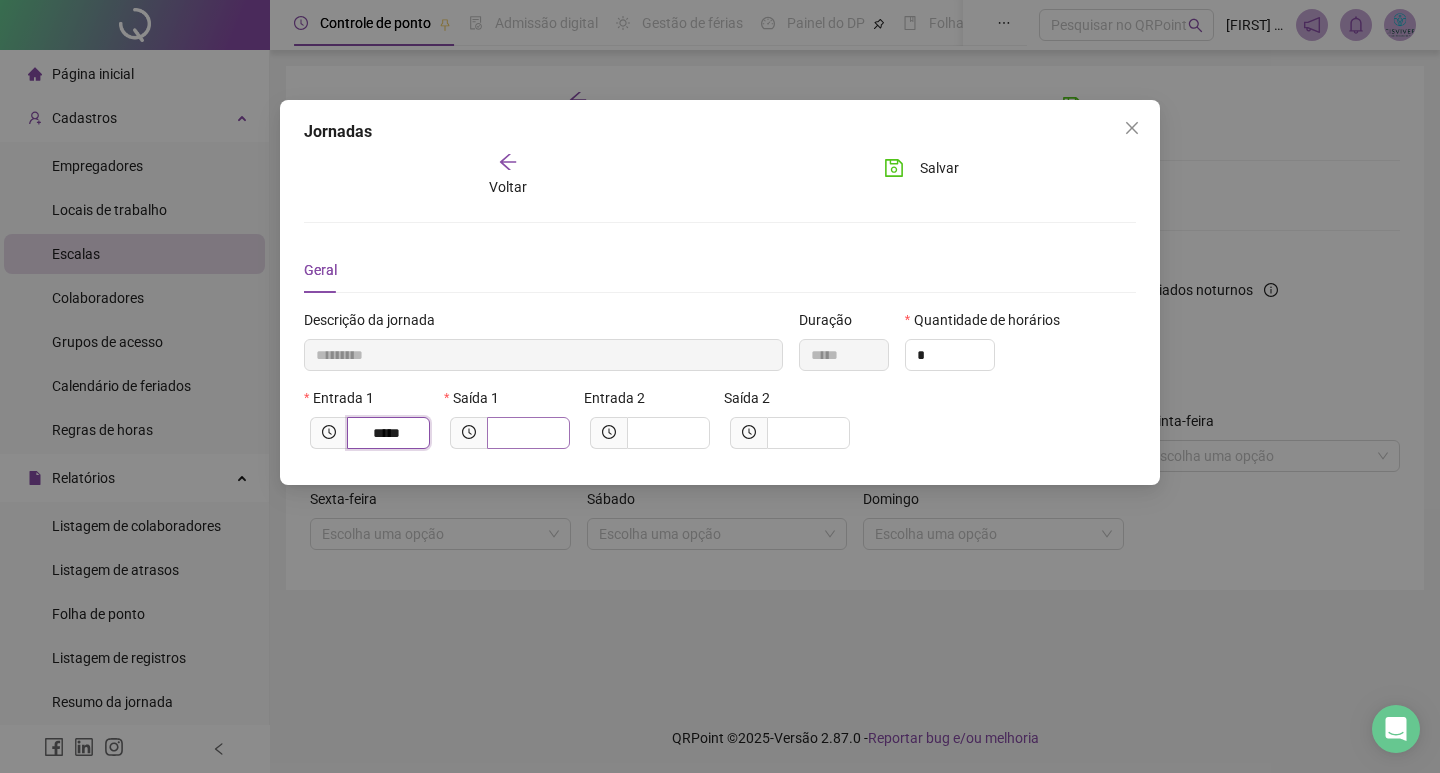 type on "*****" 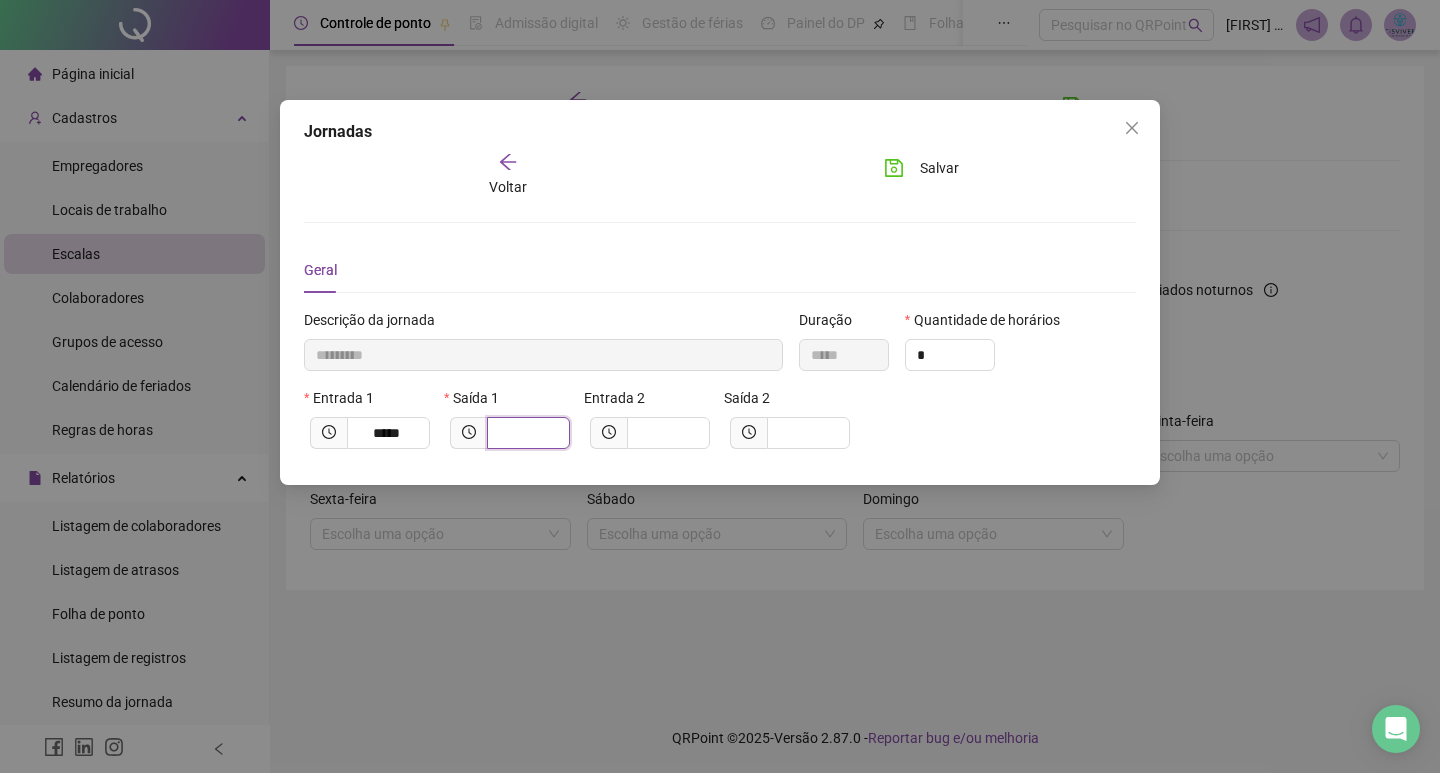 click at bounding box center [526, 433] 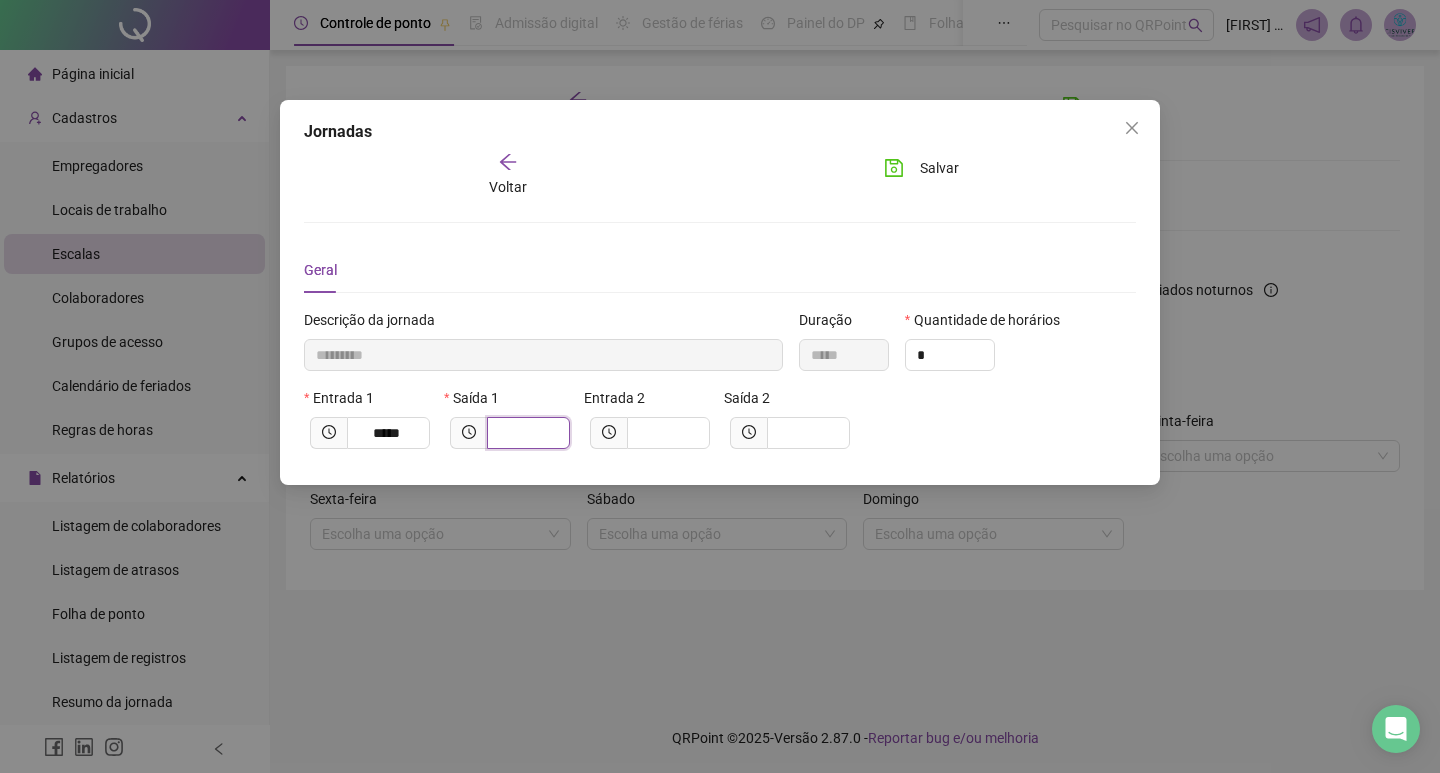 type on "*********" 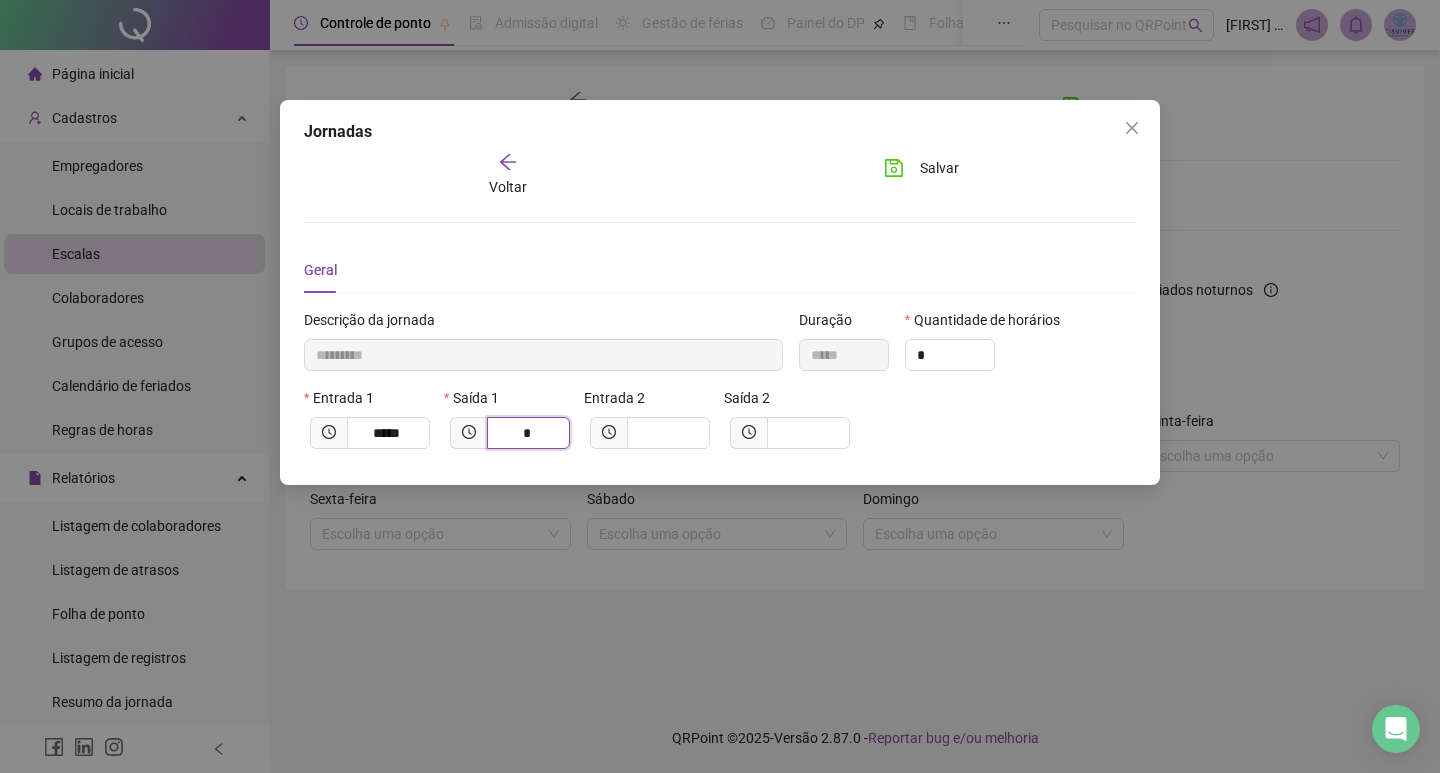 type on "**********" 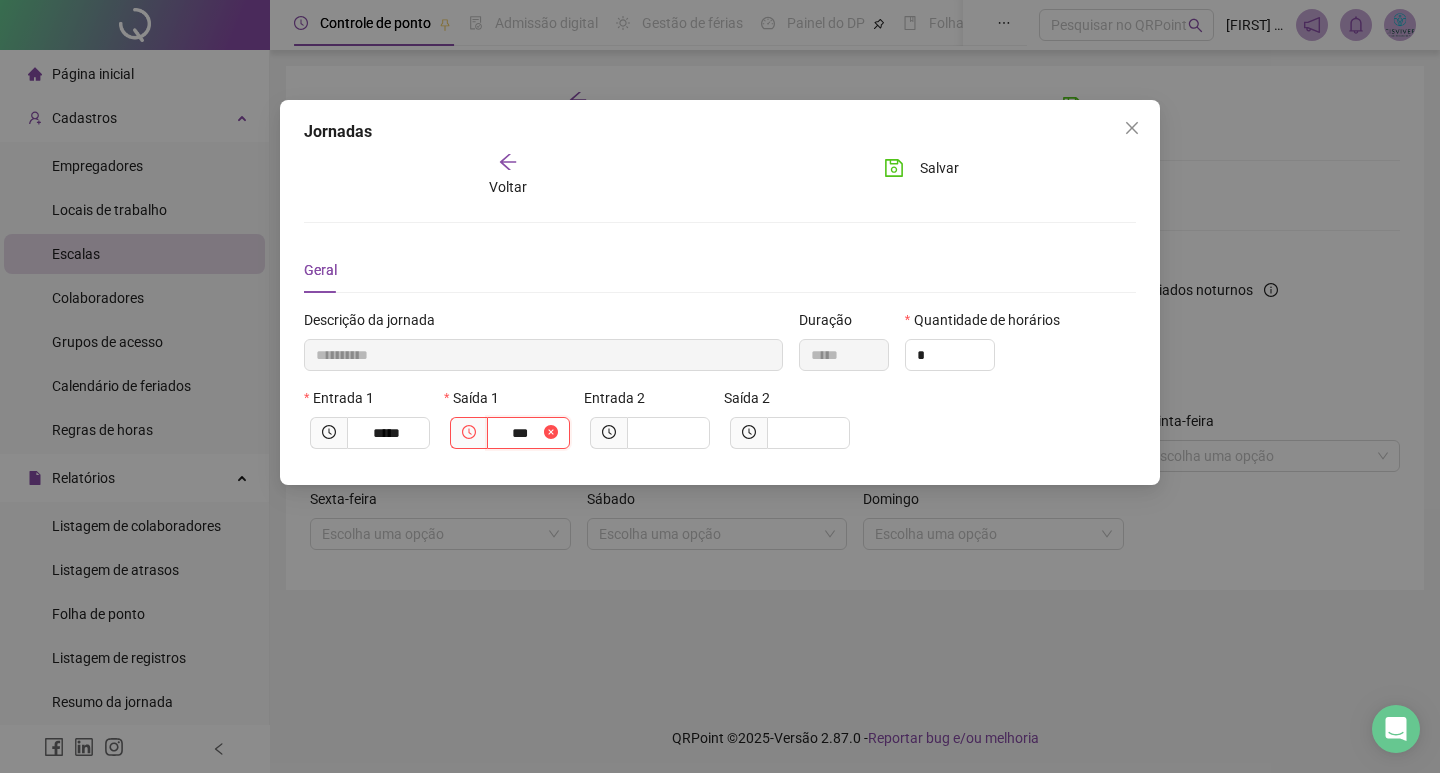 type on "****" 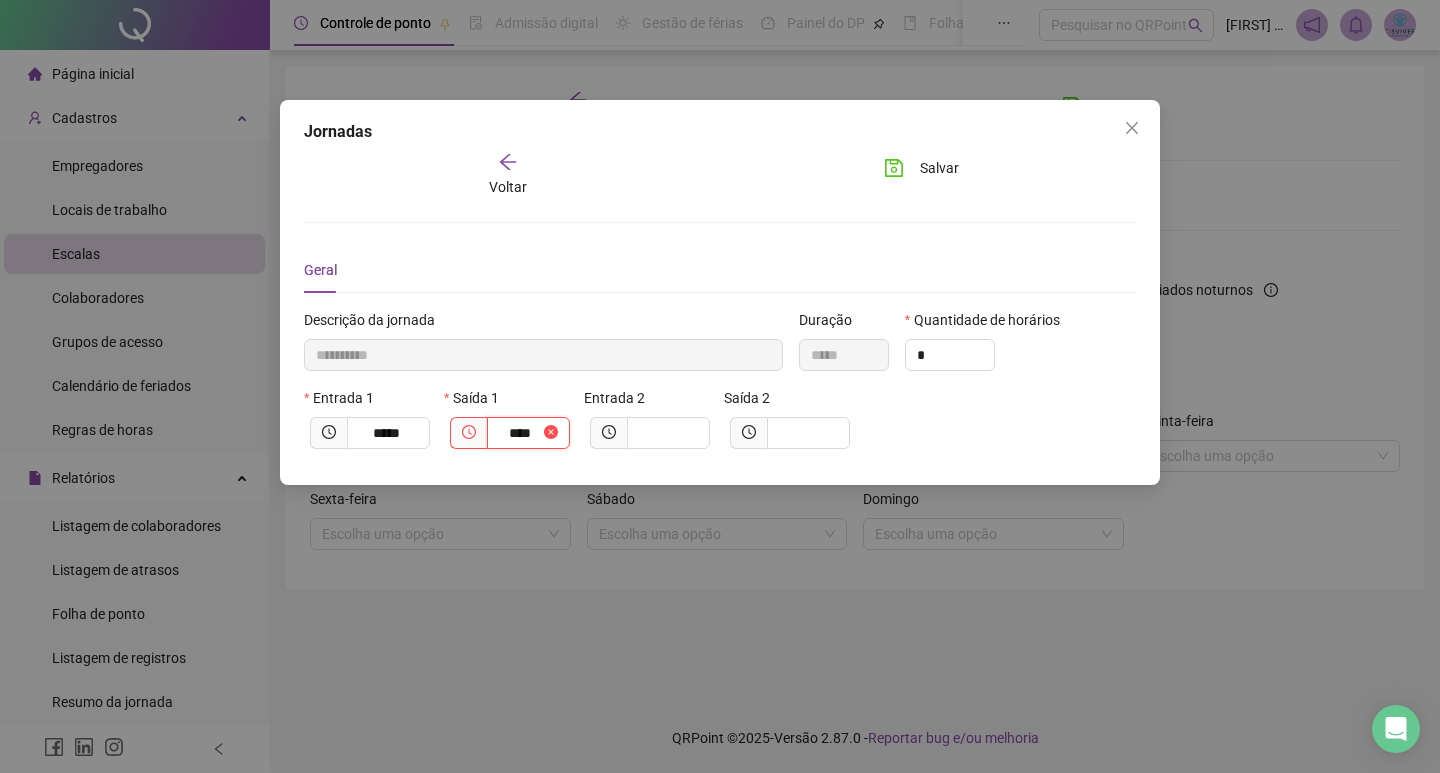 type on "**********" 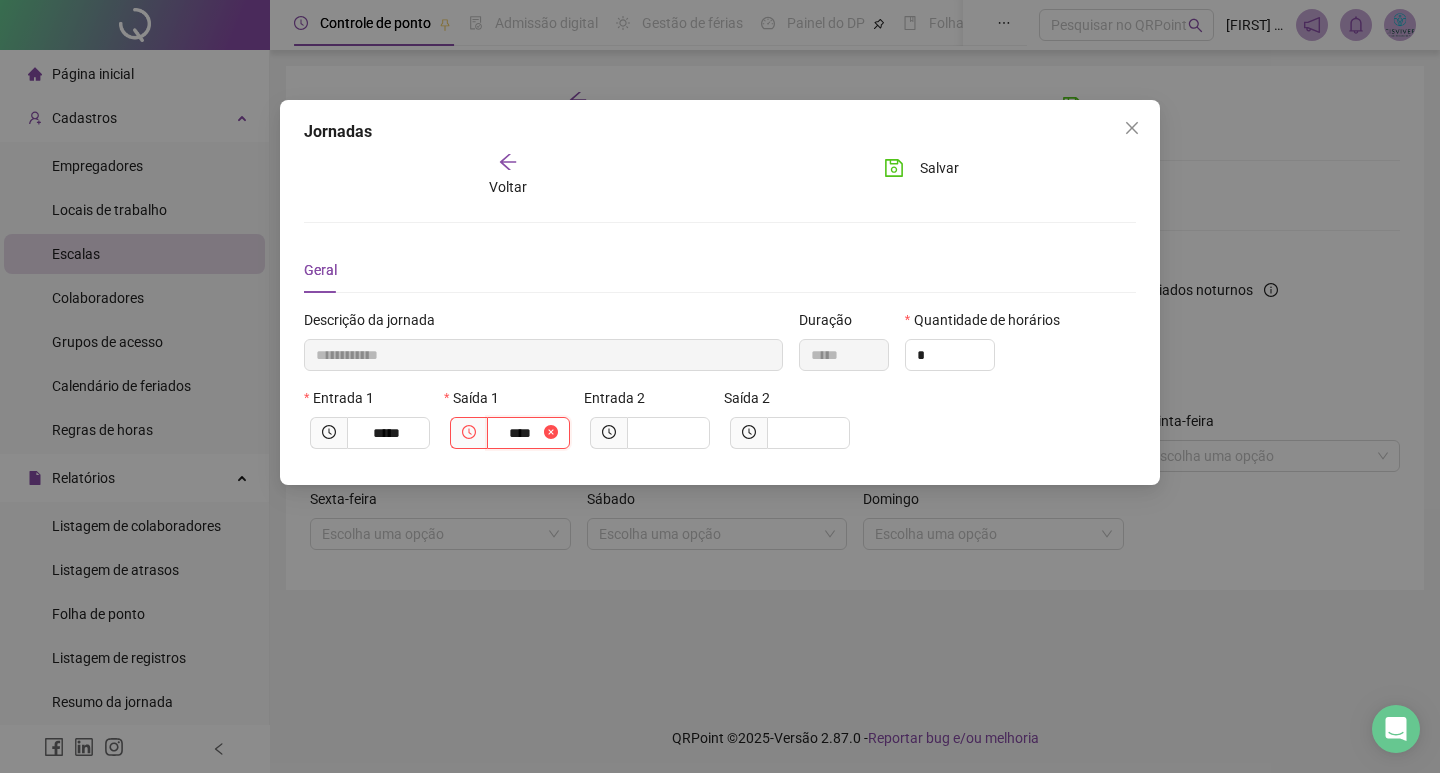 type on "**********" 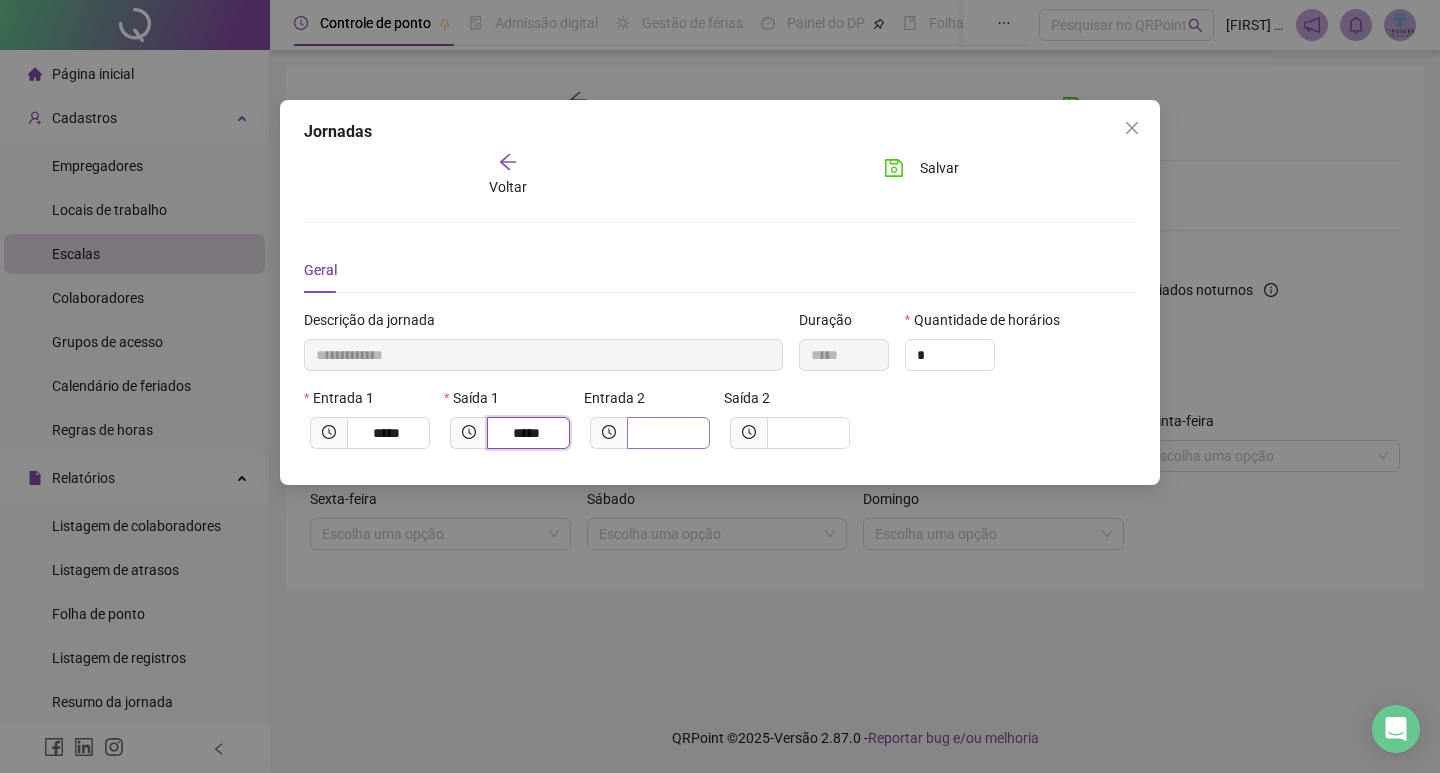 type on "*****" 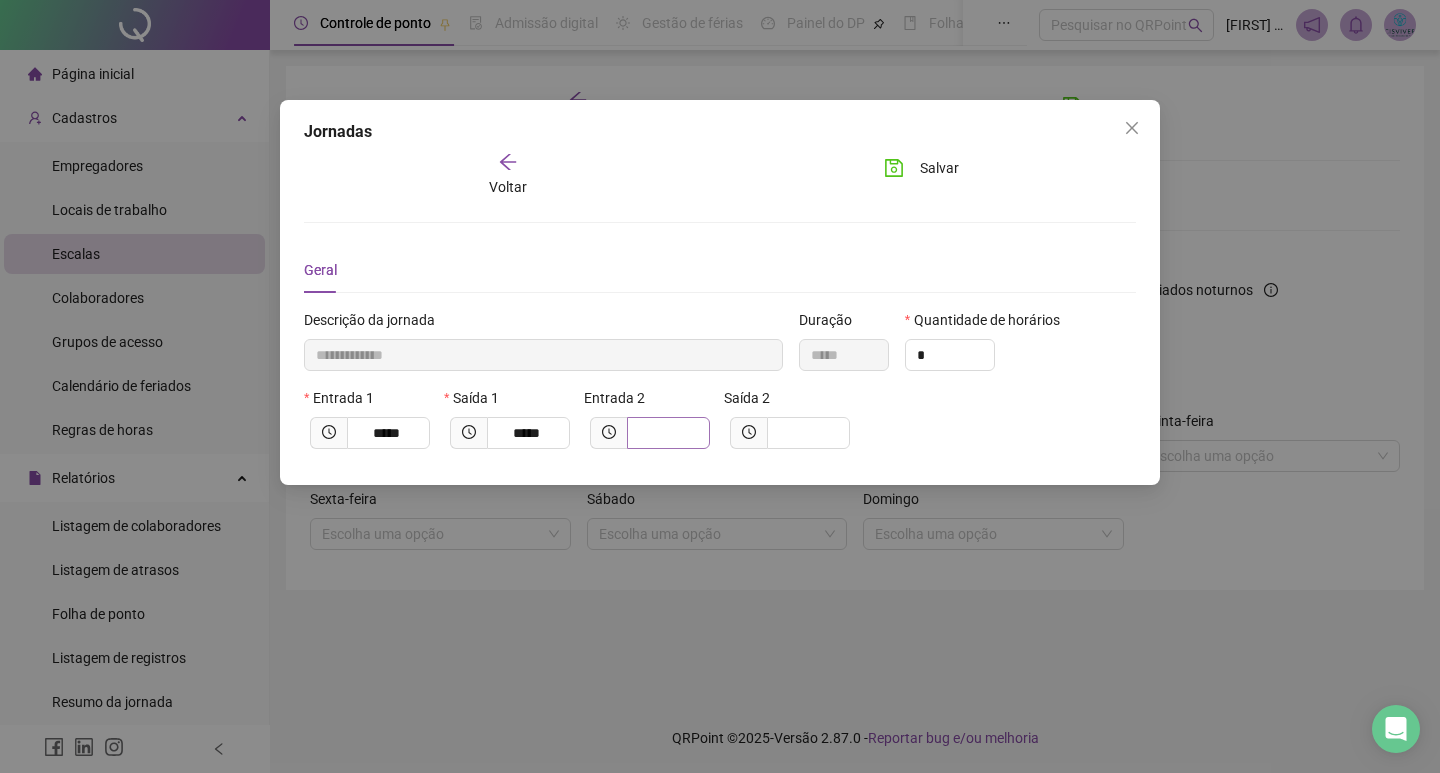 click at bounding box center (668, 433) 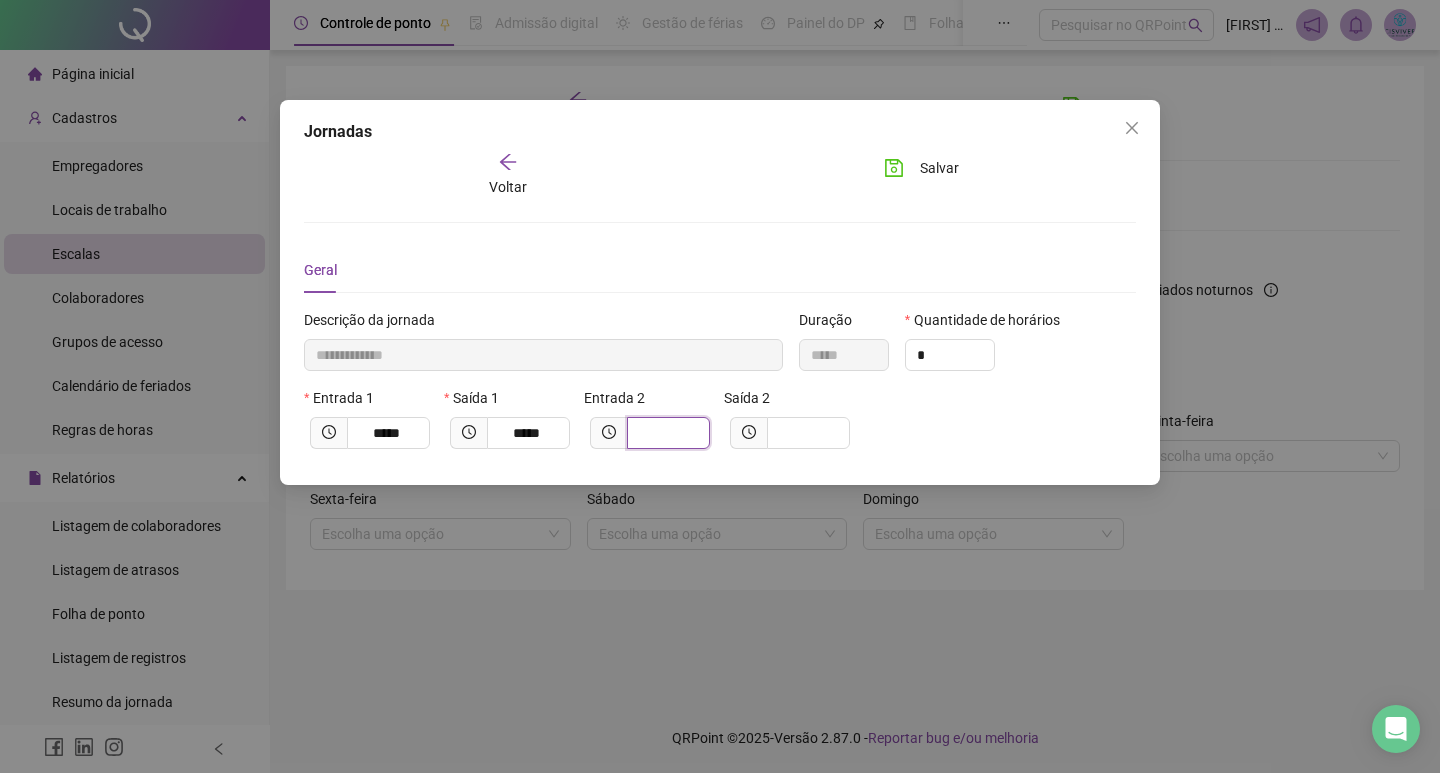 type on "**********" 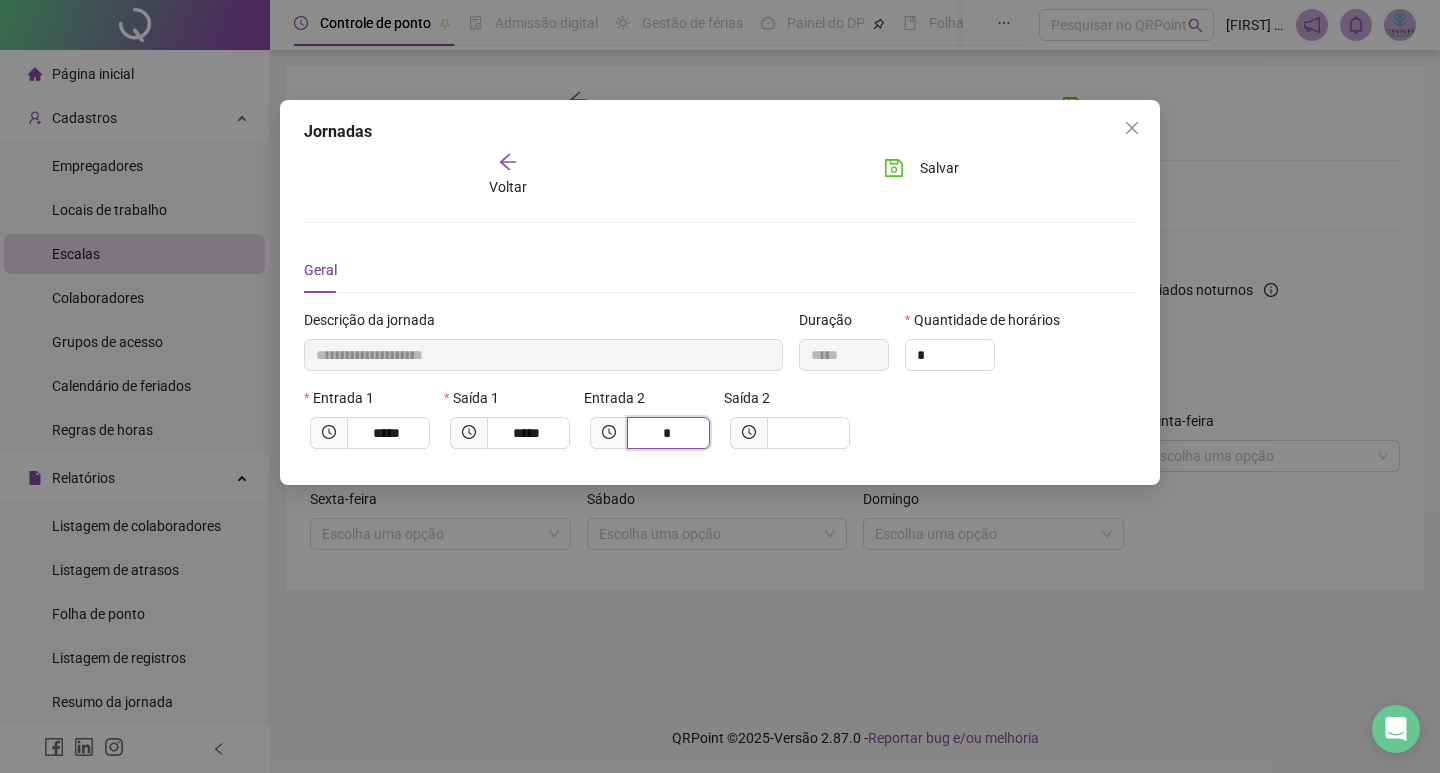 type on "**********" 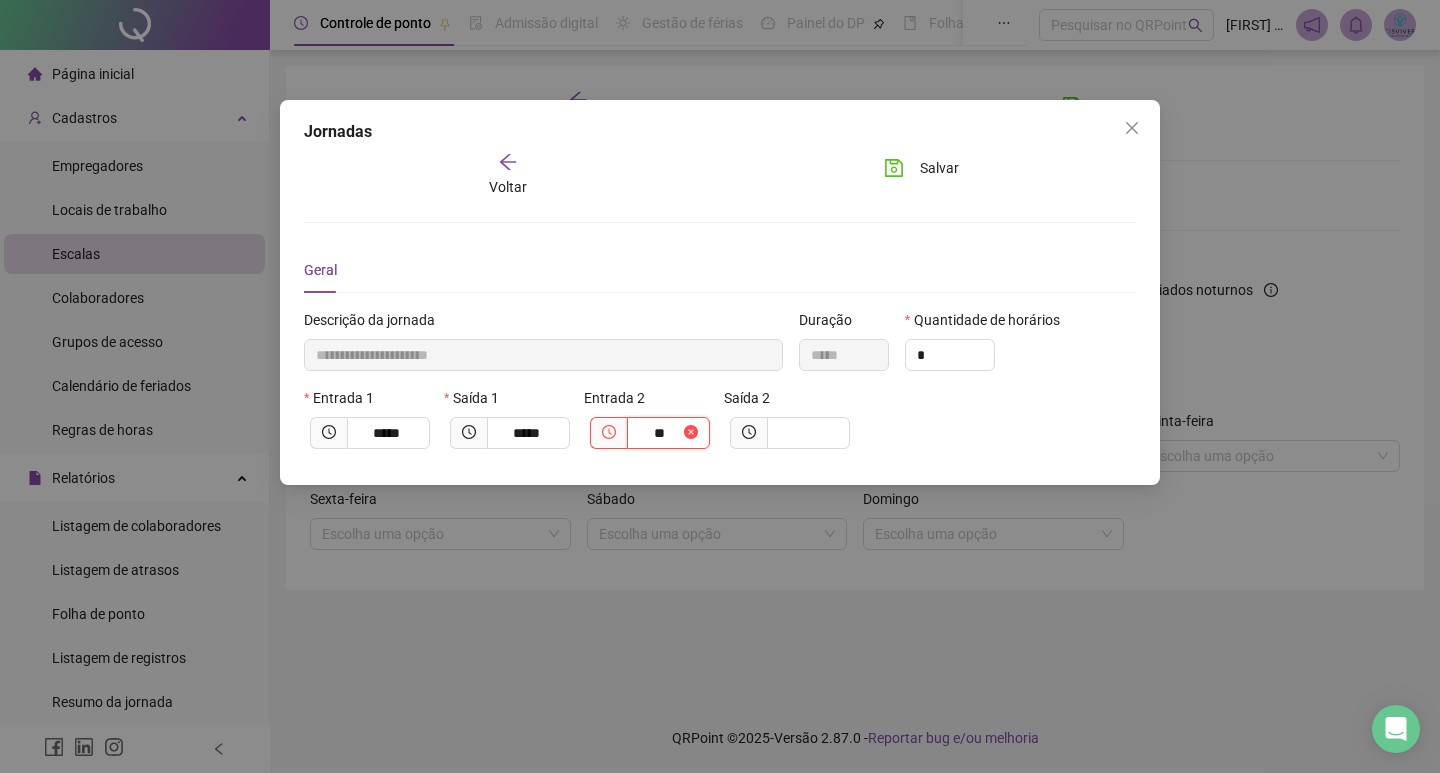 type on "***" 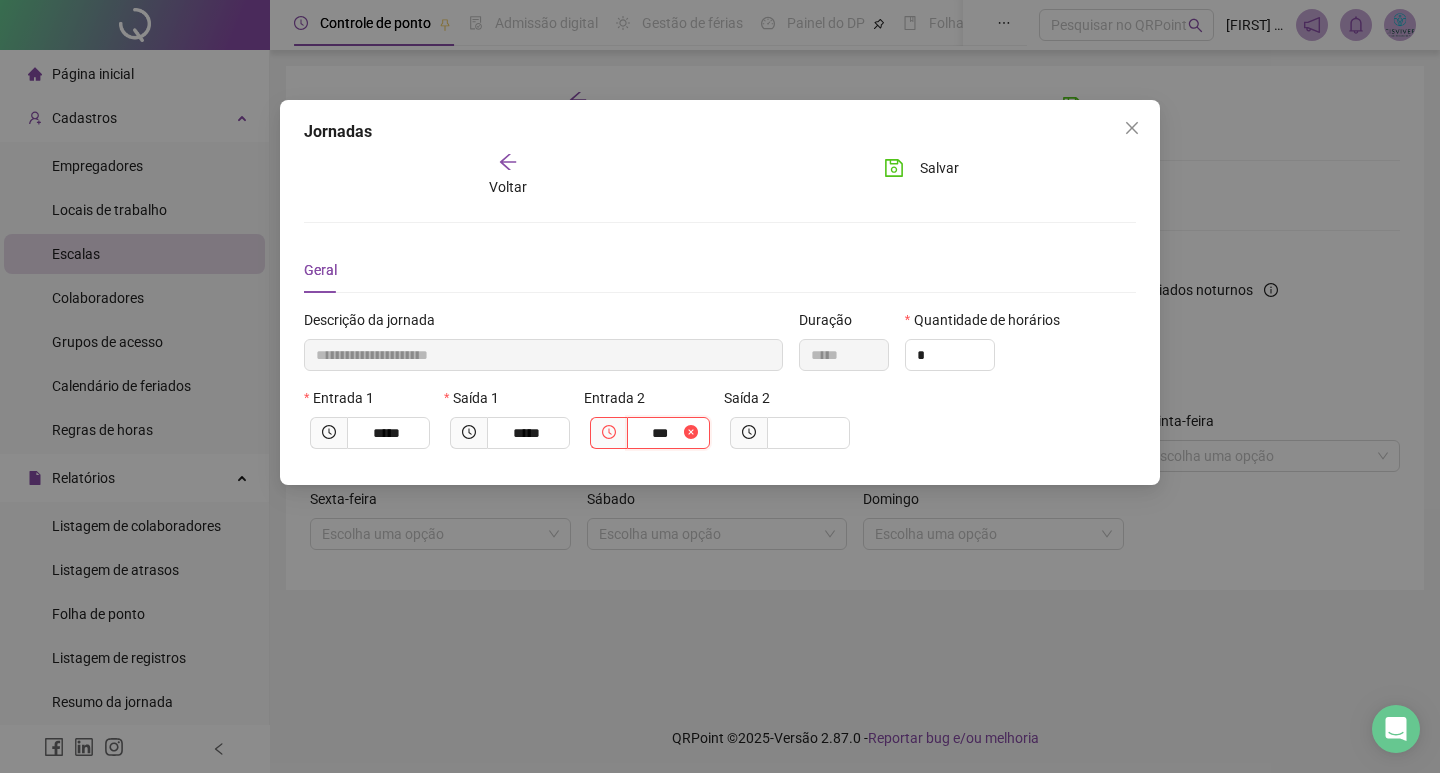 type on "**********" 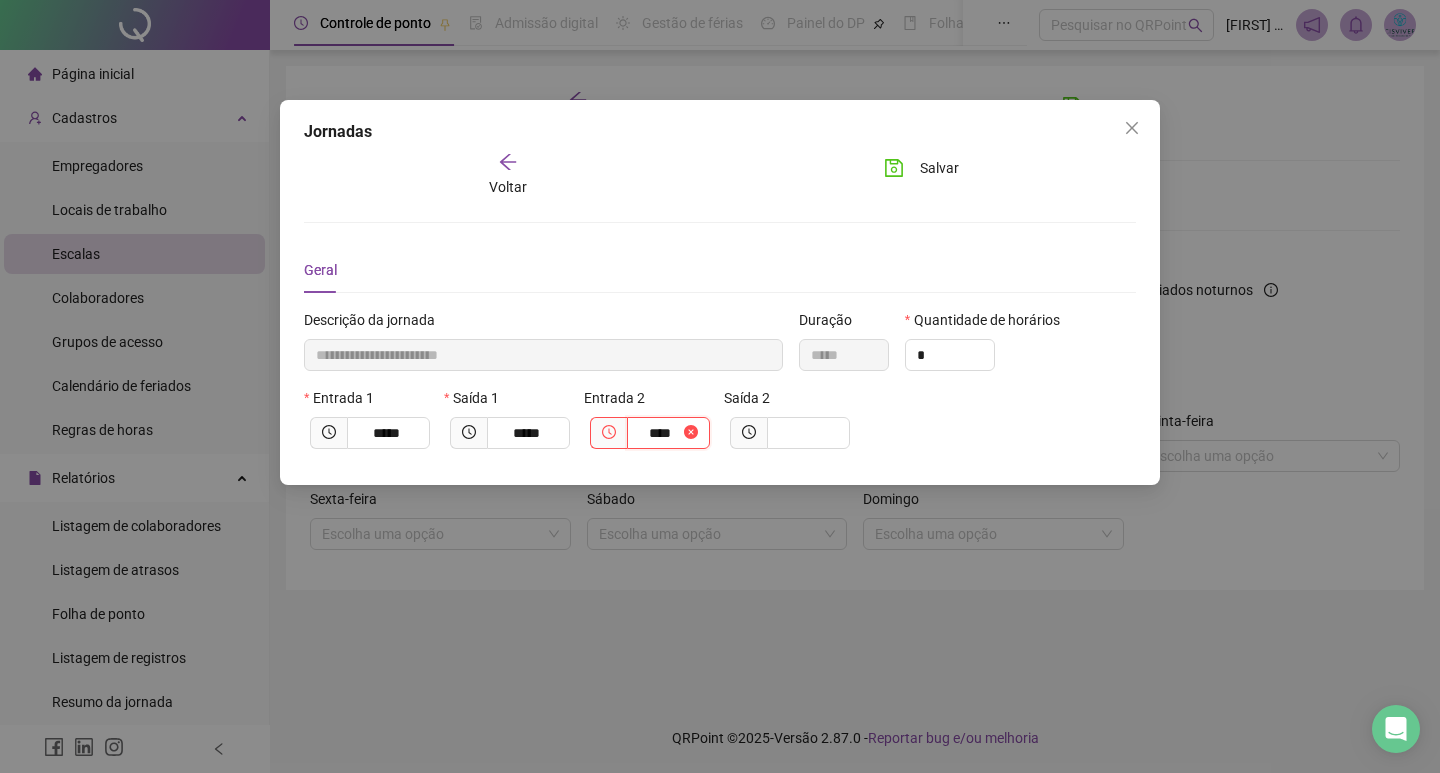 type on "**********" 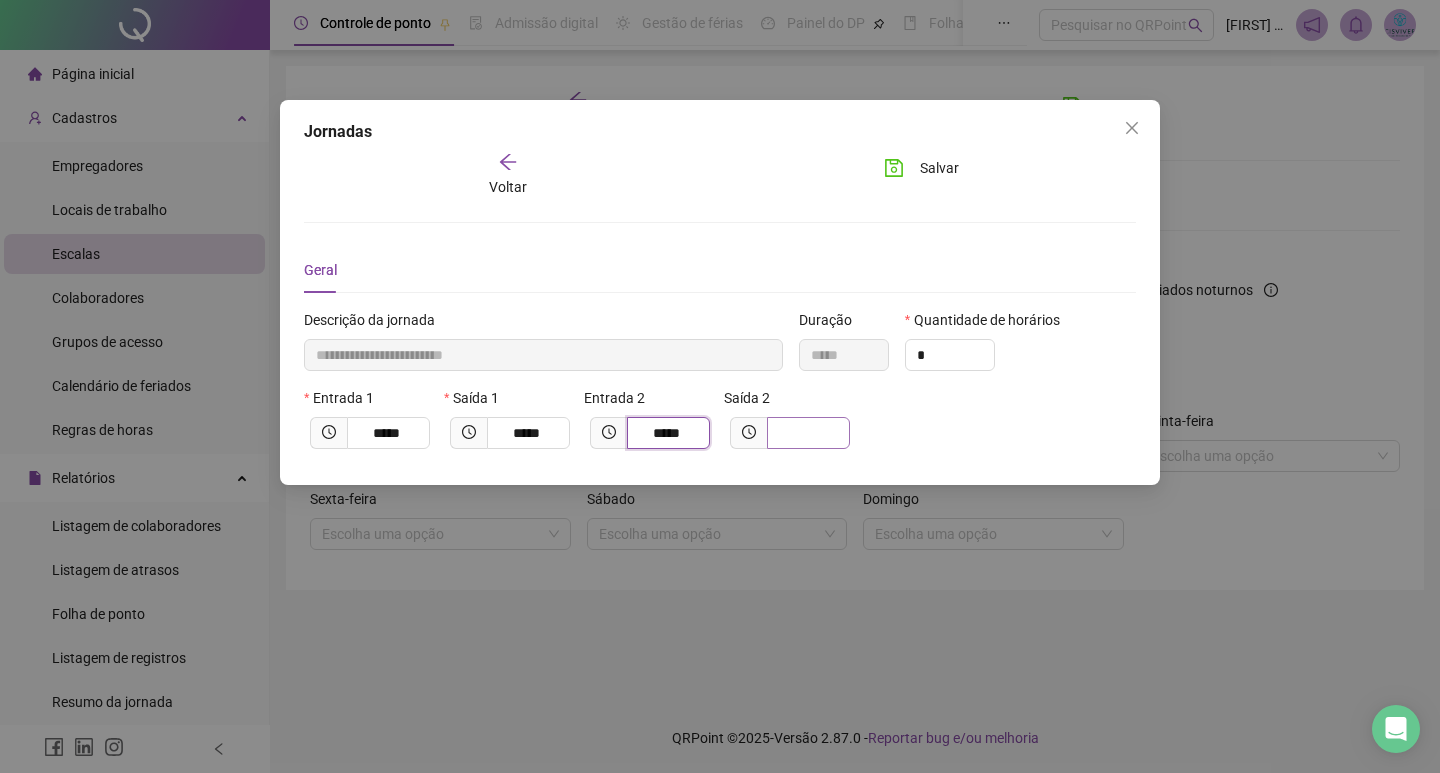 type on "*****" 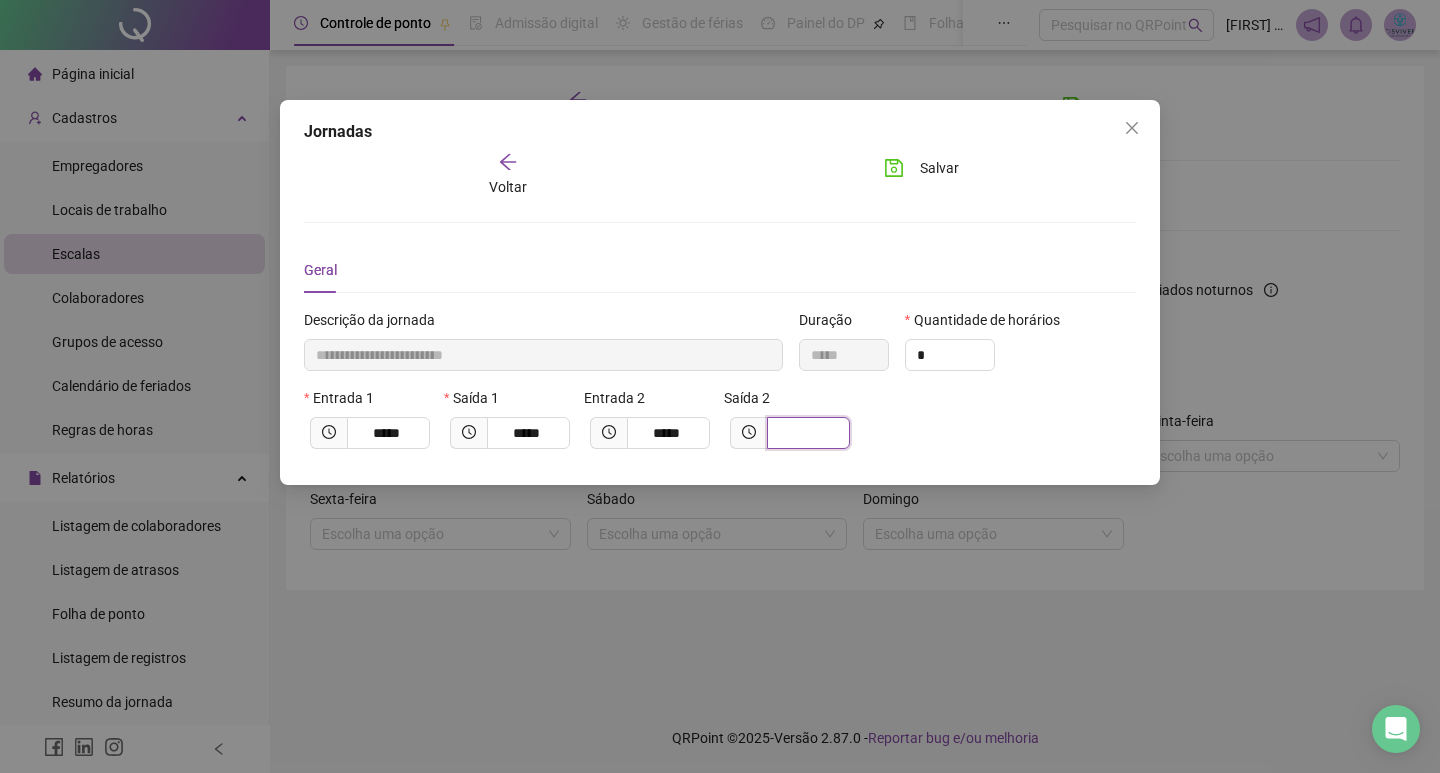 click at bounding box center [806, 433] 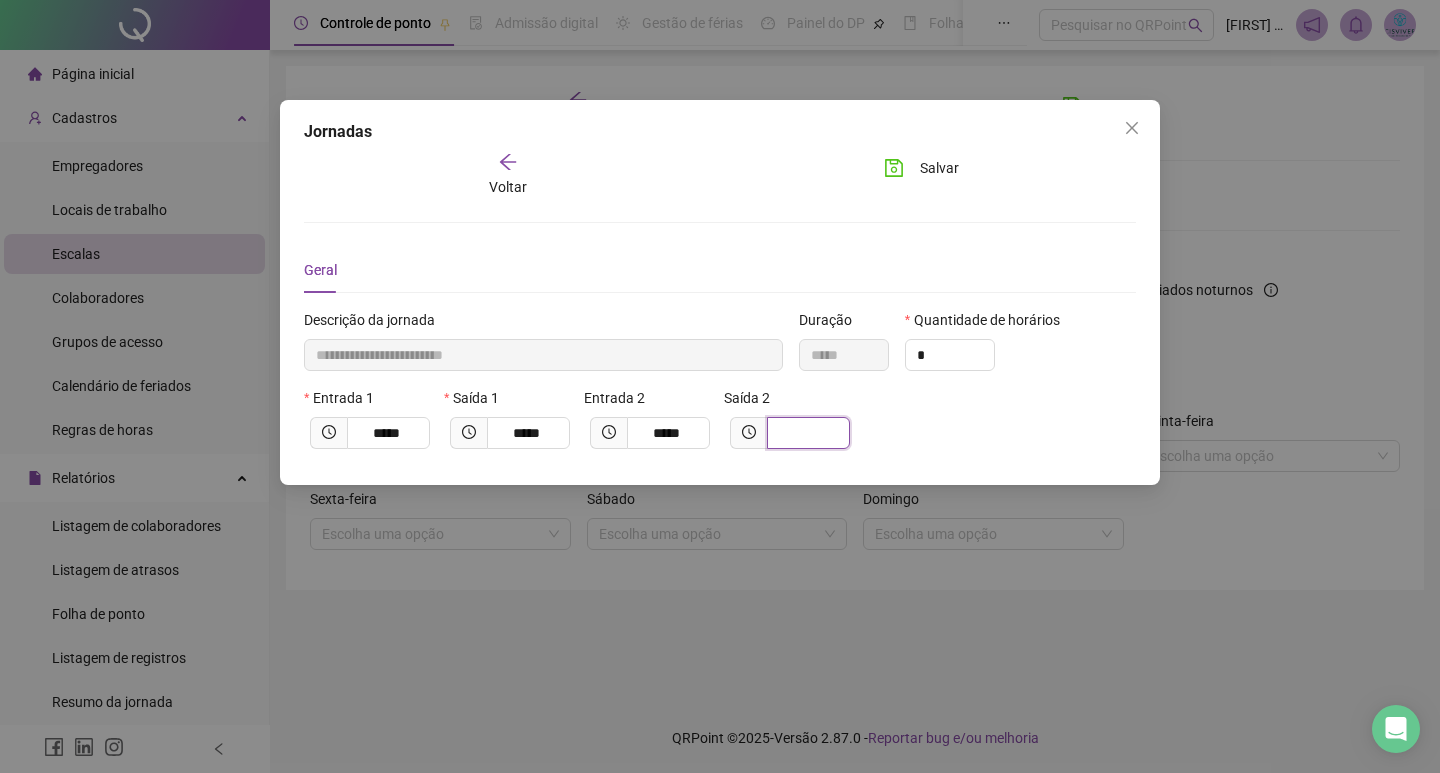 type on "**********" 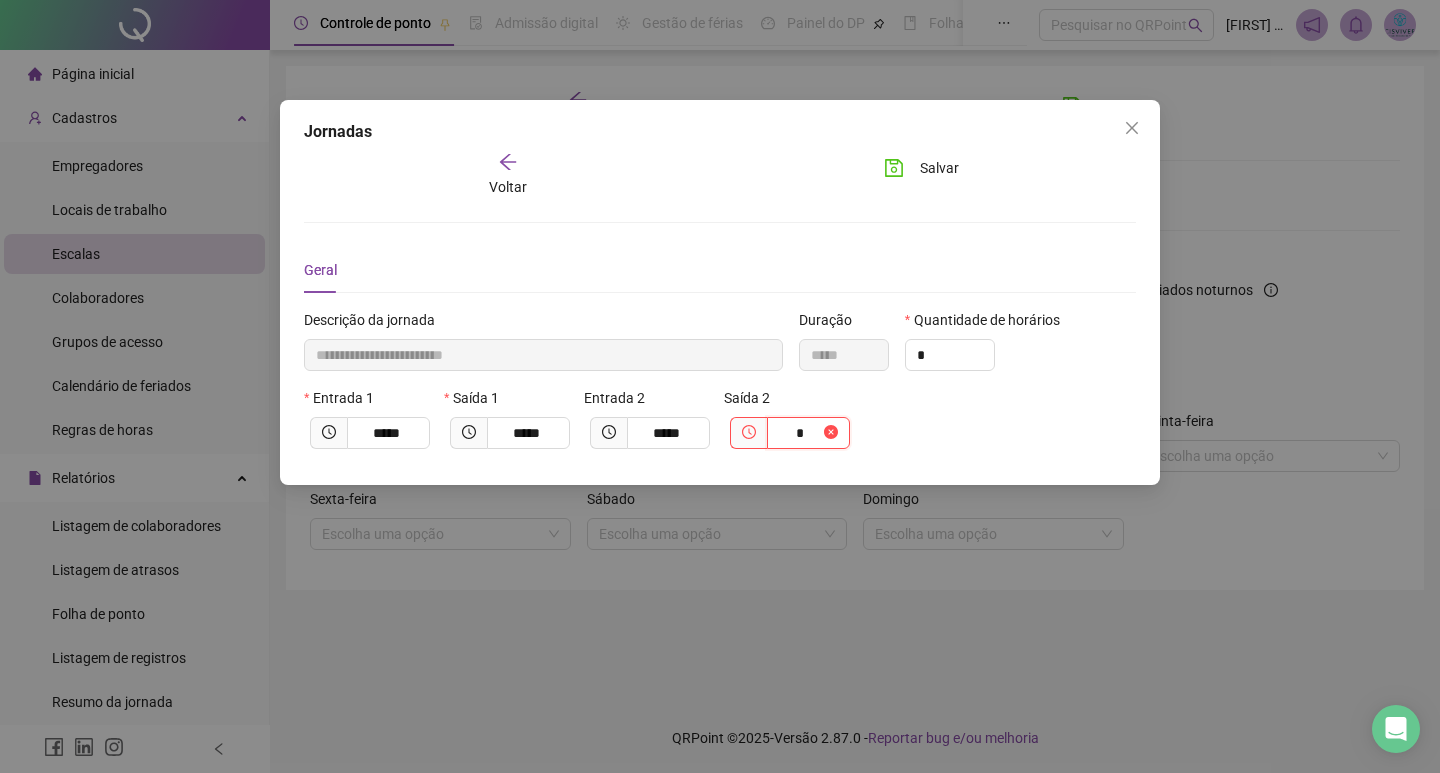 type on "**********" 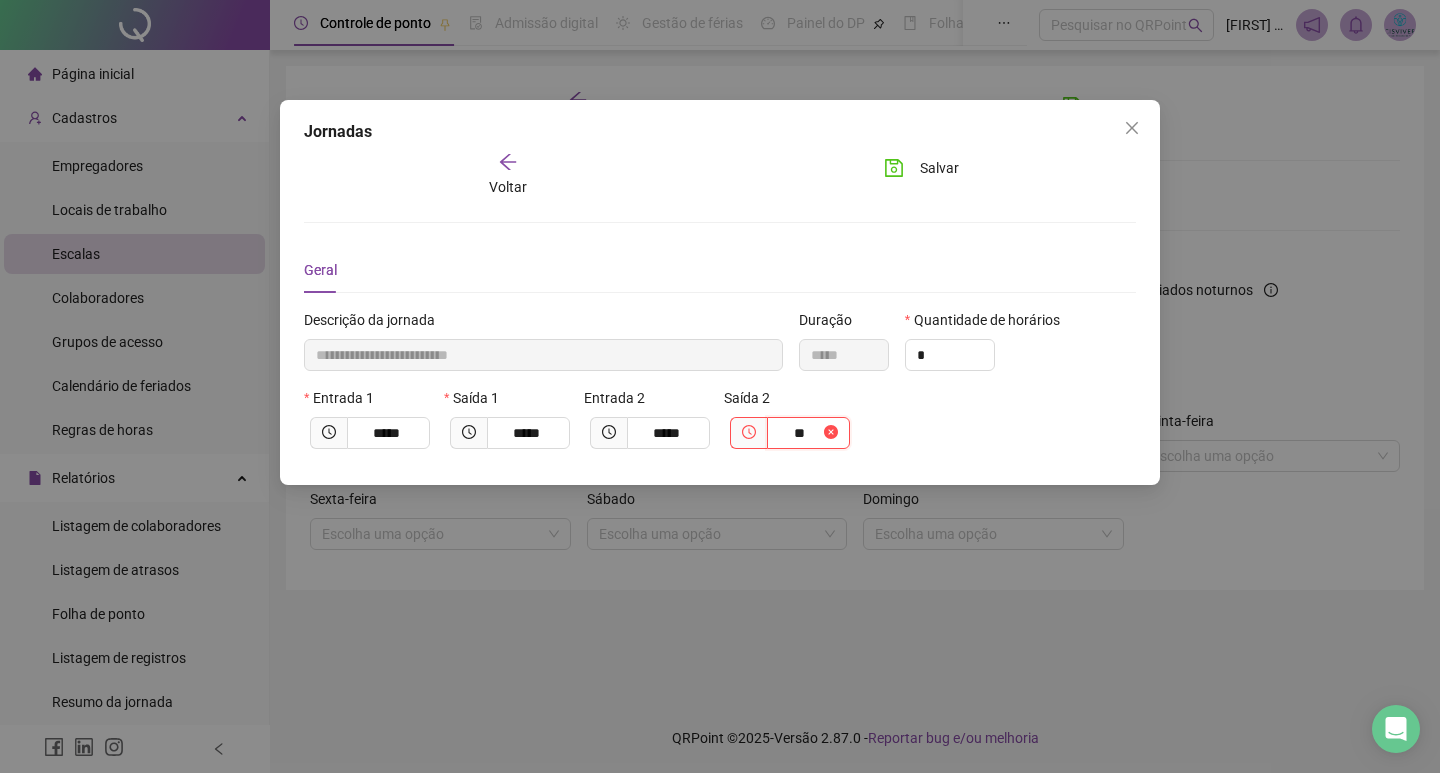 type on "***" 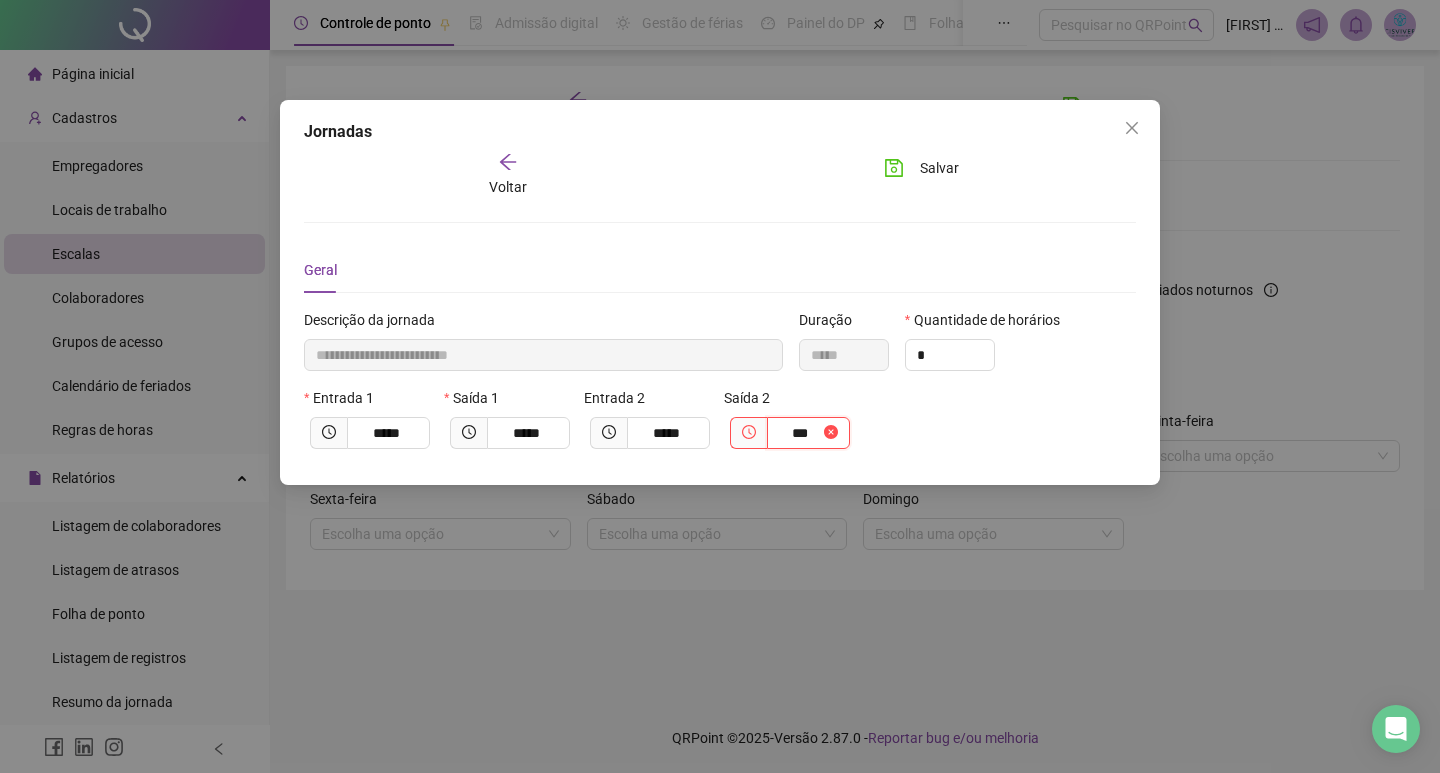 type on "**********" 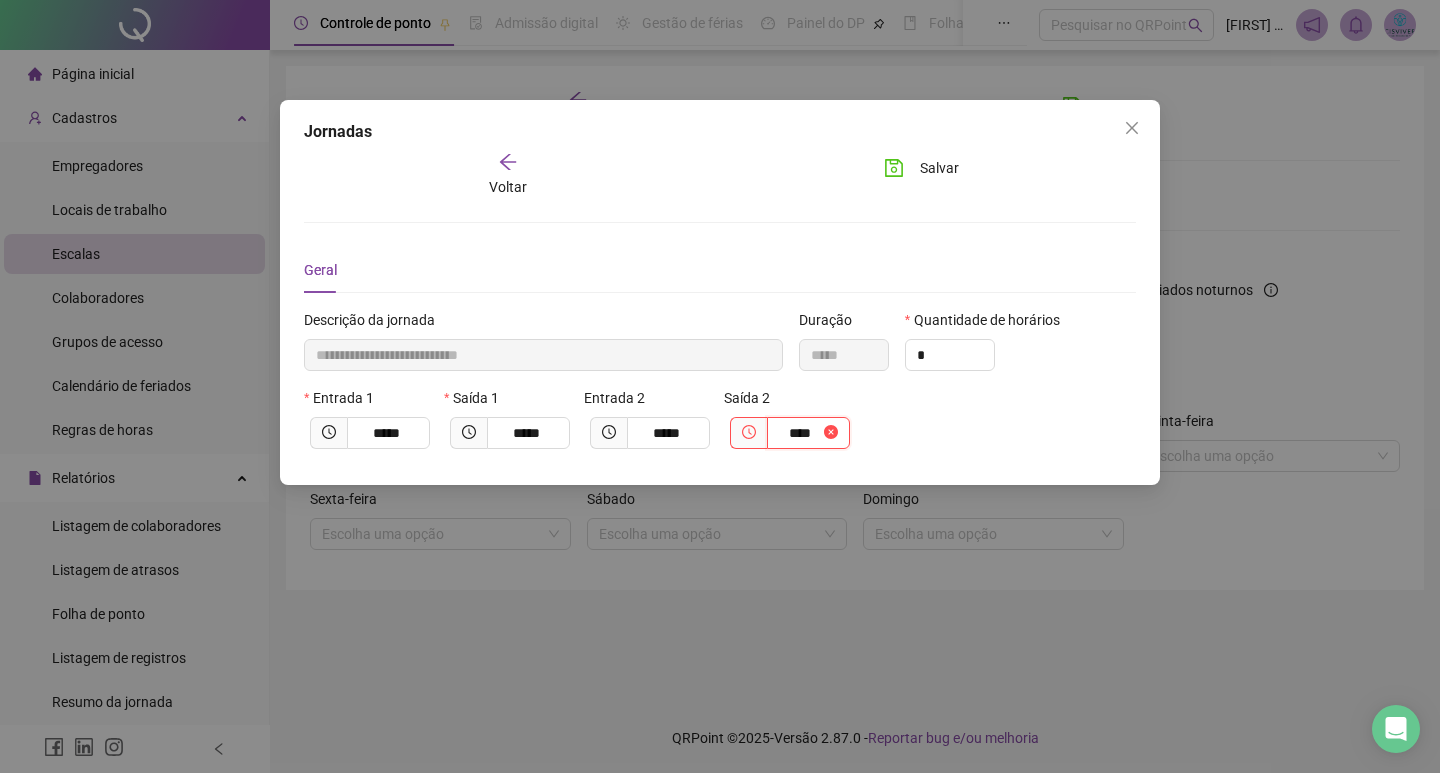type on "**********" 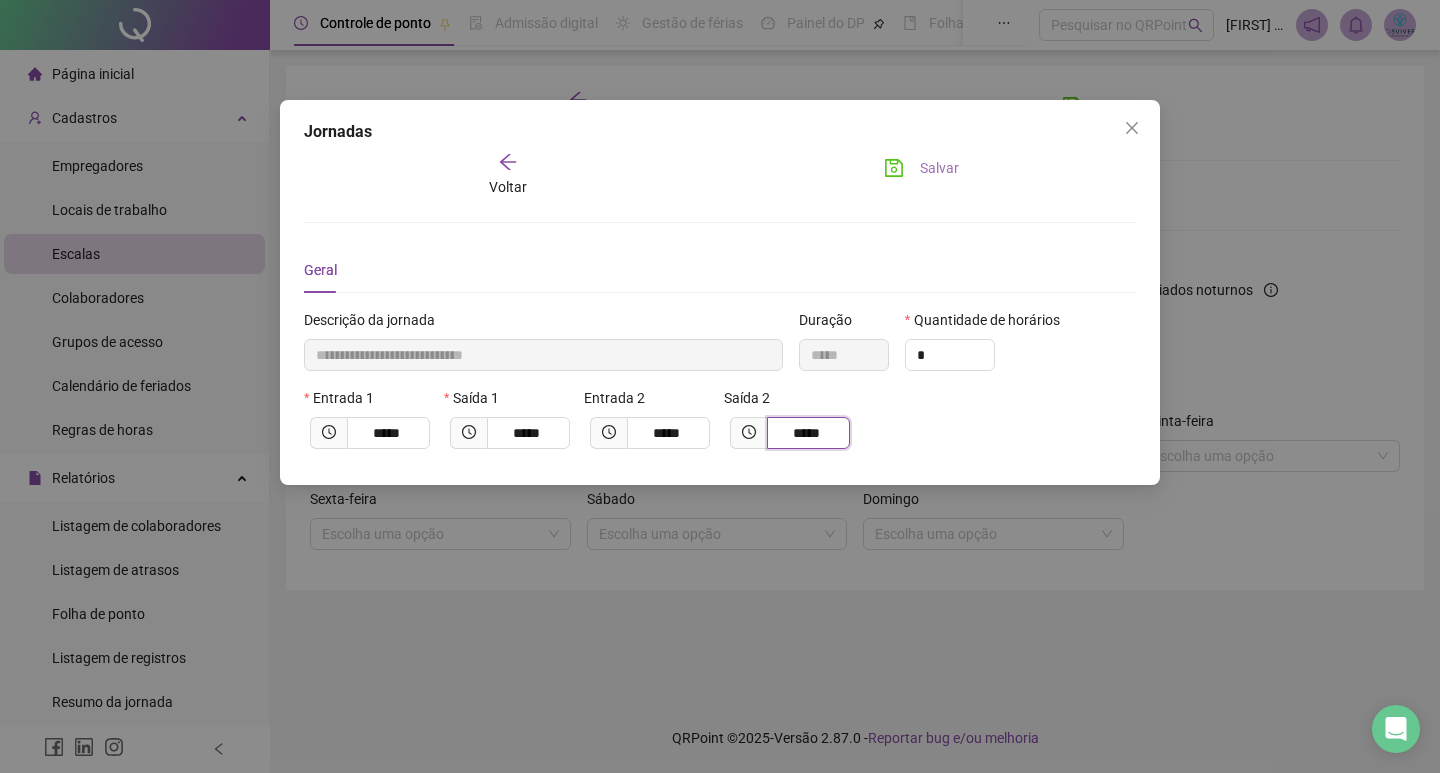 type on "*****" 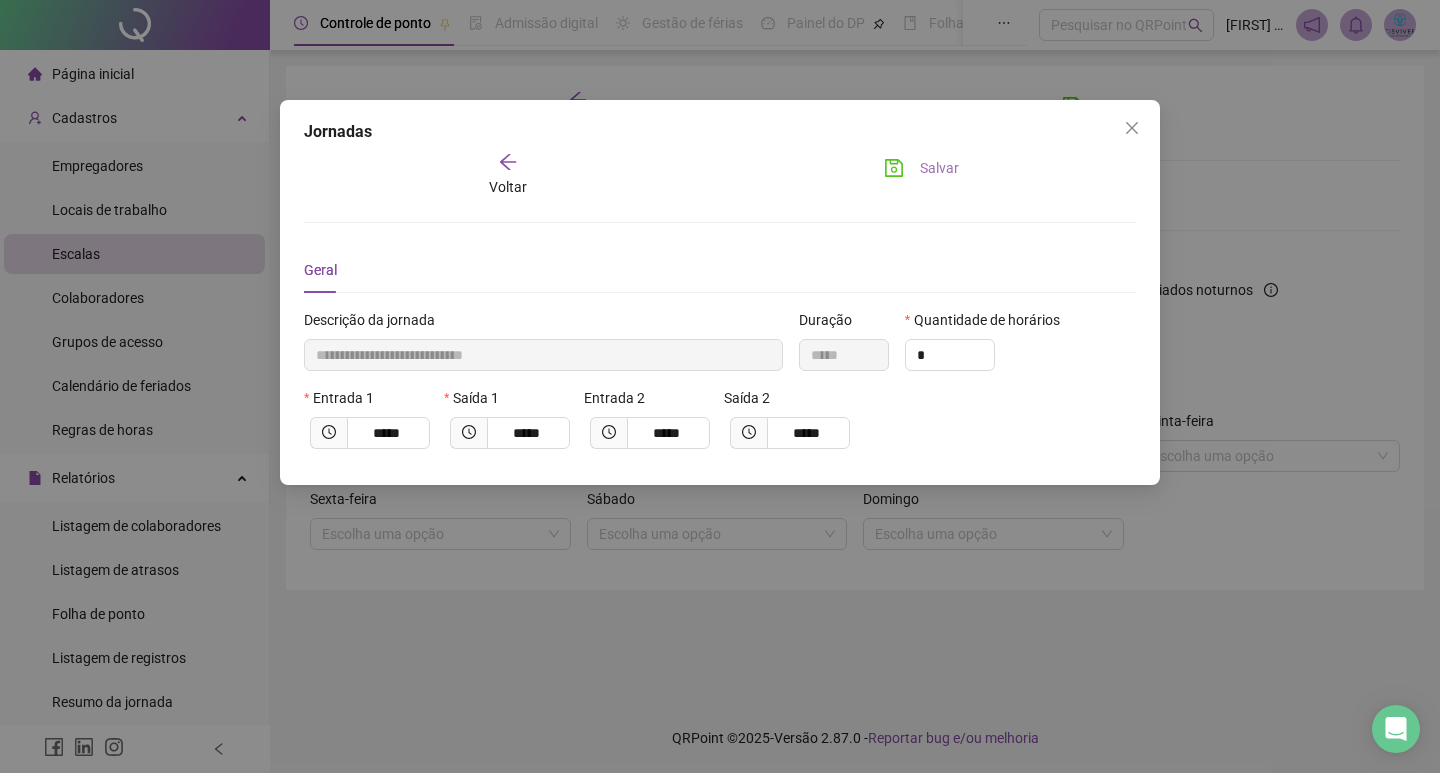 click on "Salvar" at bounding box center (921, 168) 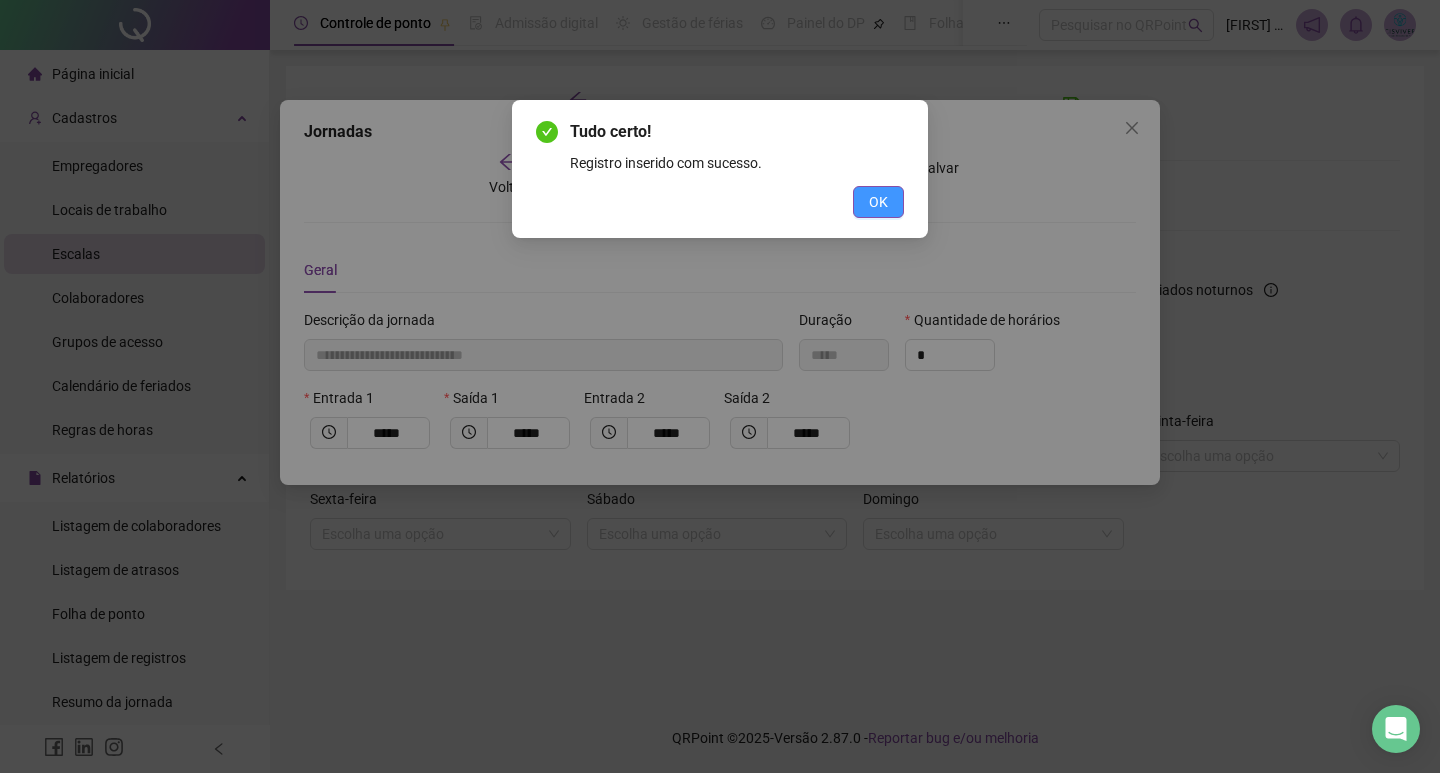 click on "OK" at bounding box center [878, 202] 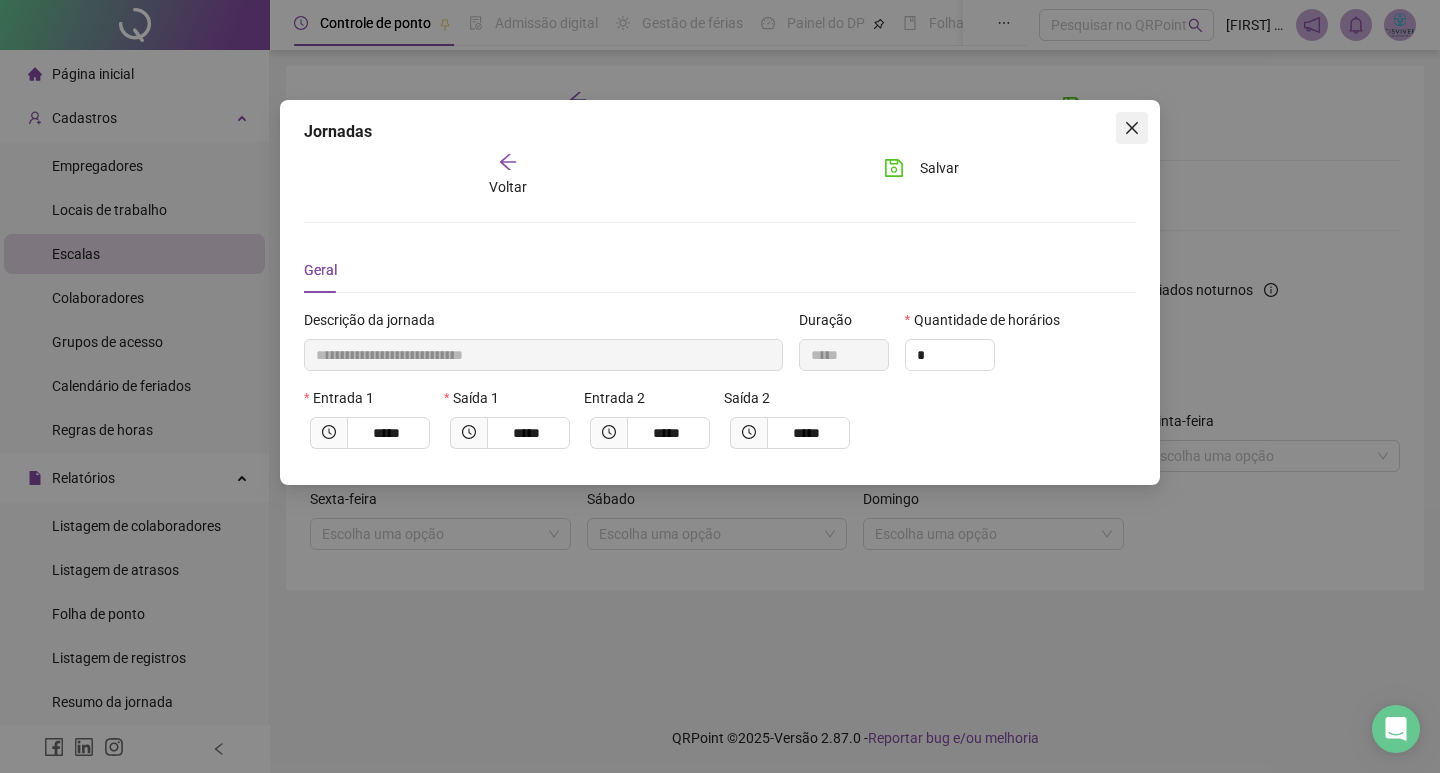 click 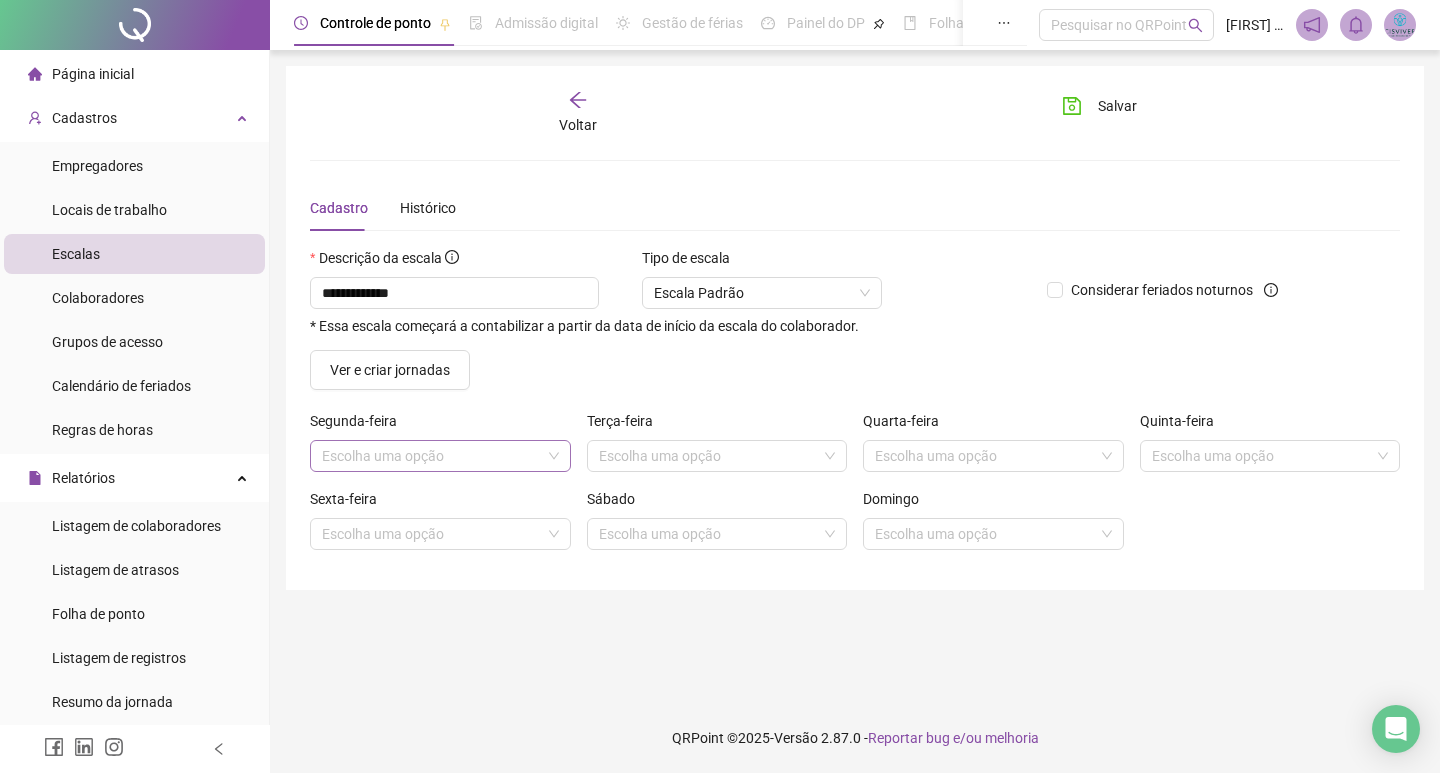 click at bounding box center [434, 456] 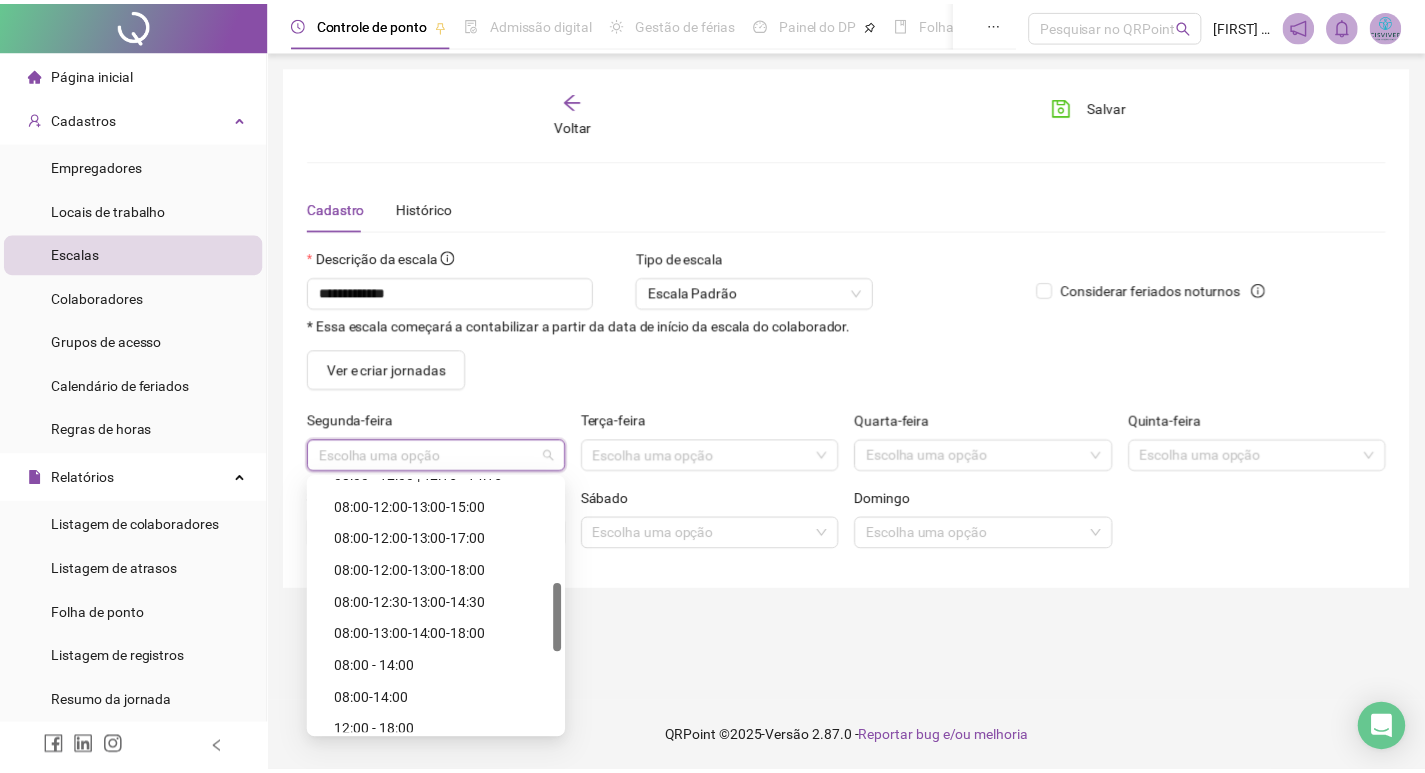 scroll, scrollTop: 182, scrollLeft: 0, axis: vertical 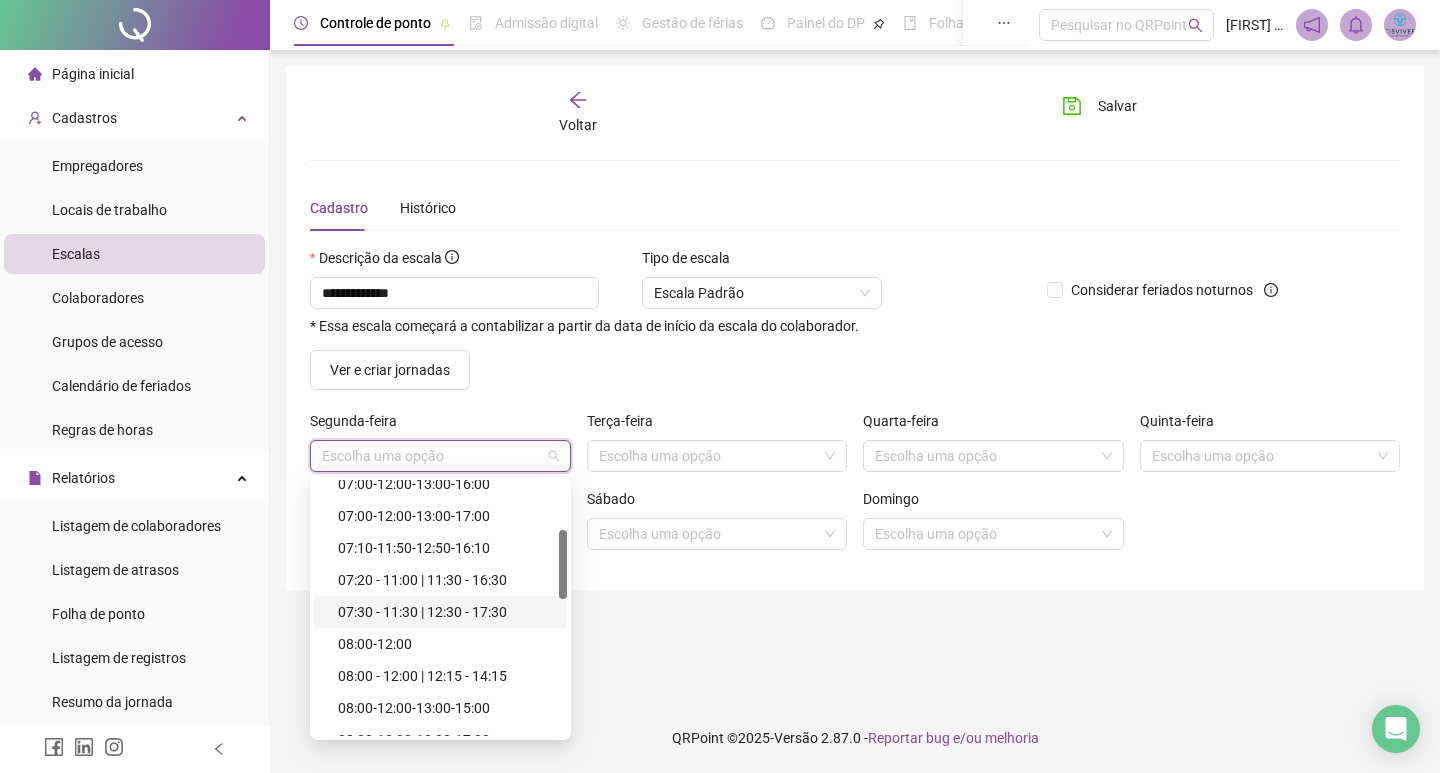 click on "07:30 - 11:30 | 12:30 - 17:30" at bounding box center [446, 612] 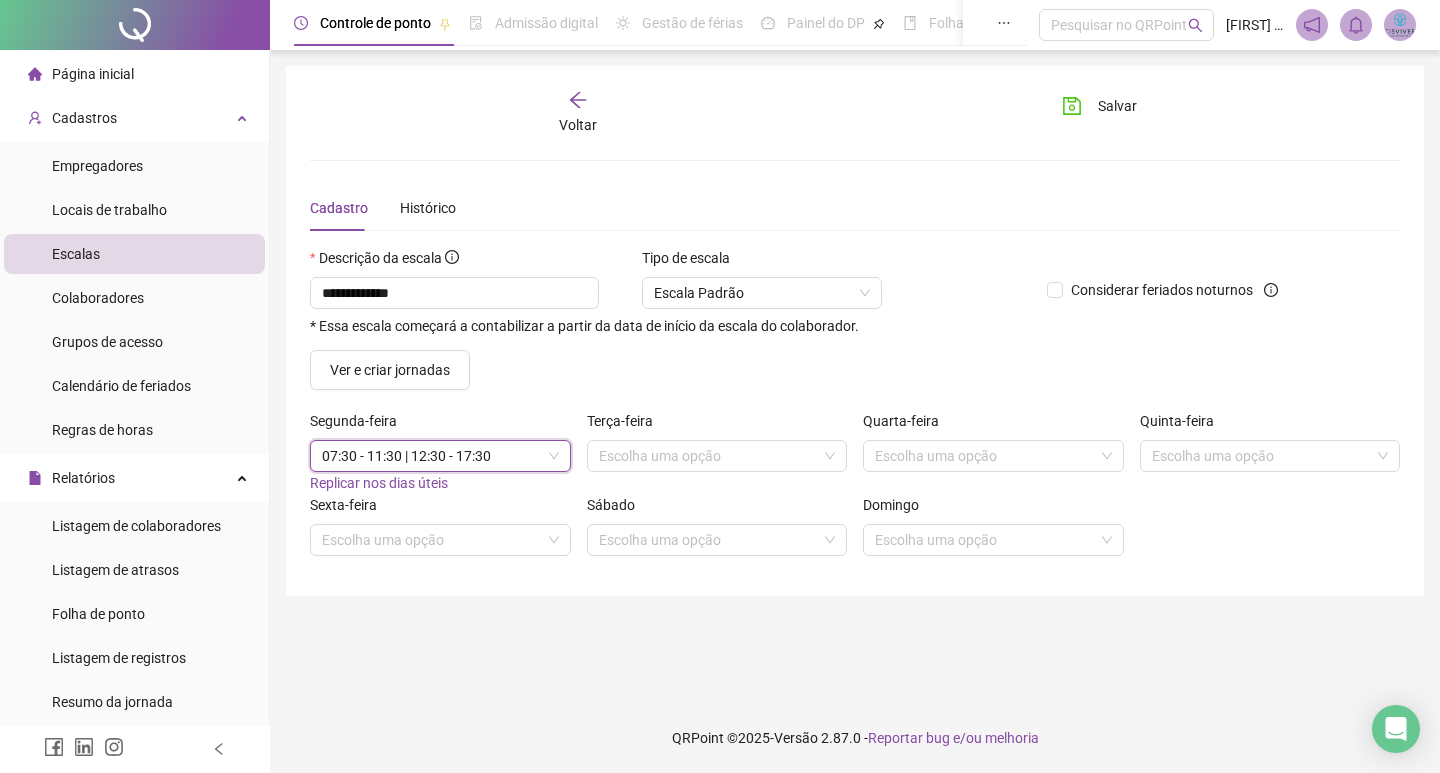 click on "Replicar nos dias úteis" at bounding box center [379, 483] 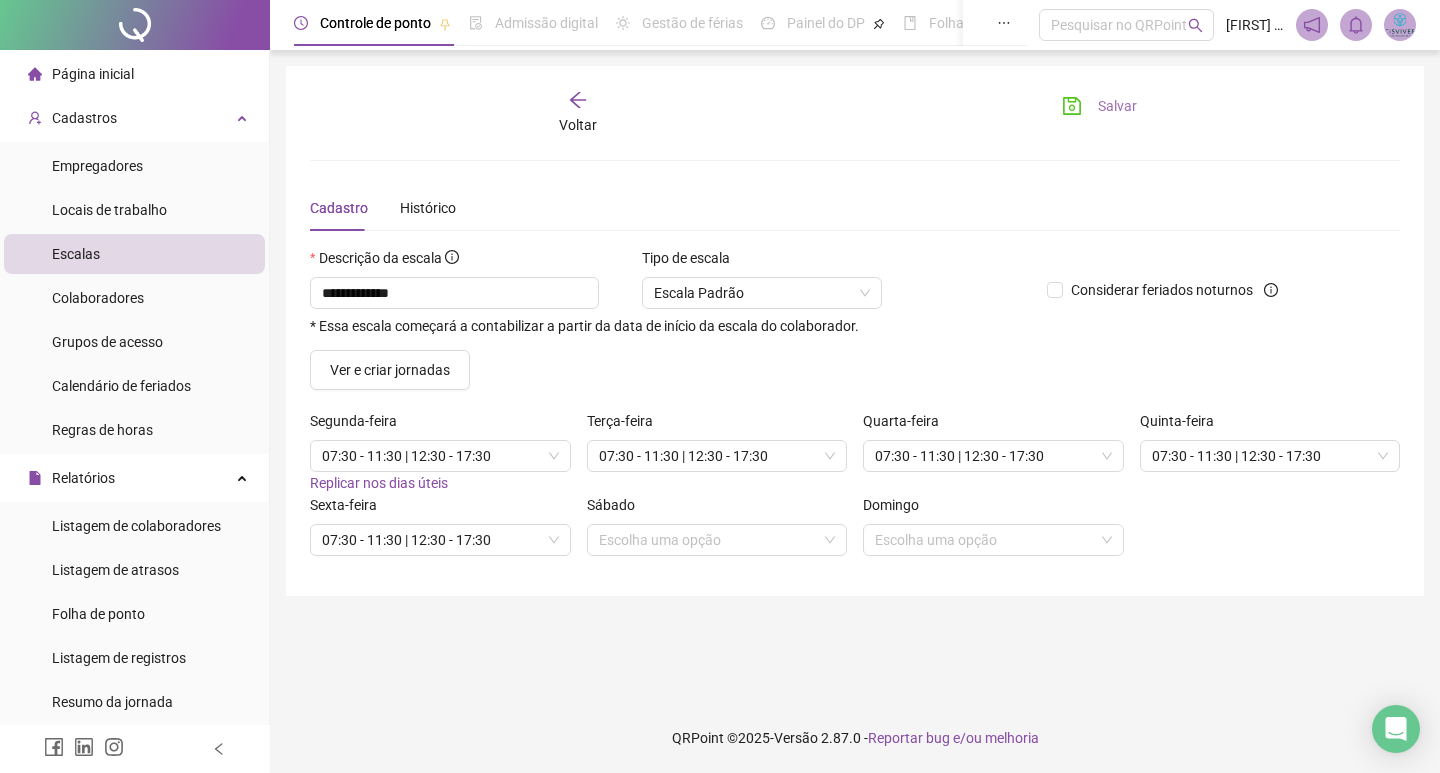 click on "Salvar" at bounding box center [1117, 106] 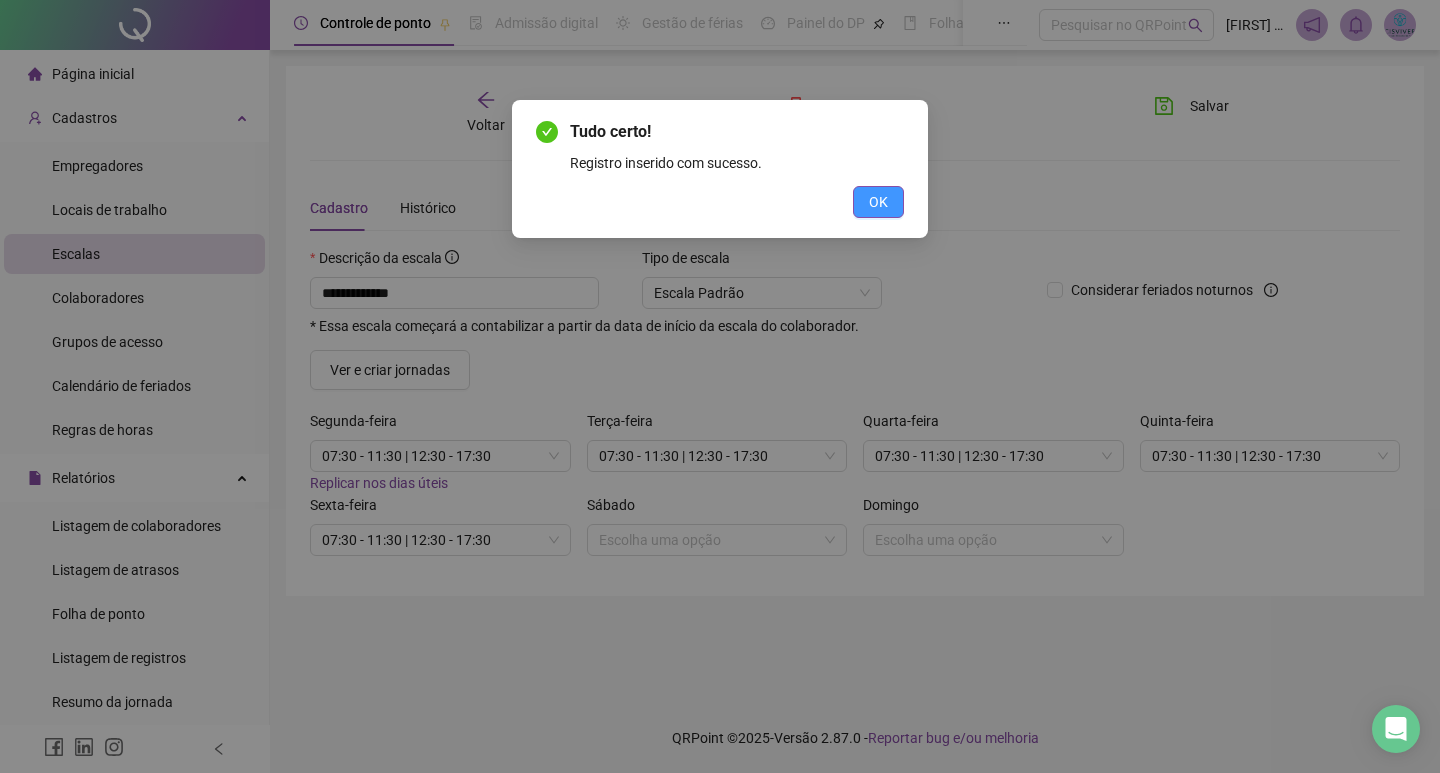click on "OK" at bounding box center [878, 202] 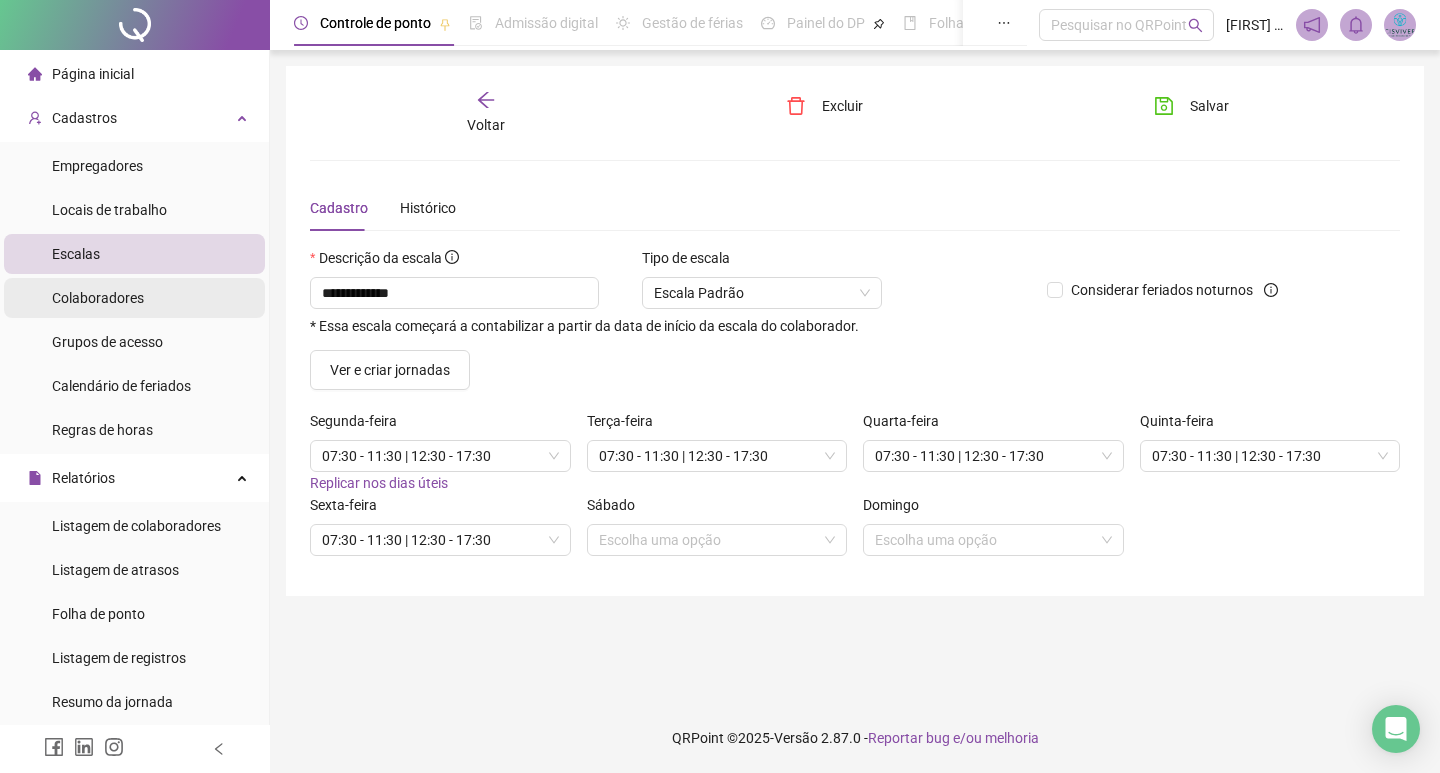 click on "Colaboradores" at bounding box center (98, 298) 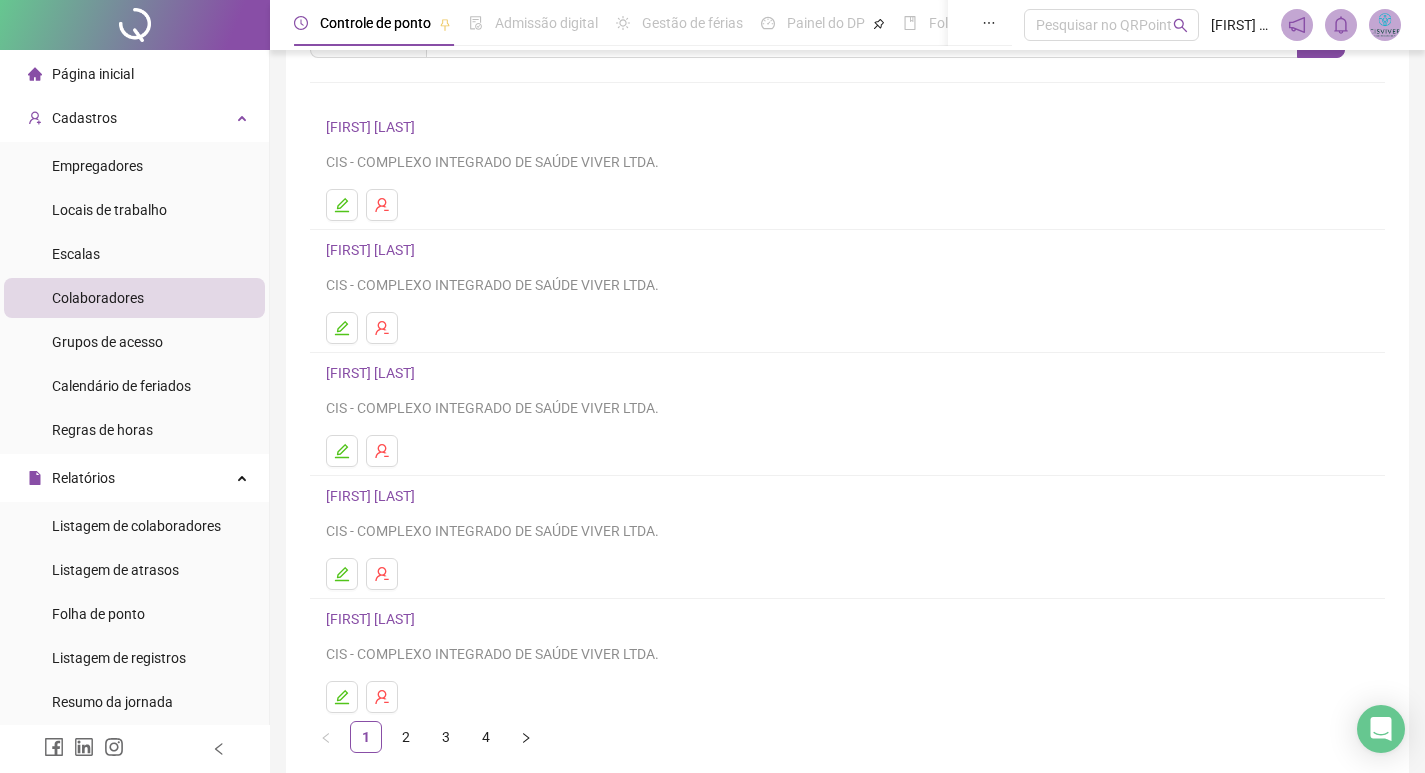 scroll, scrollTop: 194, scrollLeft: 0, axis: vertical 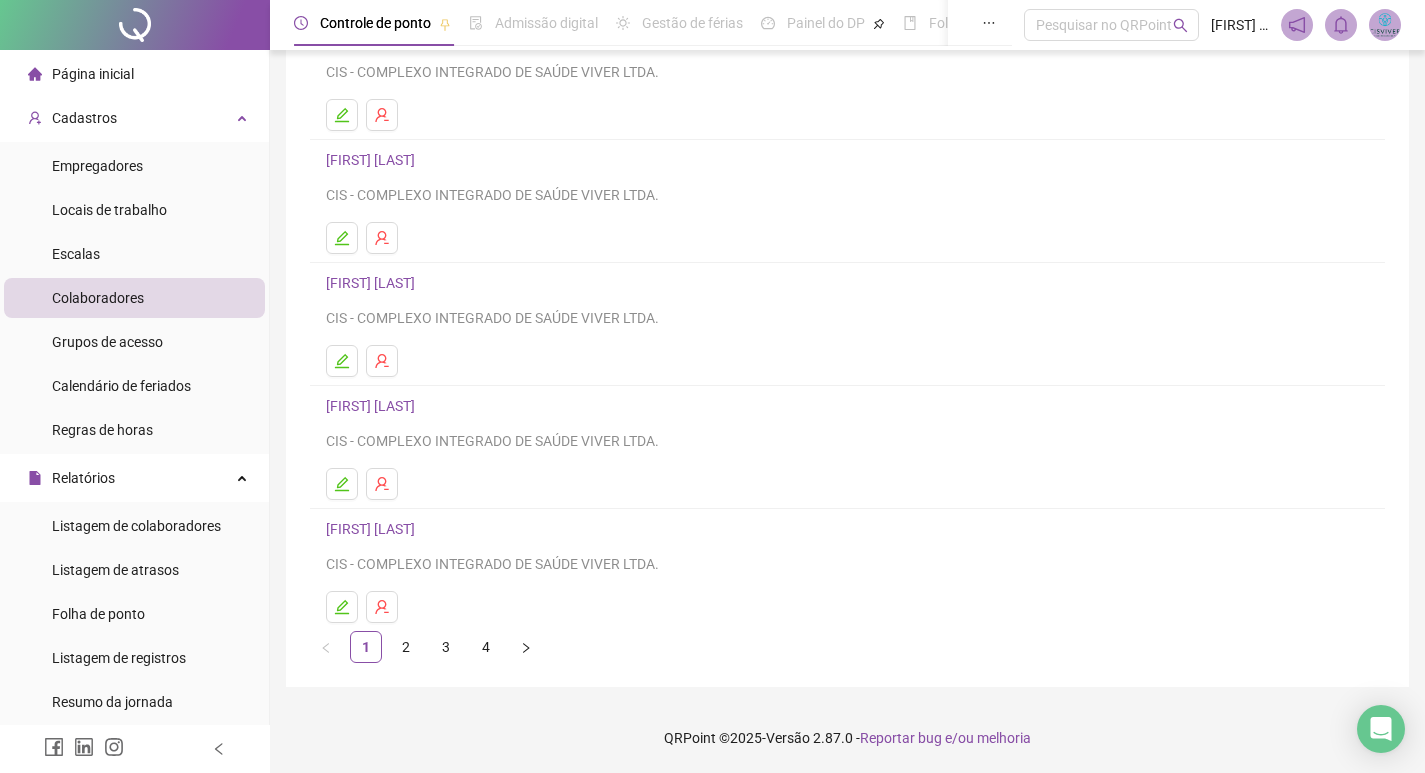 click on "2" at bounding box center (406, 647) 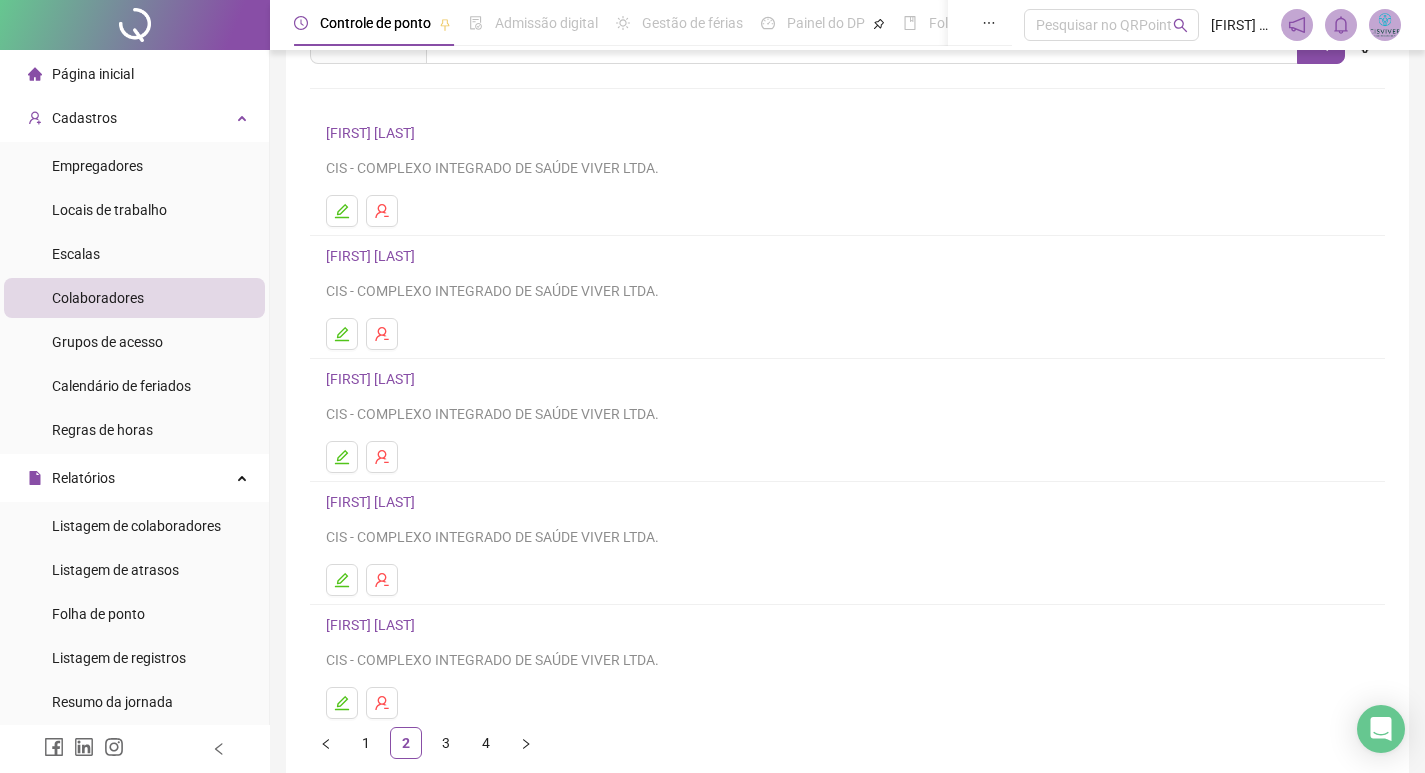 scroll, scrollTop: 194, scrollLeft: 0, axis: vertical 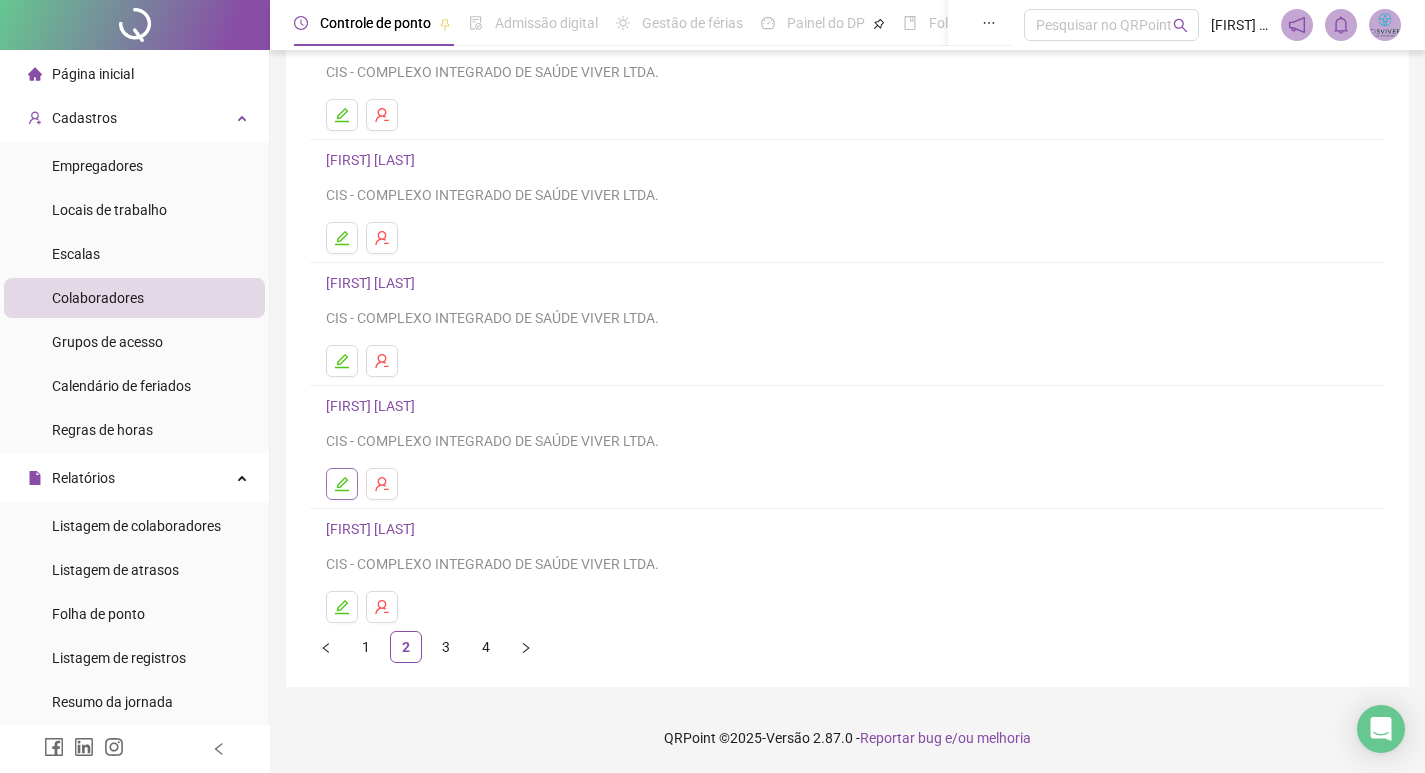 click 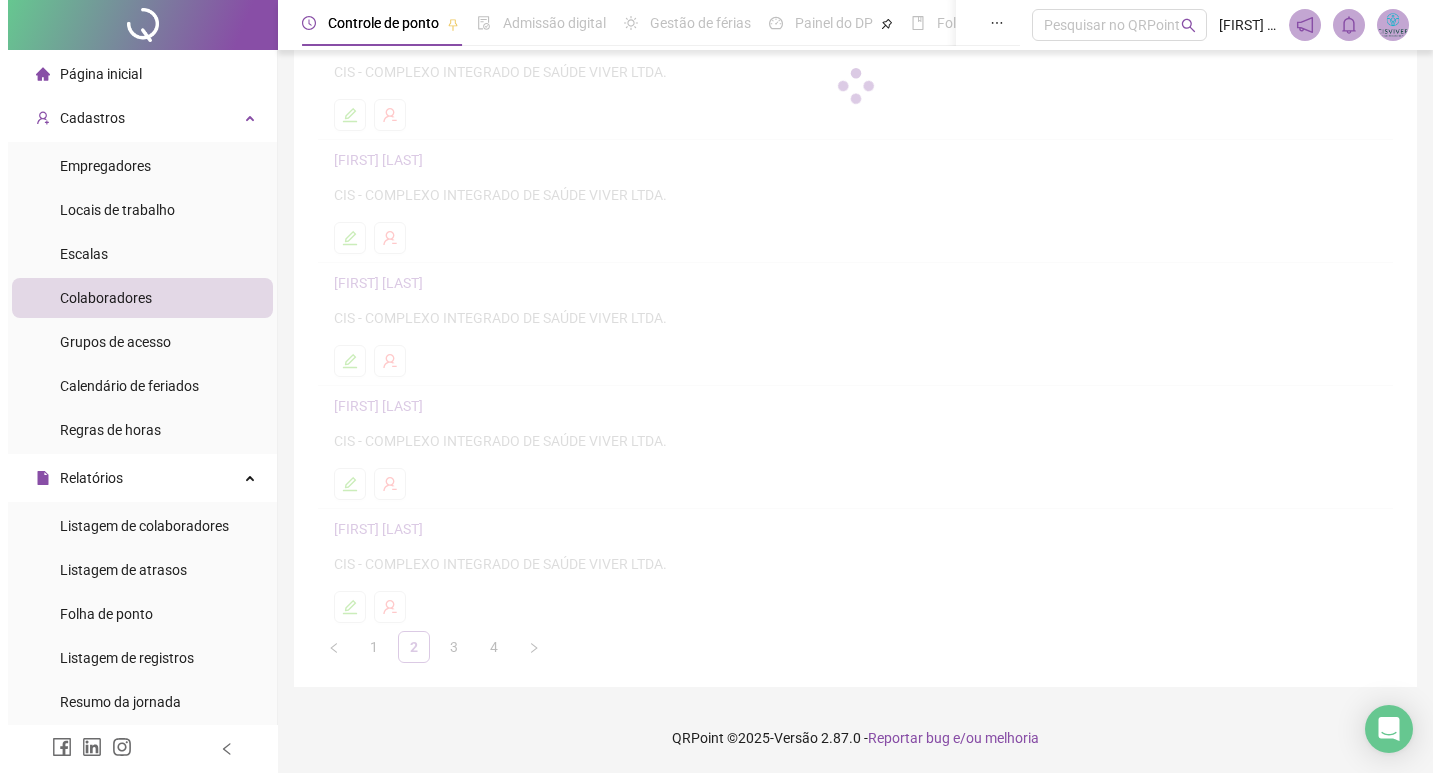 scroll, scrollTop: 204, scrollLeft: 0, axis: vertical 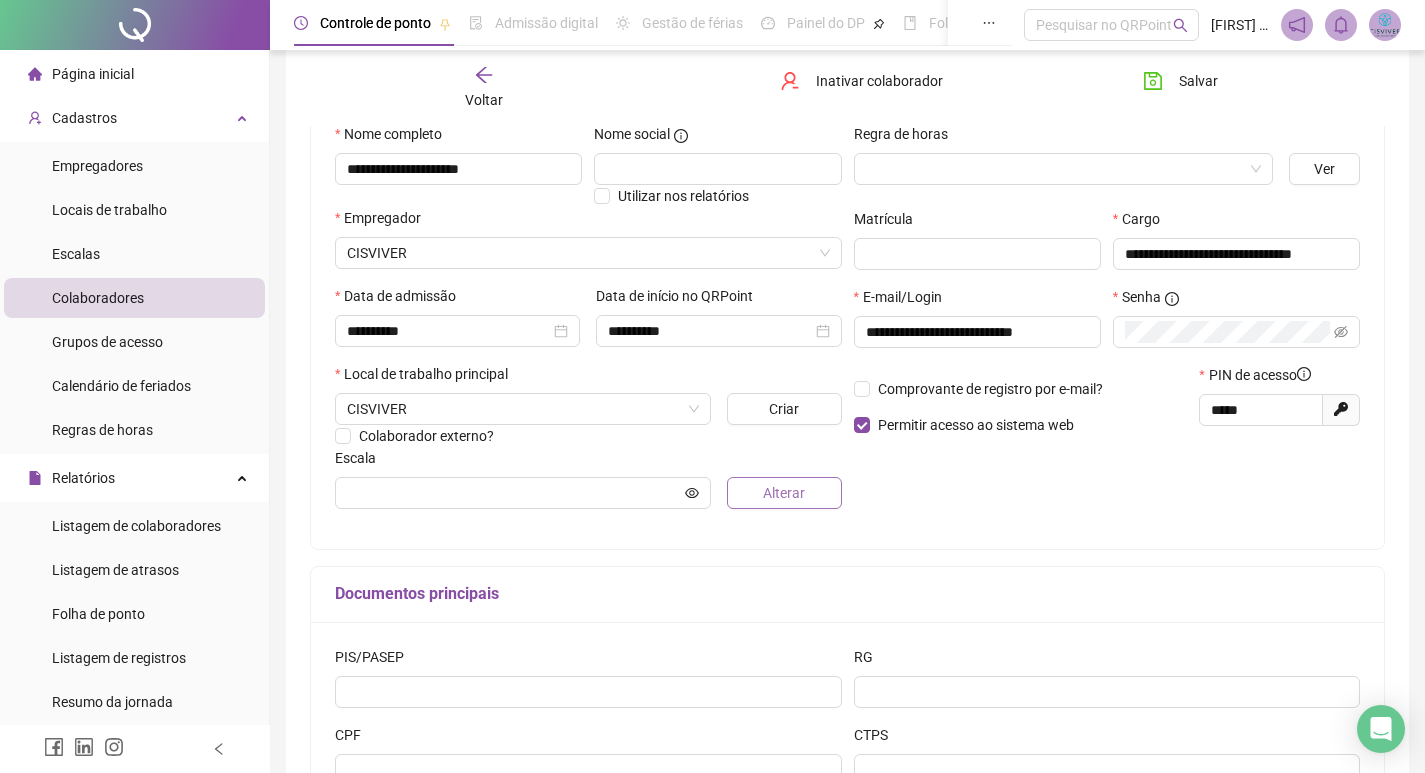 click on "Alterar" at bounding box center (784, 493) 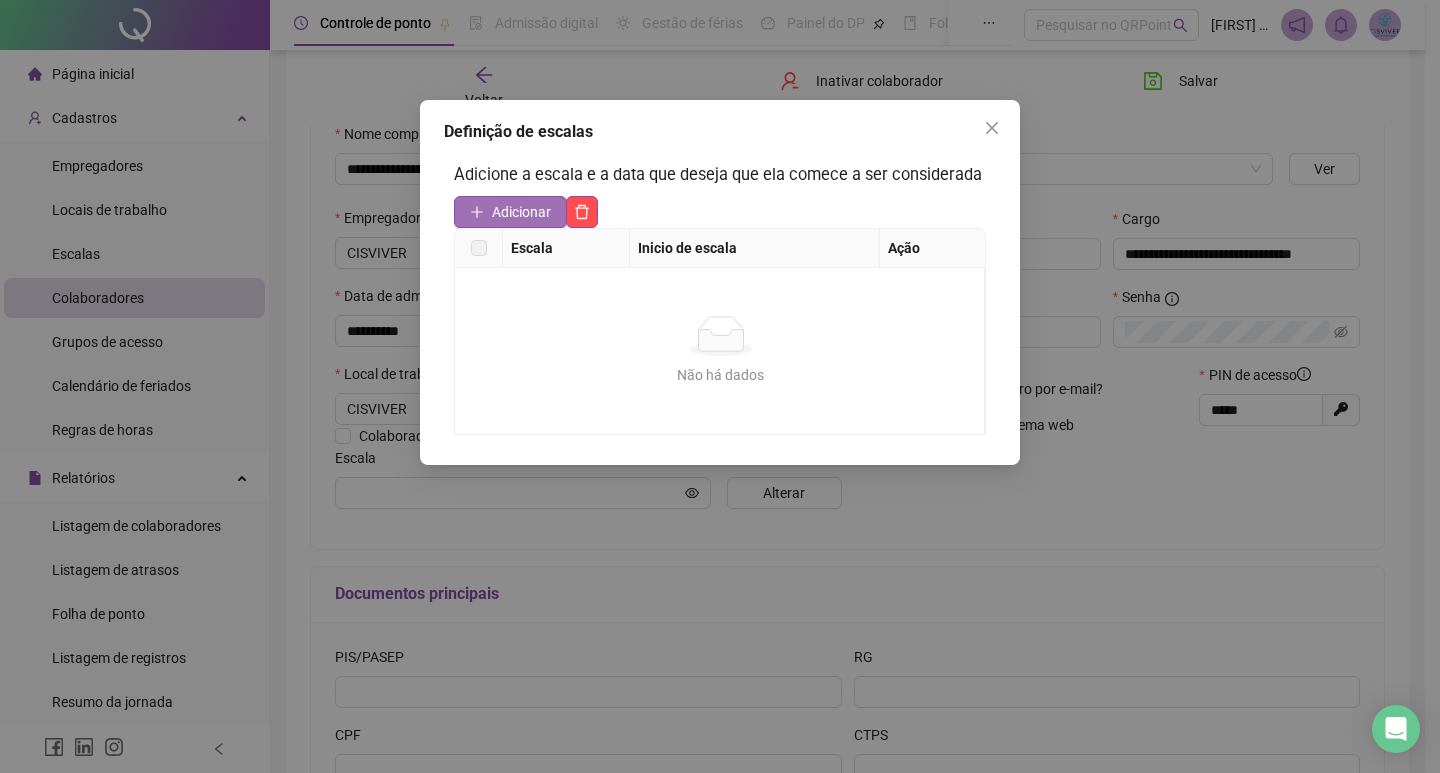 click on "Adicionar" at bounding box center (521, 212) 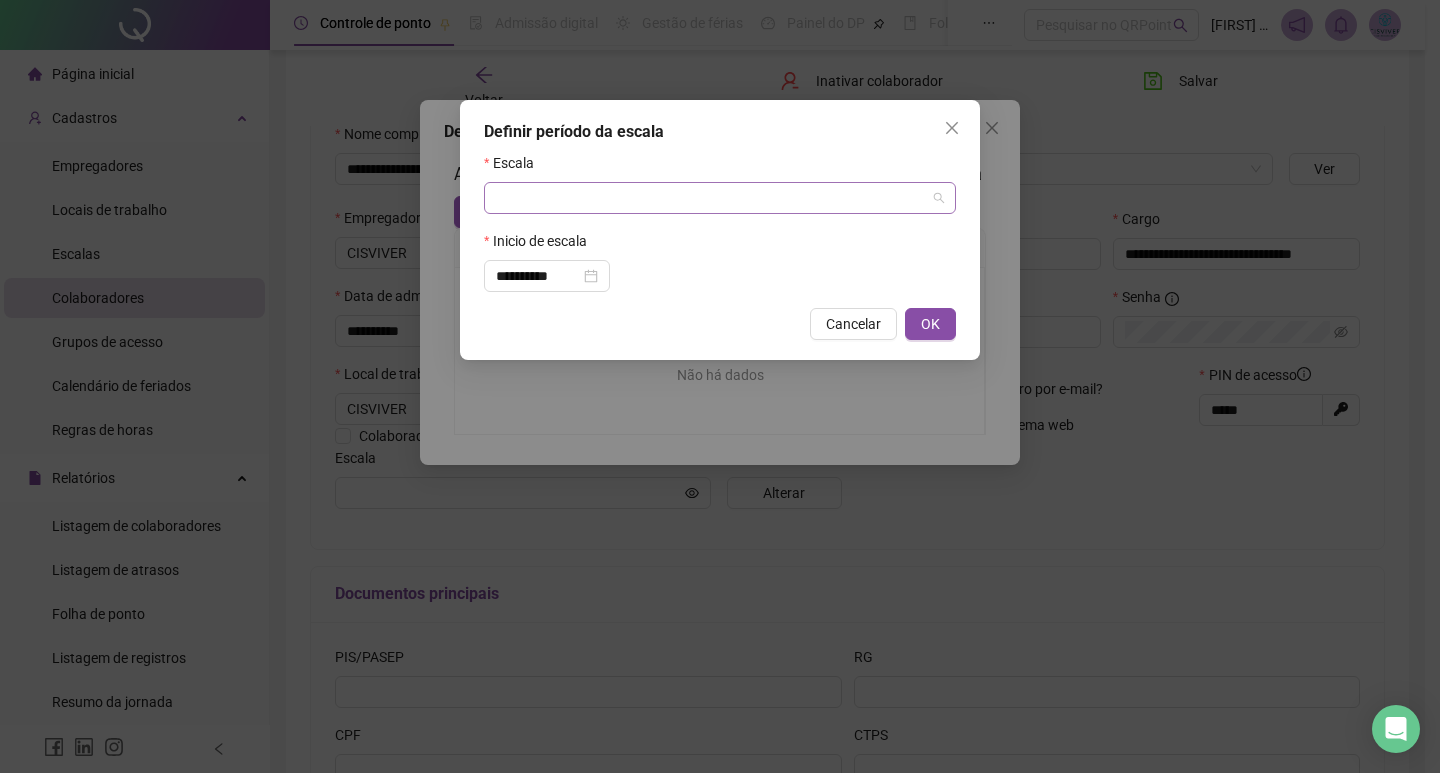 click at bounding box center [714, 198] 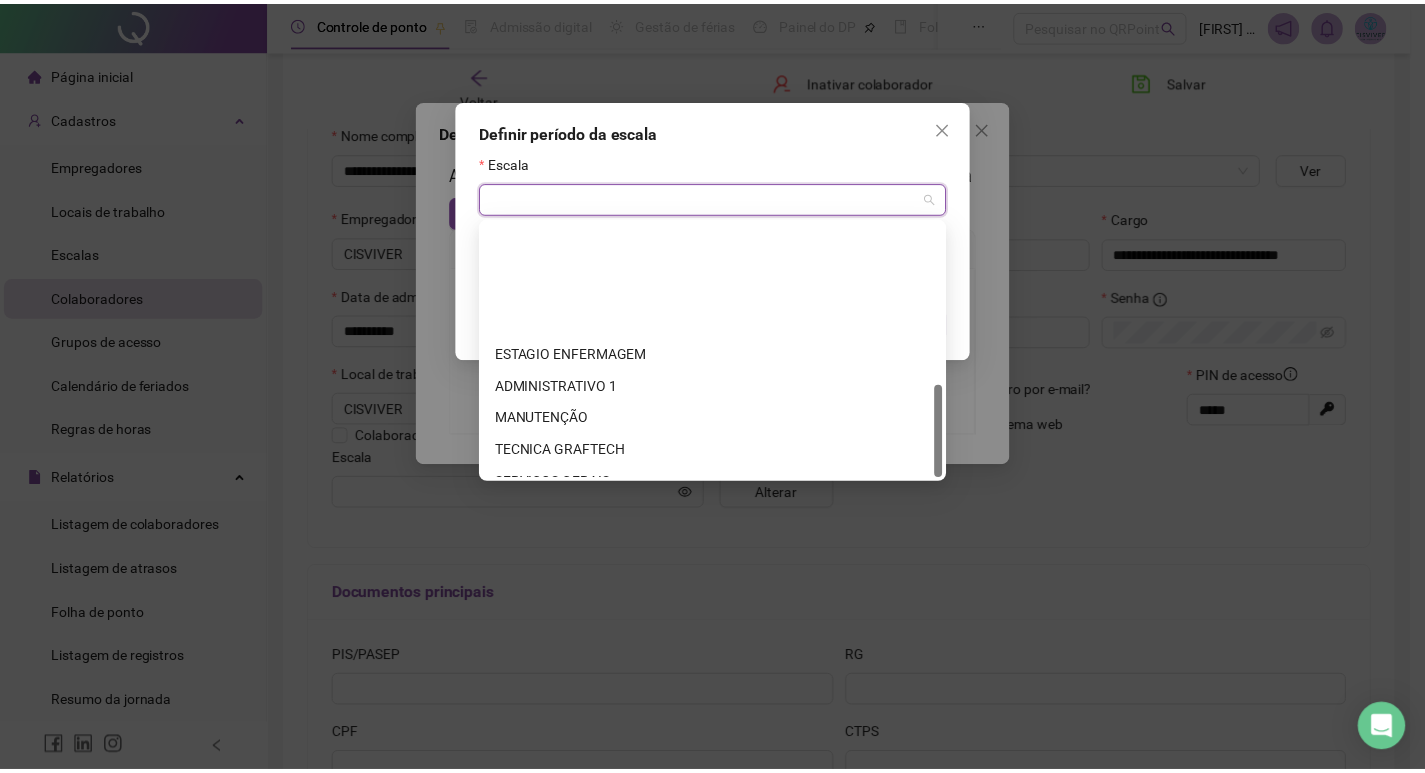 scroll, scrollTop: 448, scrollLeft: 0, axis: vertical 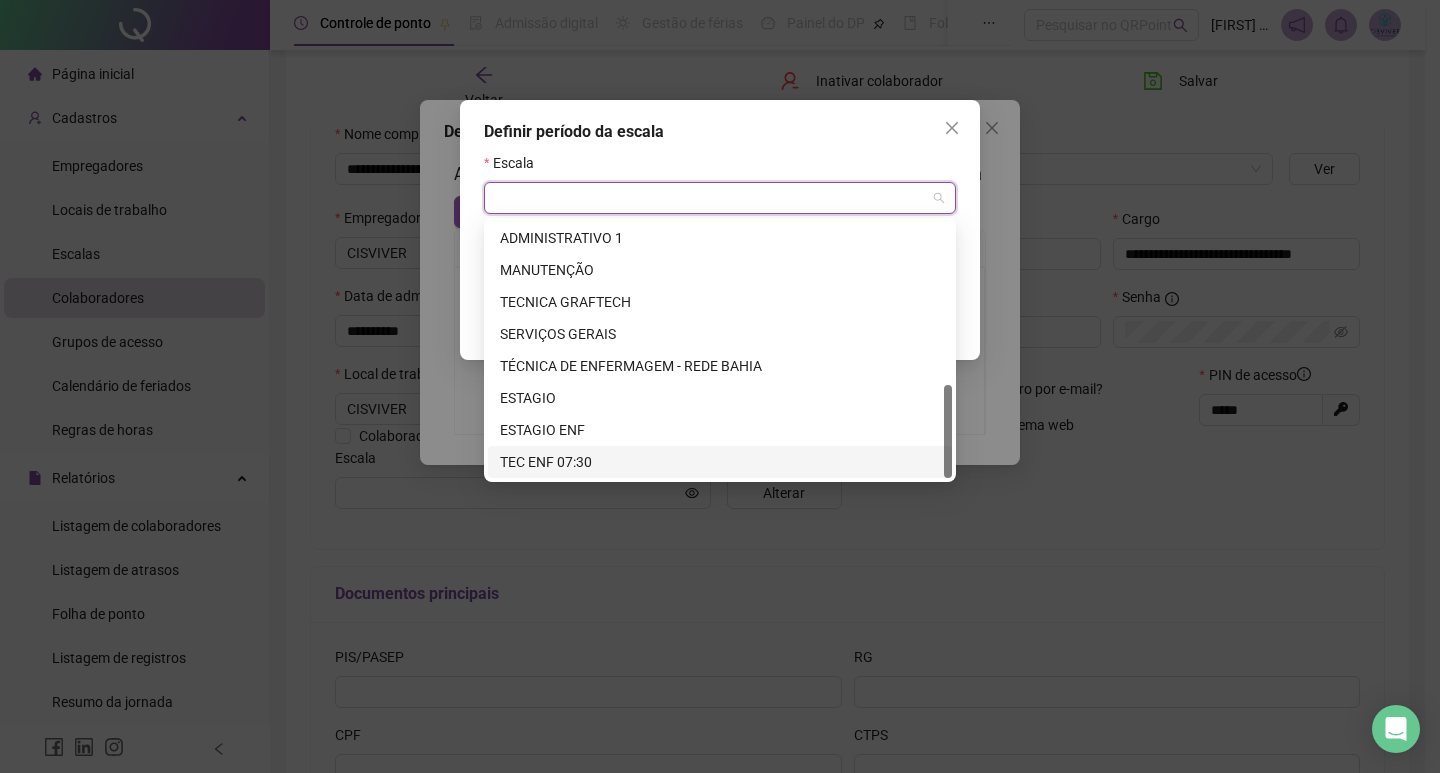 click on "TEC ENF 07:30" at bounding box center (720, 462) 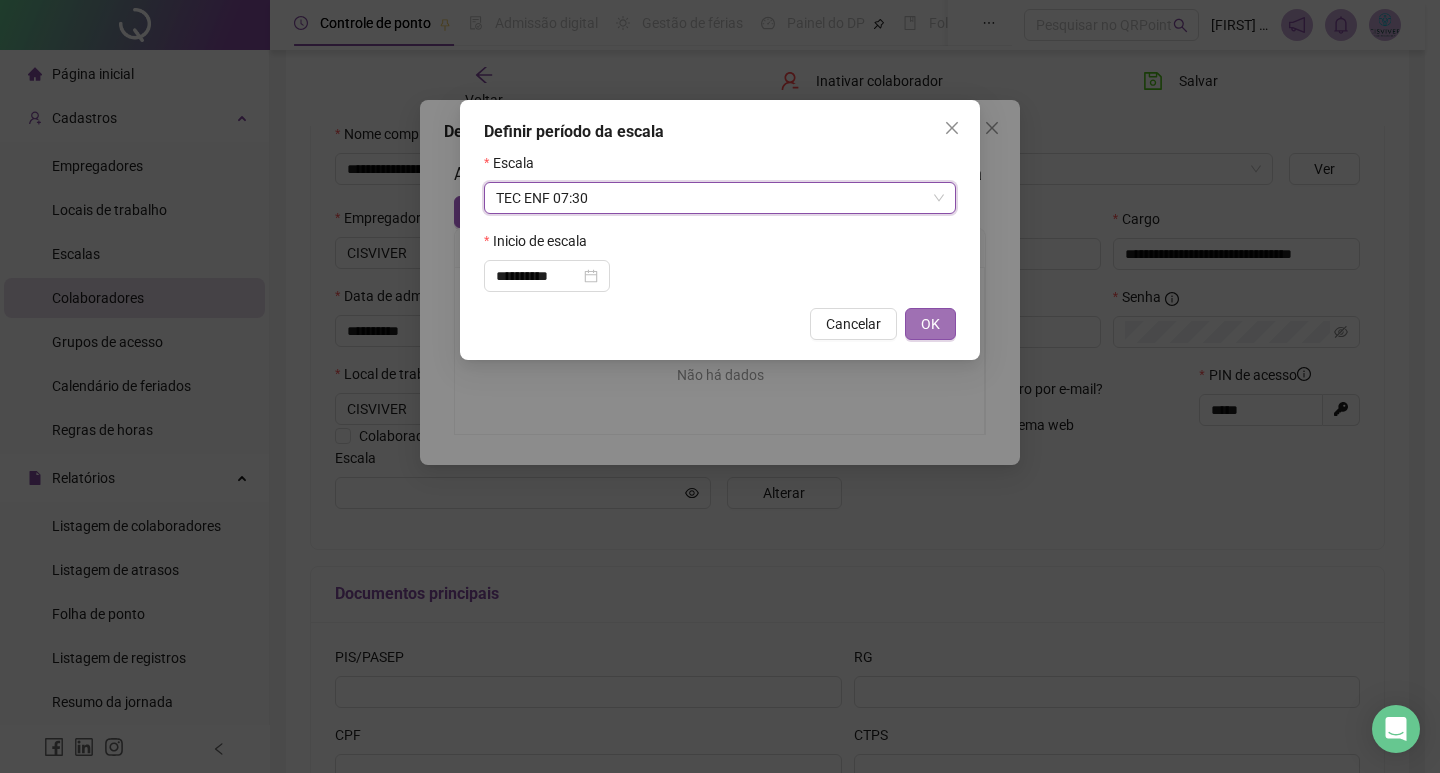click on "OK" at bounding box center (930, 324) 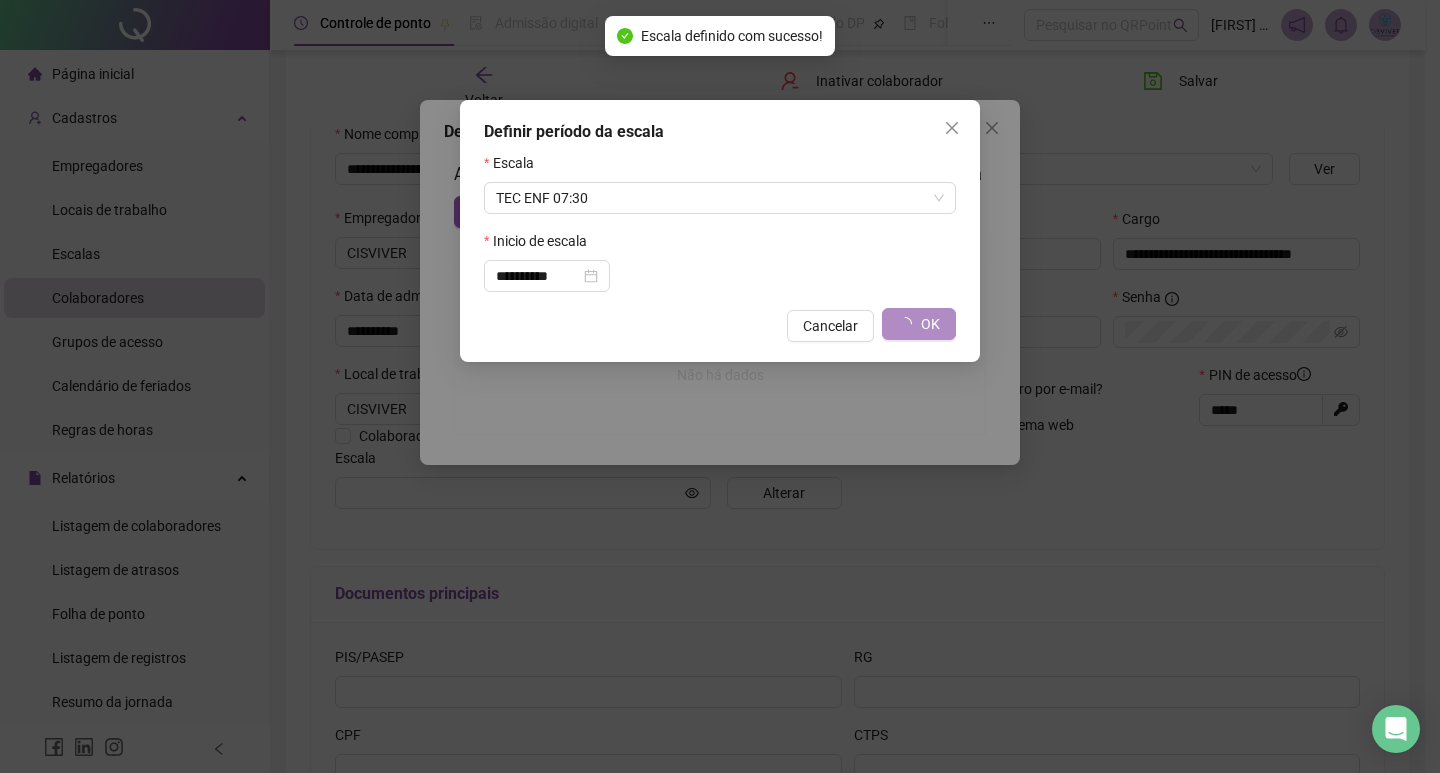 type on "**********" 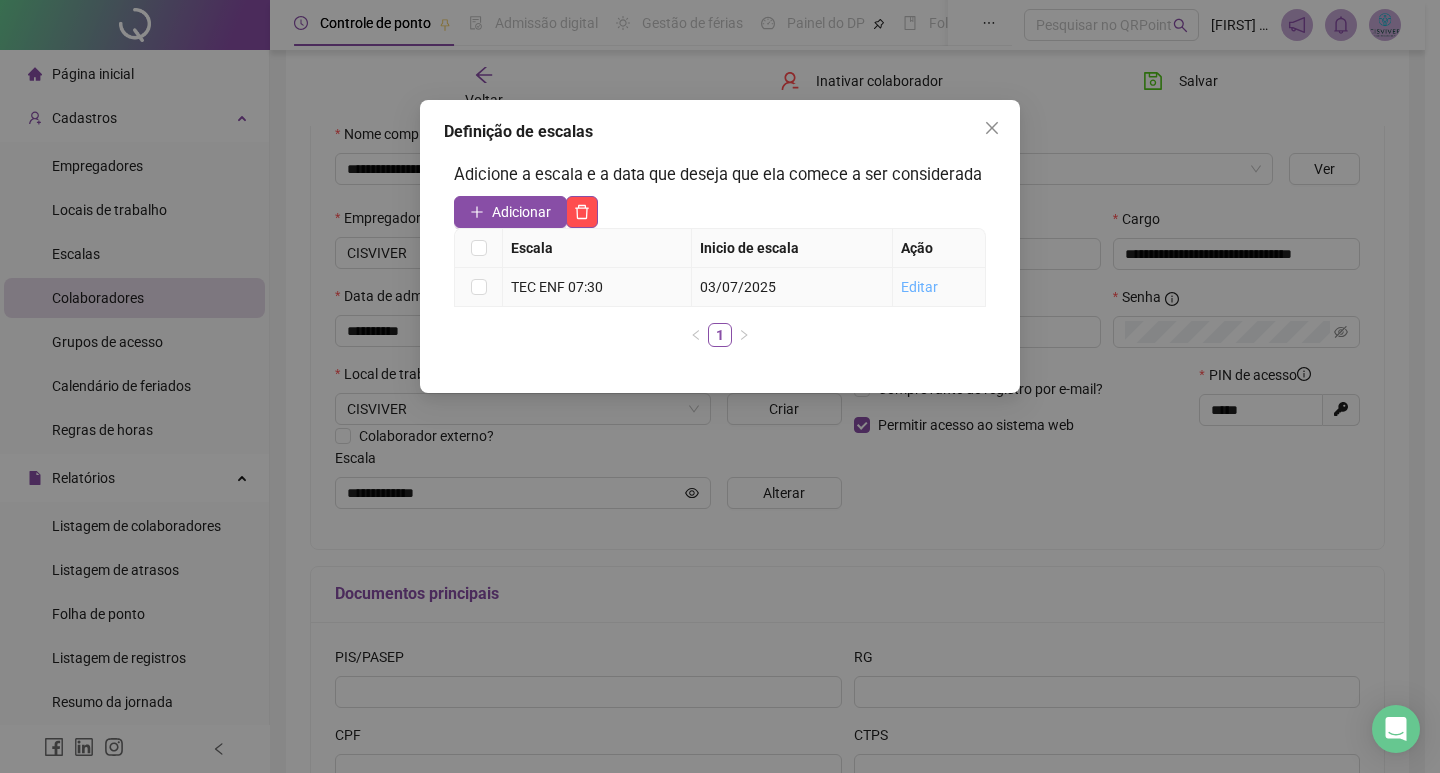 click on "Editar" at bounding box center [919, 287] 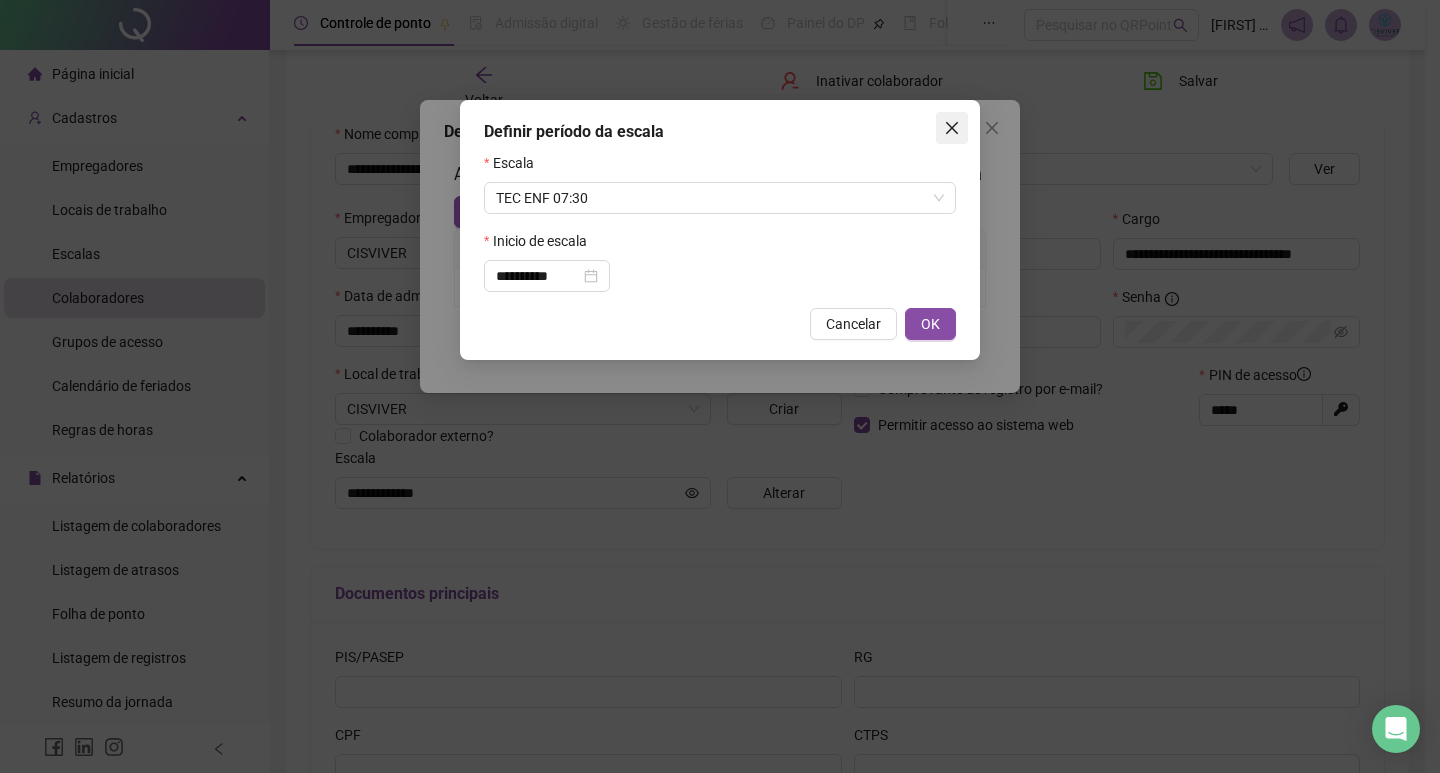 click 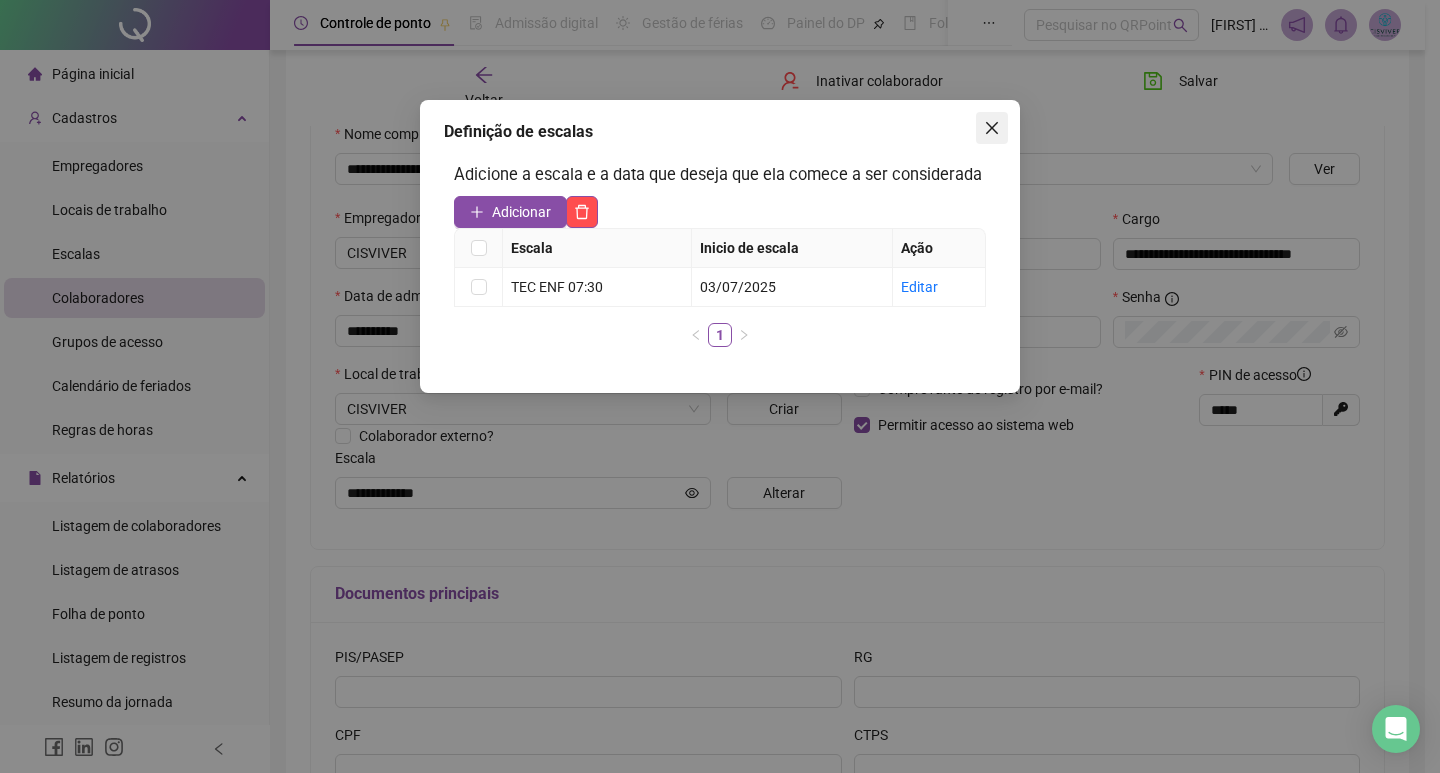 click 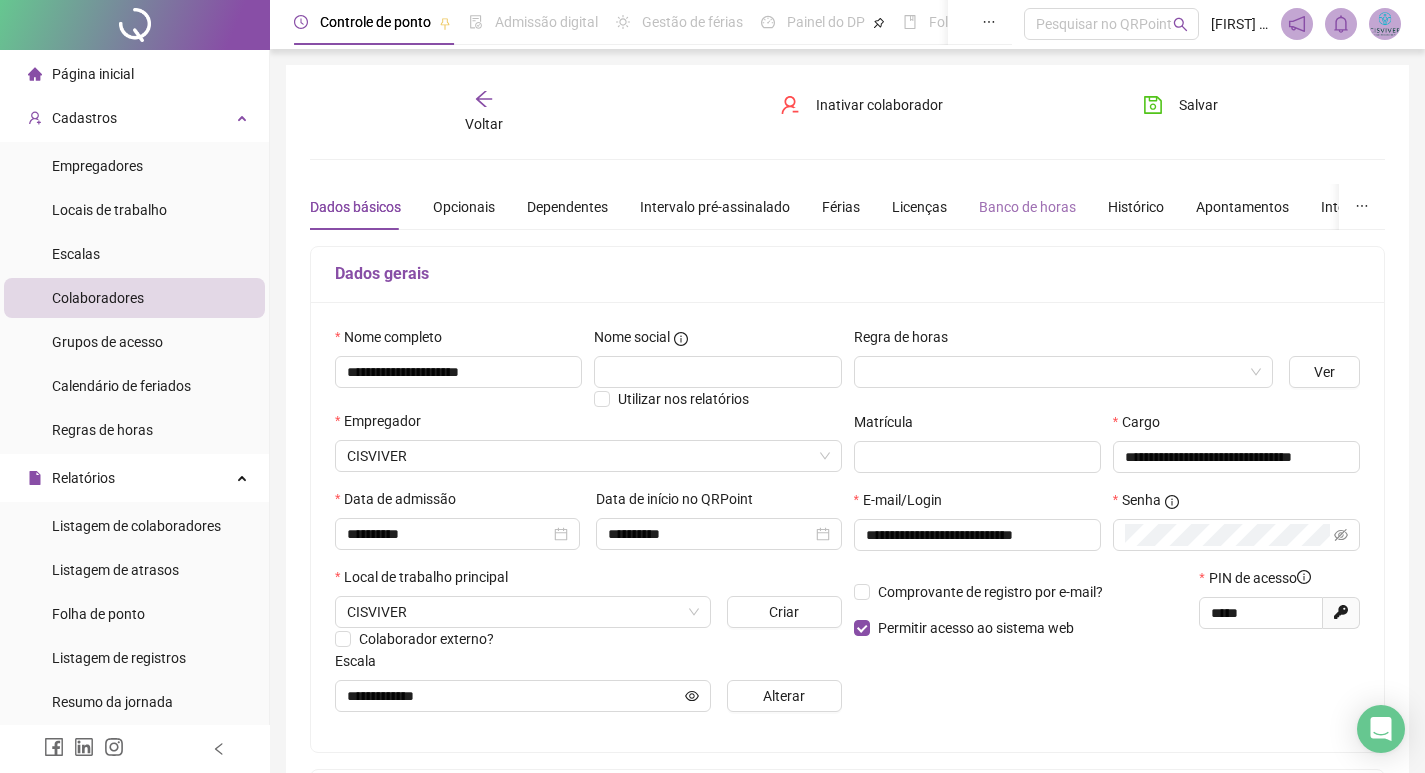 scroll, scrollTop: 0, scrollLeft: 0, axis: both 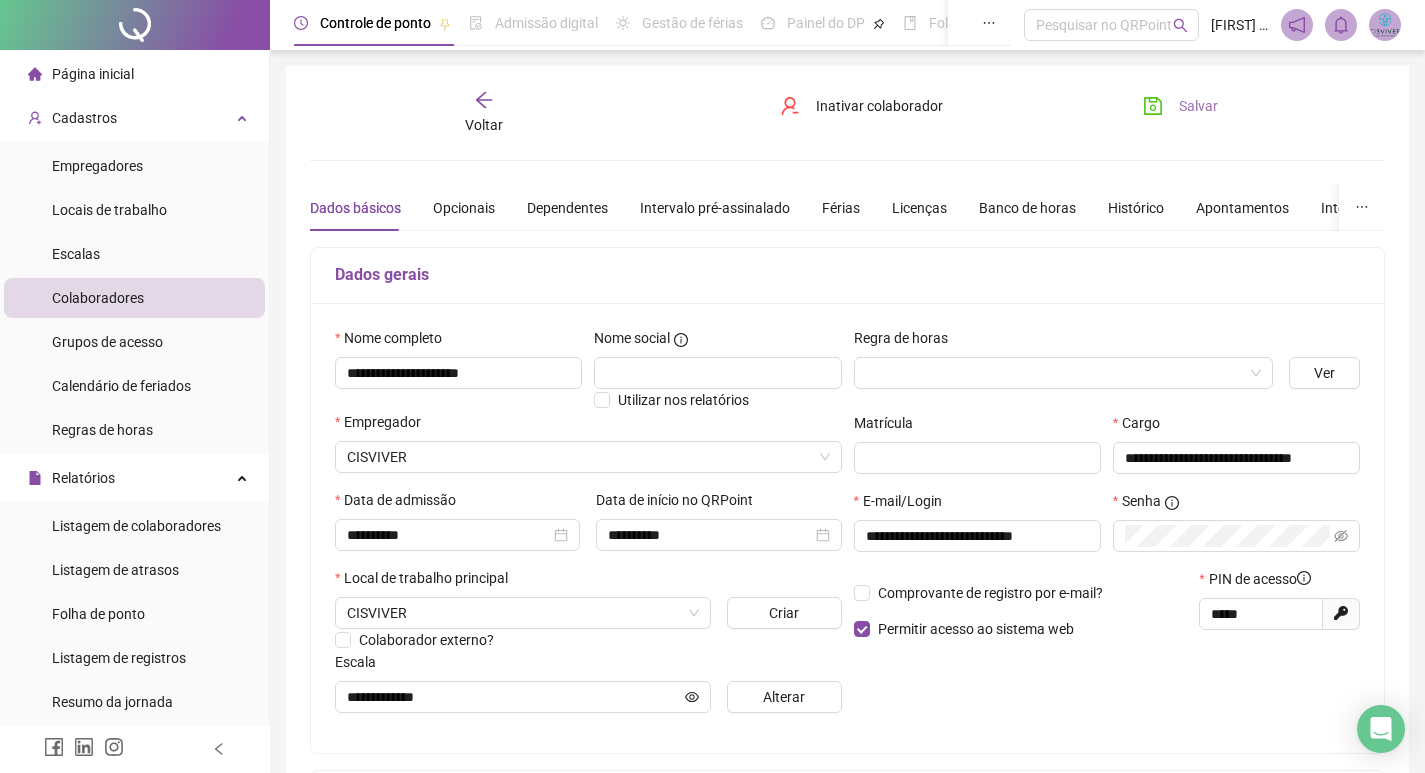click on "Salvar" at bounding box center [1198, 106] 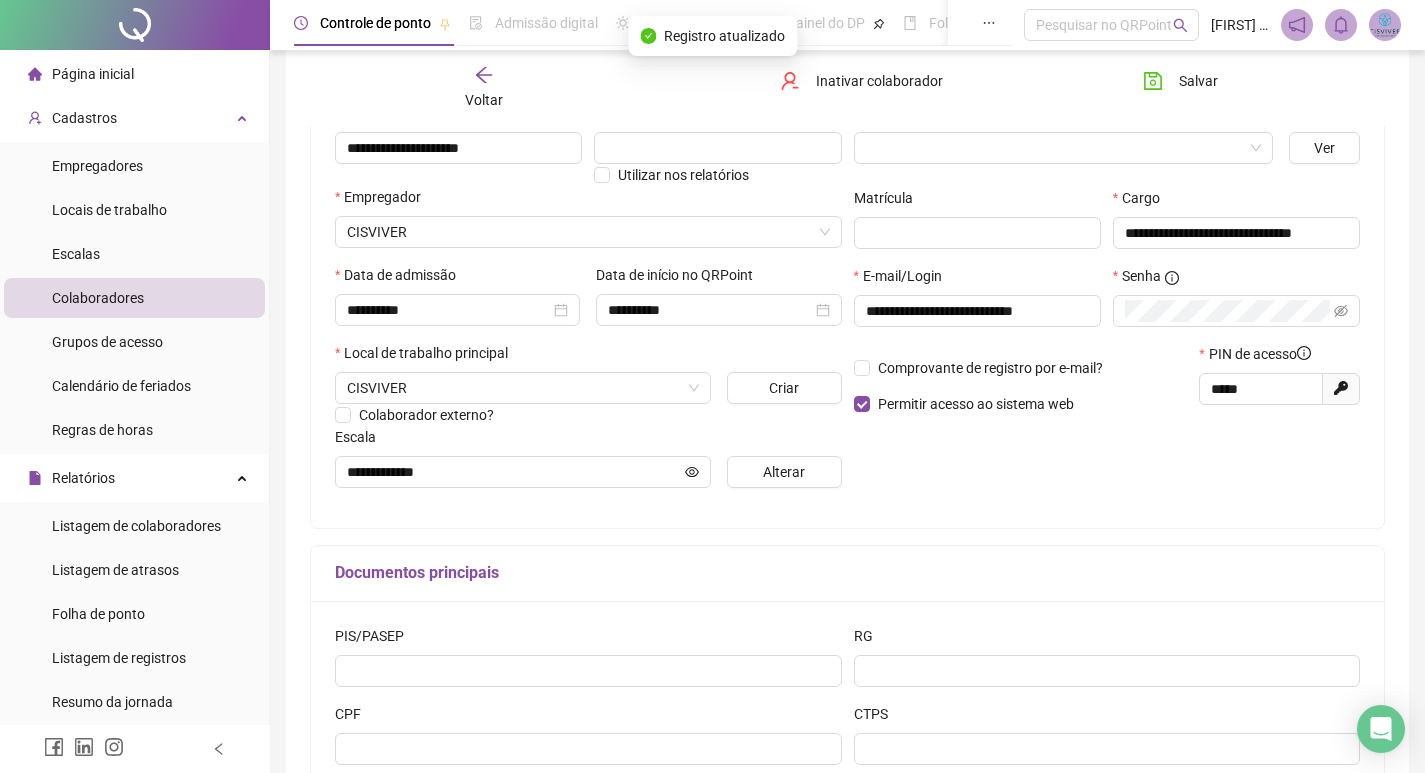 scroll, scrollTop: 368, scrollLeft: 0, axis: vertical 